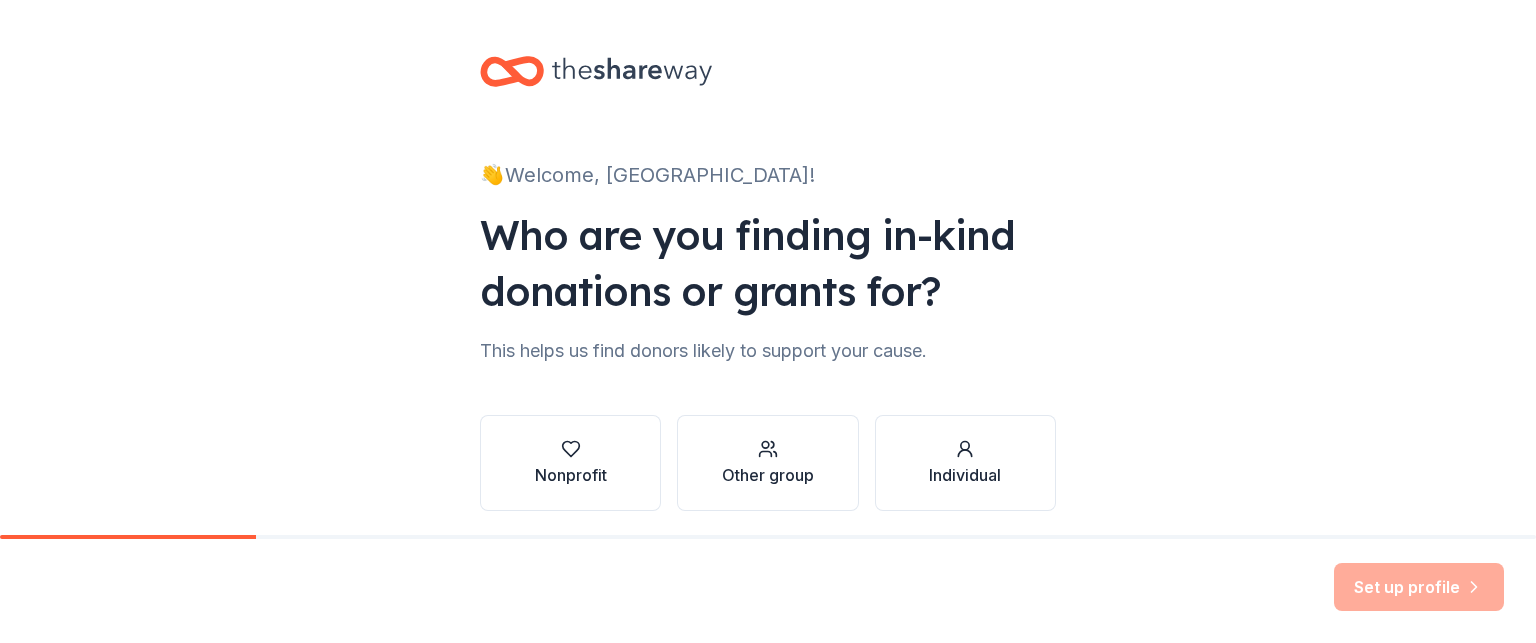 scroll, scrollTop: 0, scrollLeft: 0, axis: both 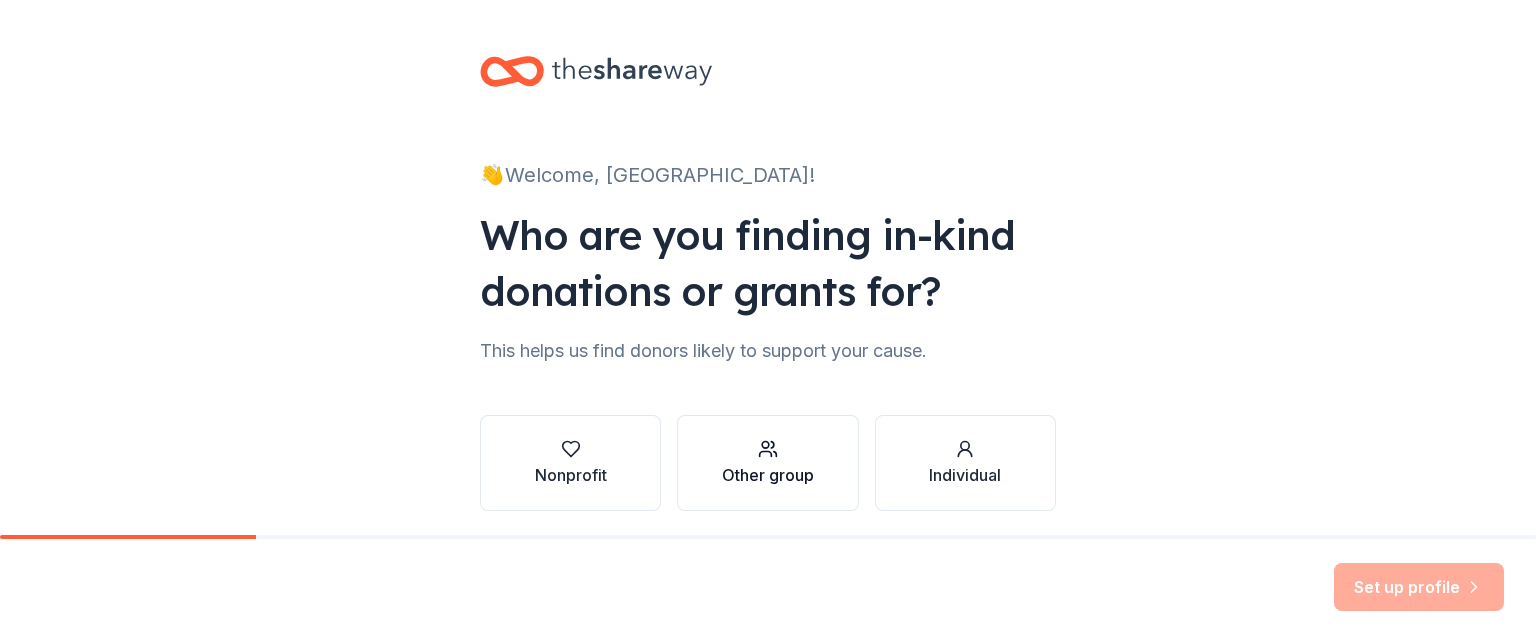 click on "Other group" at bounding box center (767, 463) 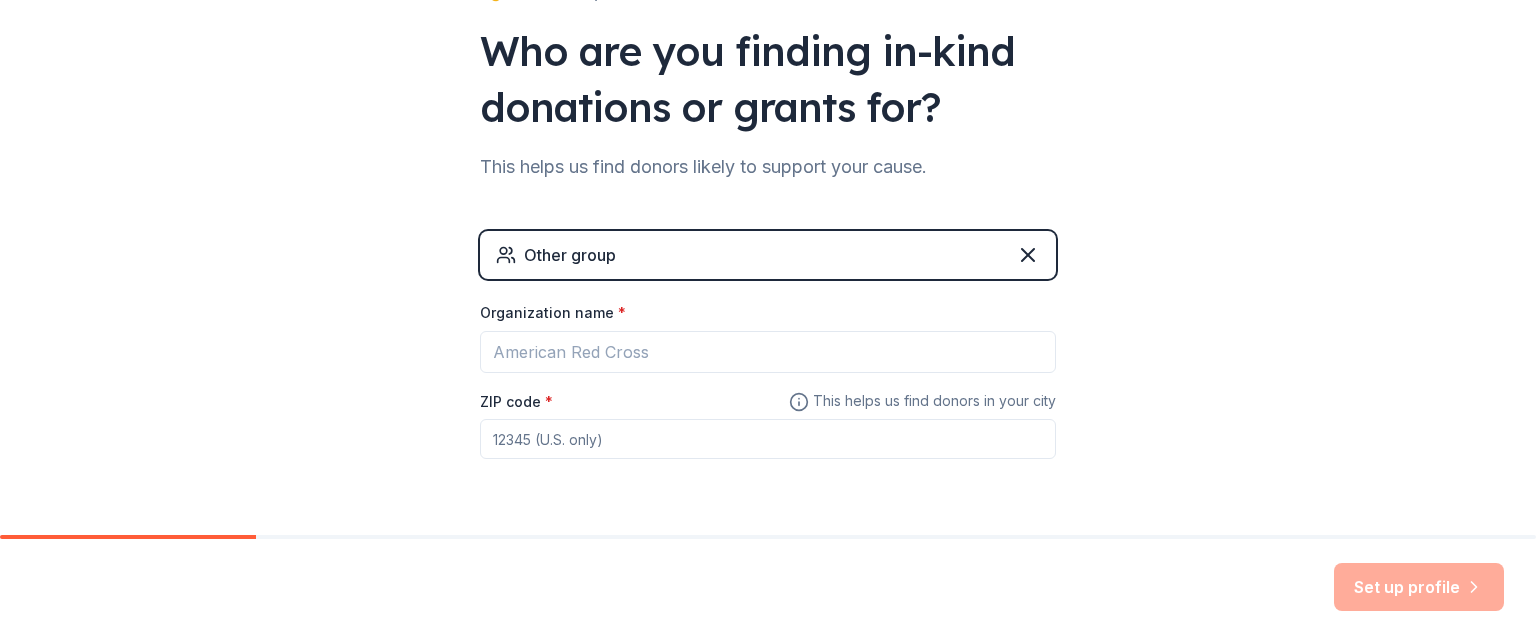 scroll, scrollTop: 244, scrollLeft: 0, axis: vertical 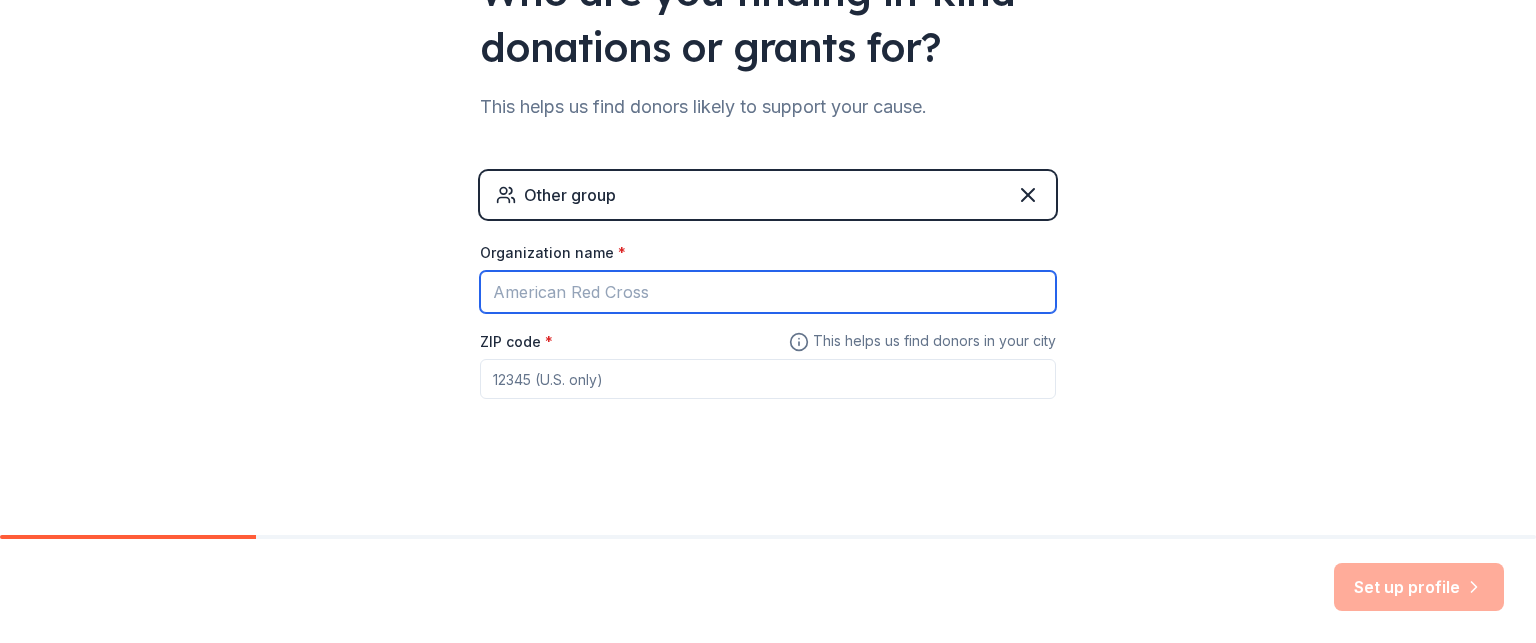click on "Organization name *" at bounding box center [768, 292] 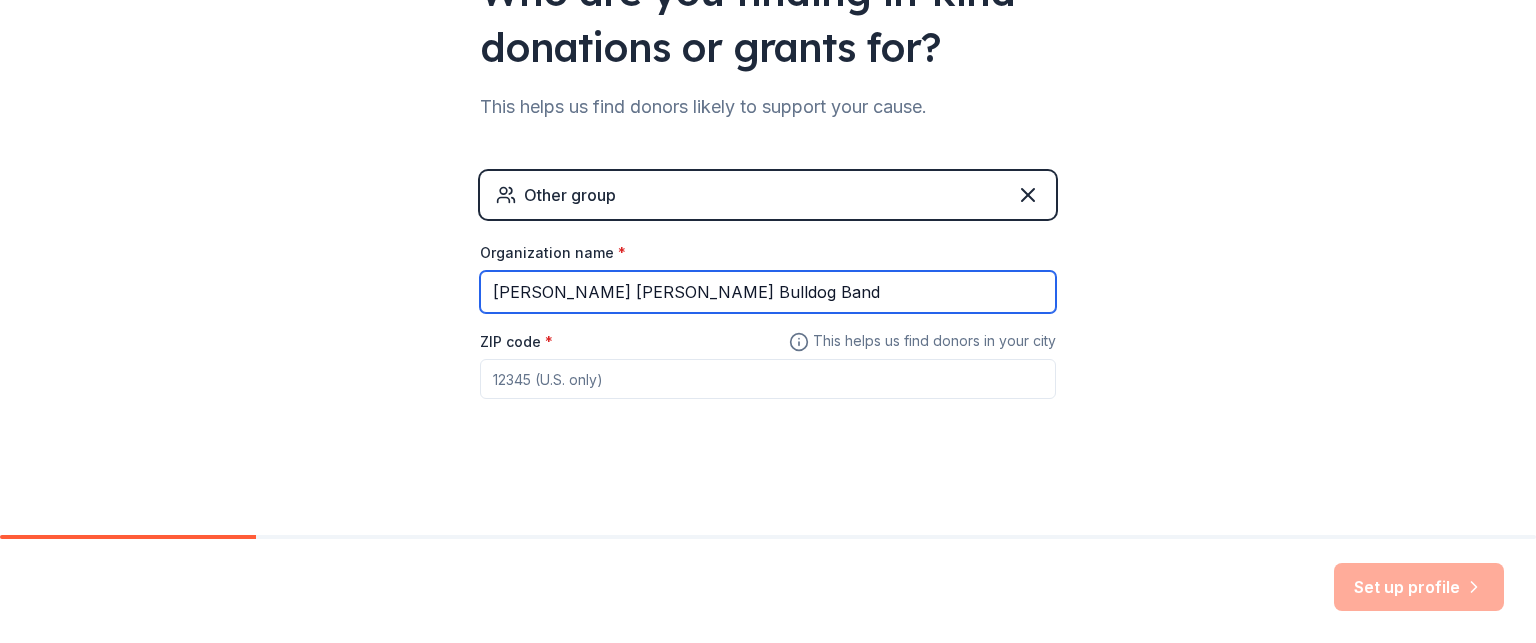 type on "[PERSON_NAME] [PERSON_NAME] Bulldog Band" 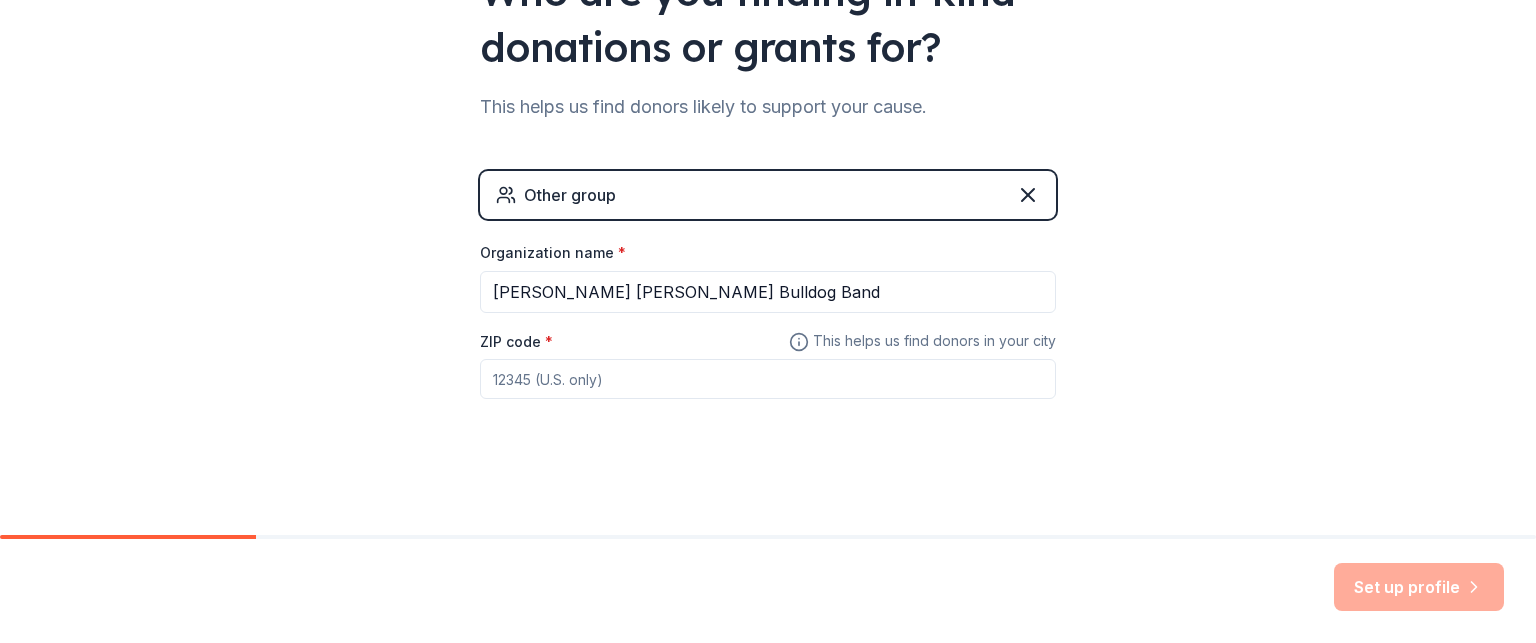 click on "ZIP code *" at bounding box center [768, 379] 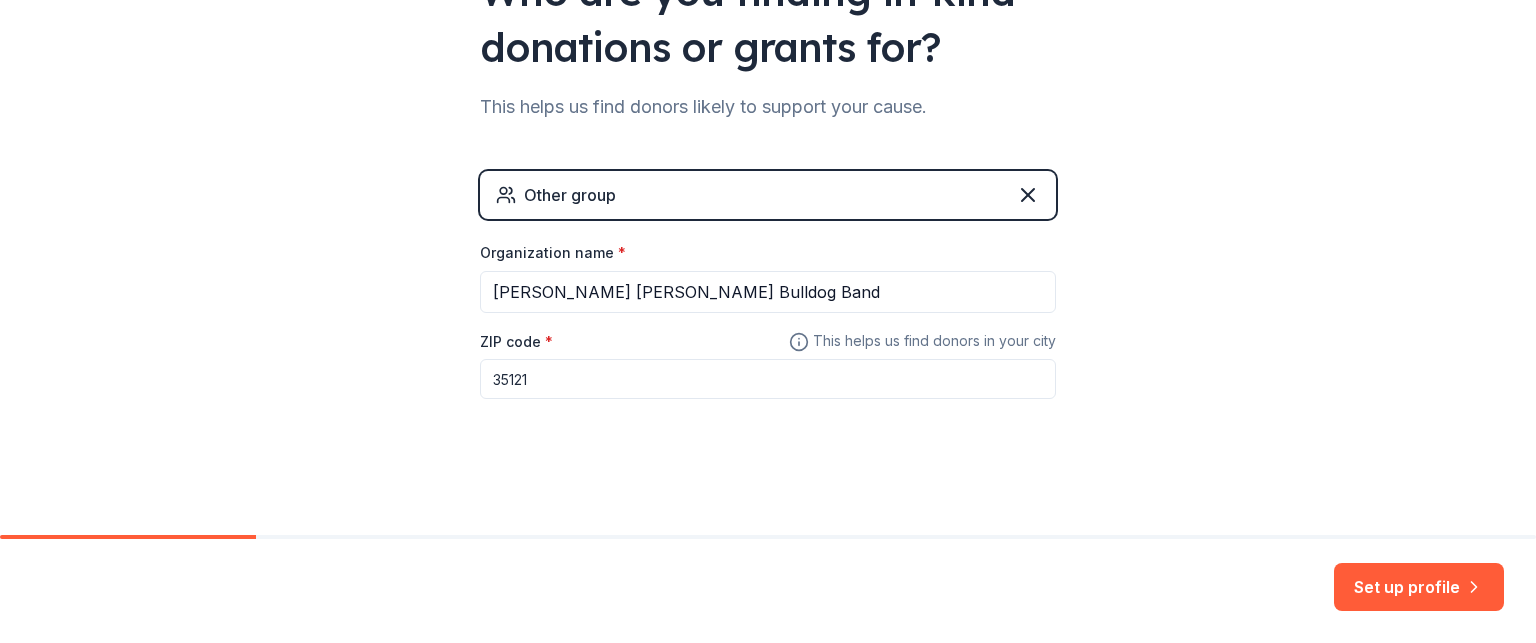 type on "35121" 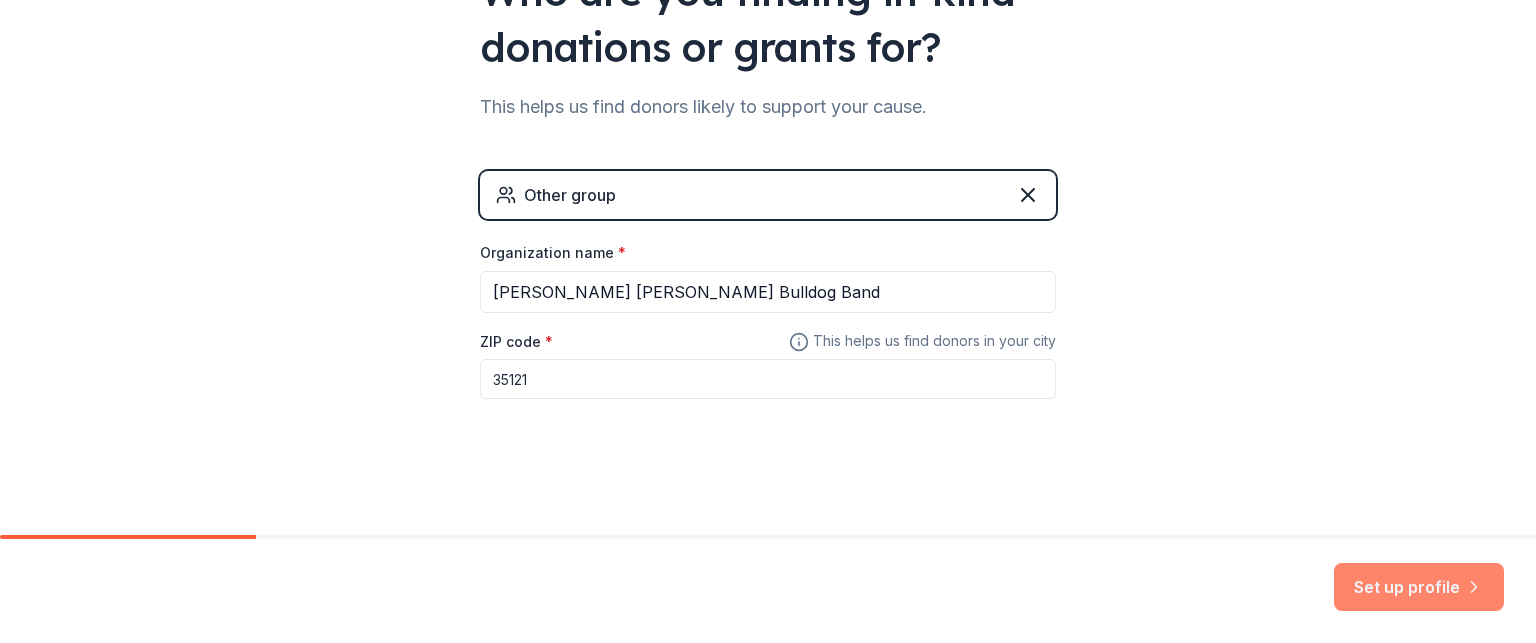 click on "Set up profile" at bounding box center [1419, 587] 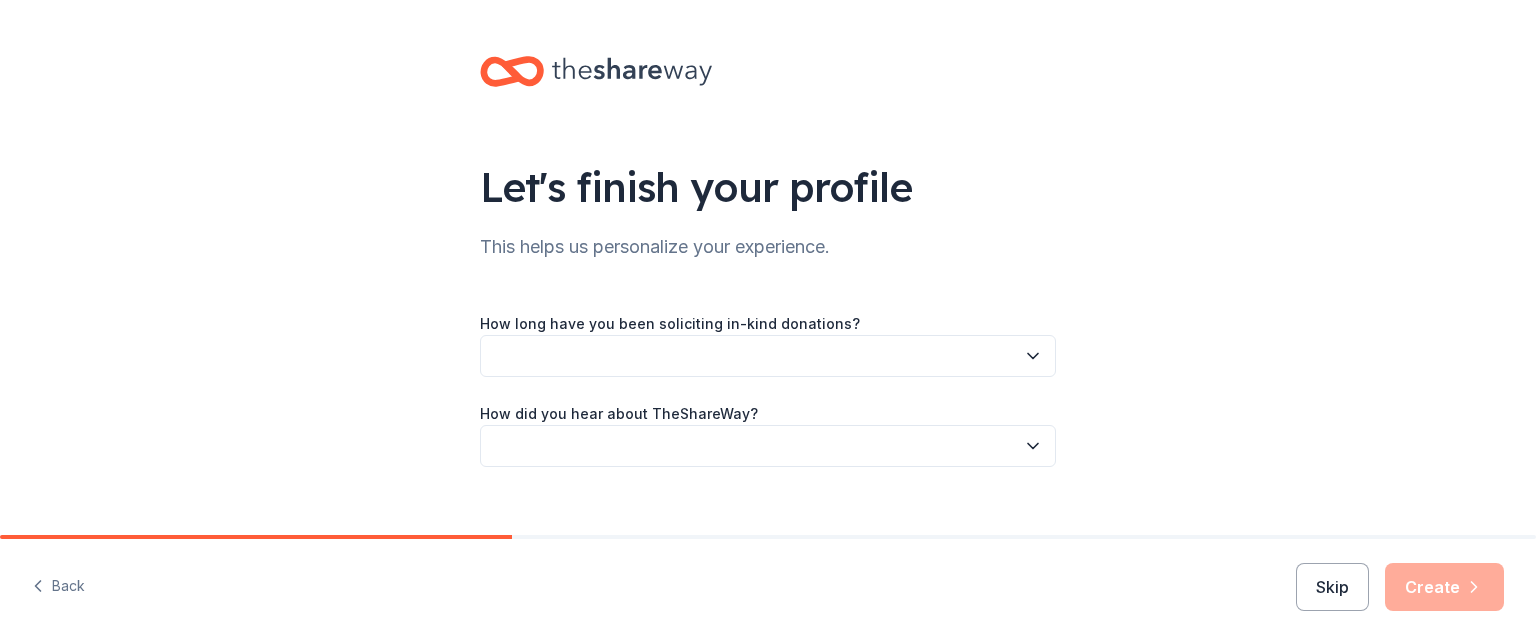 click at bounding box center [768, 356] 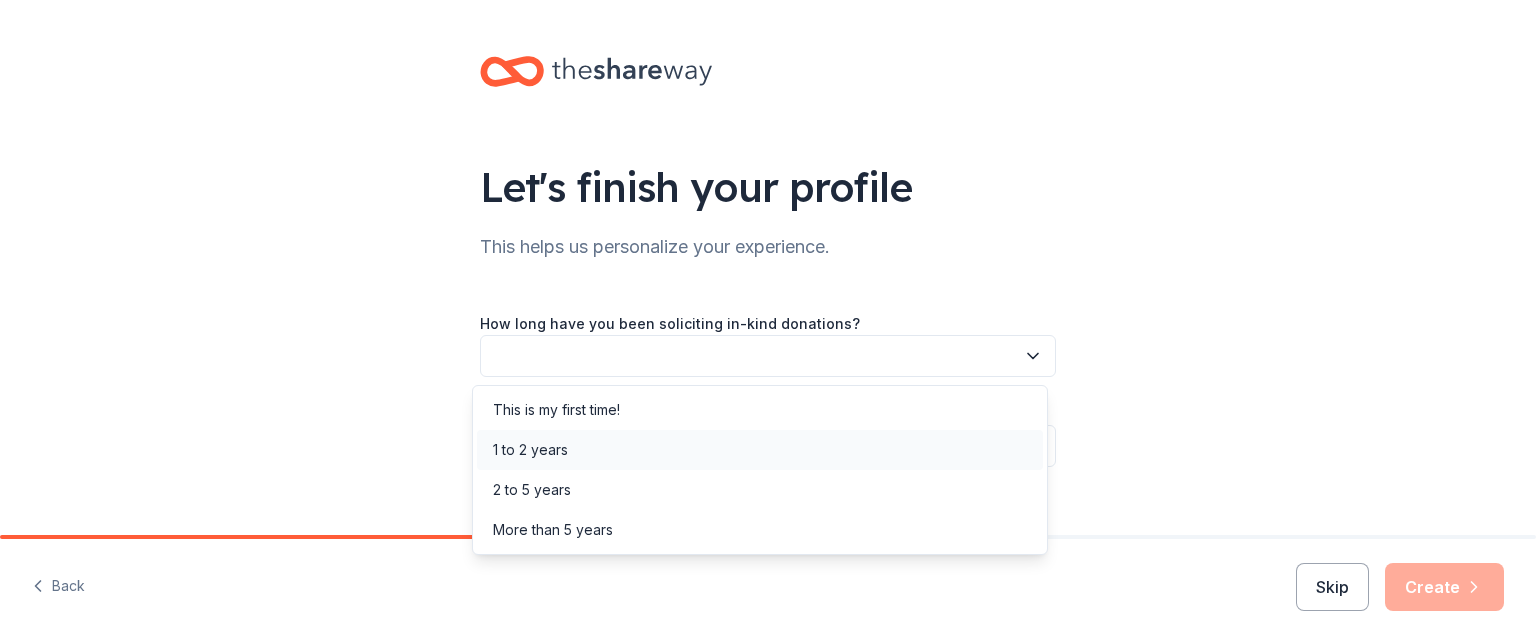 click on "1 to 2 years" at bounding box center [760, 450] 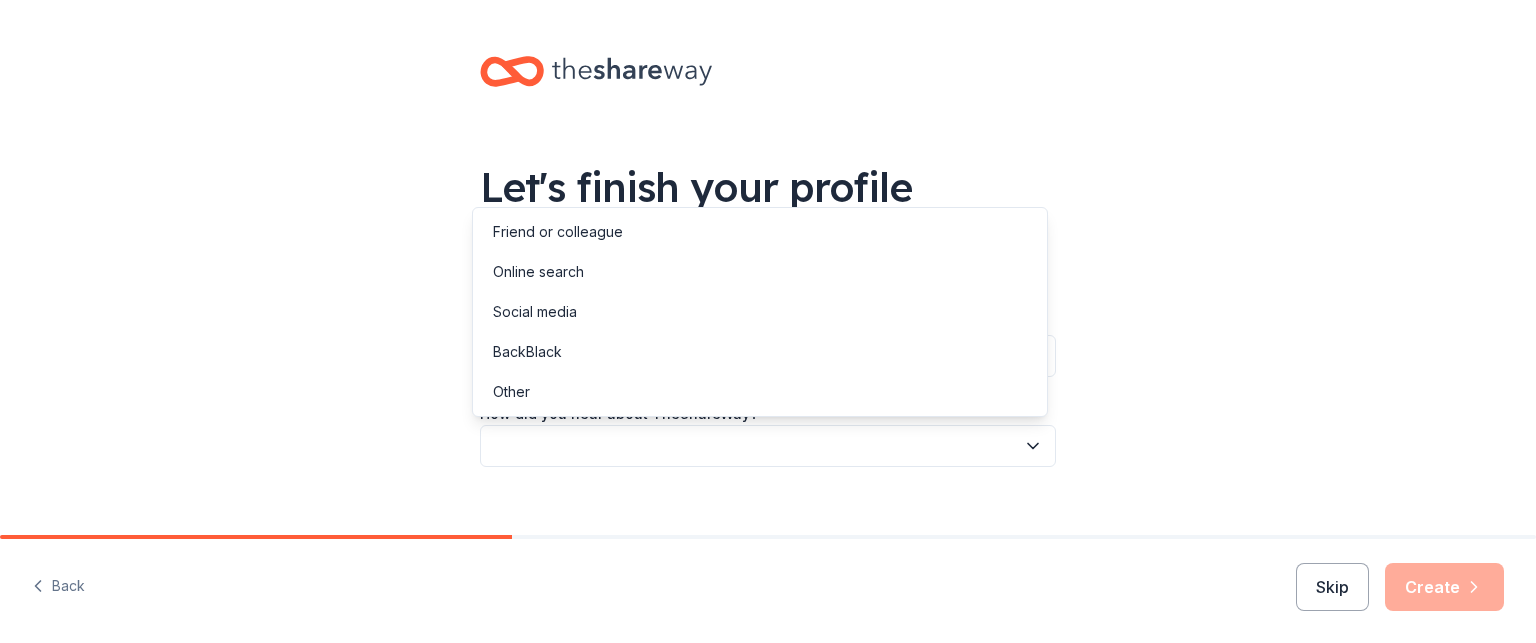 click at bounding box center [768, 446] 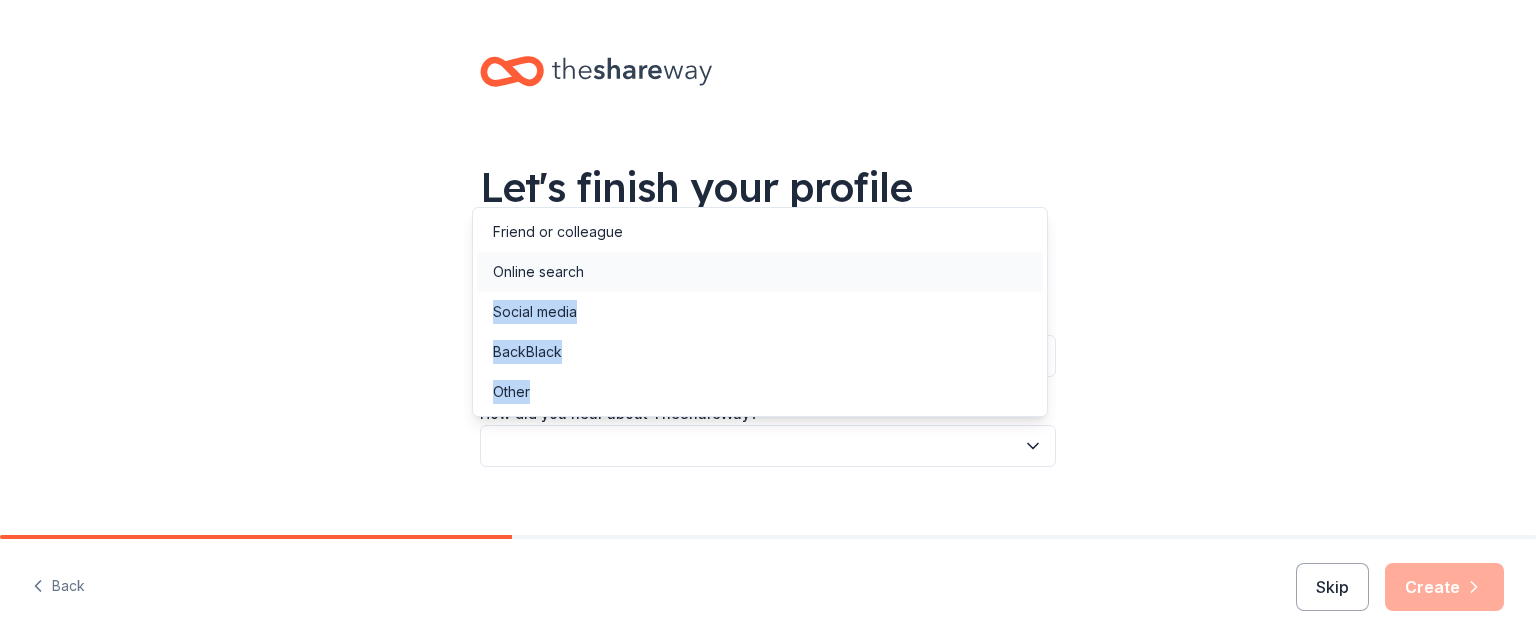 drag, startPoint x: 817, startPoint y: 384, endPoint x: 596, endPoint y: 264, distance: 251.47763 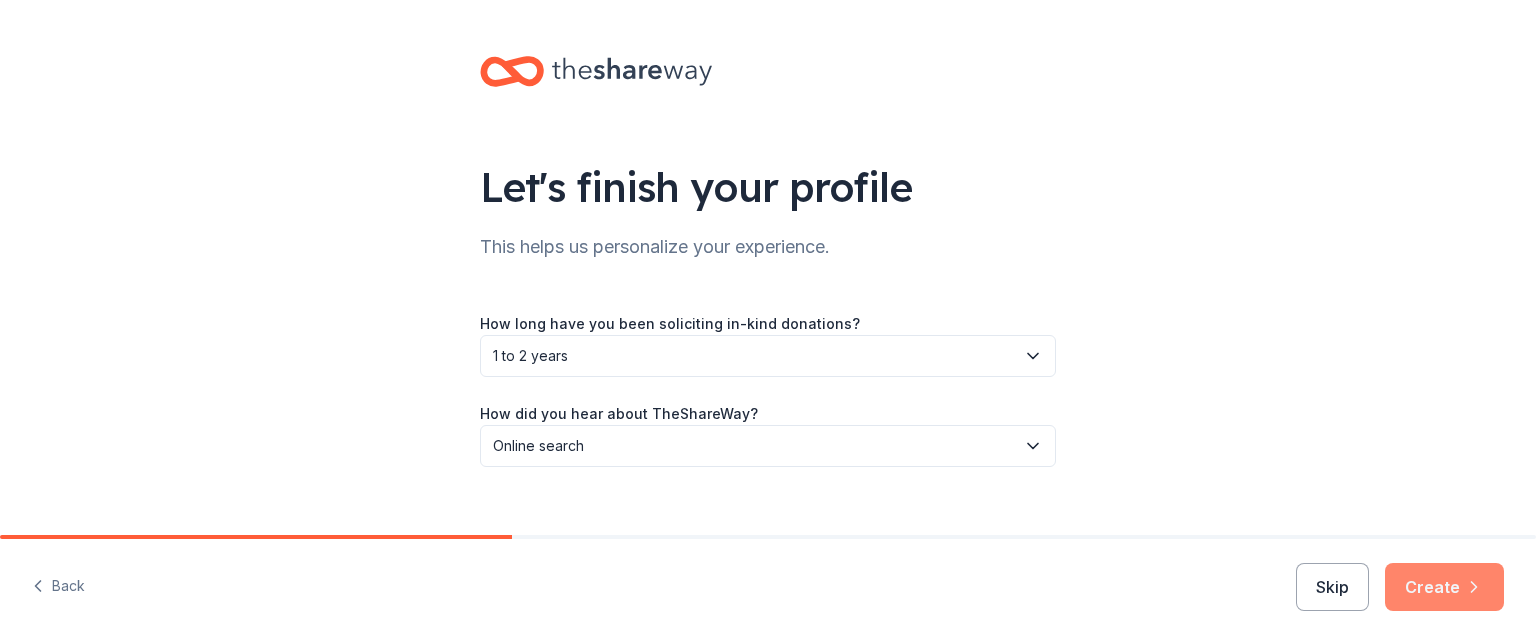click on "Create" at bounding box center [1444, 587] 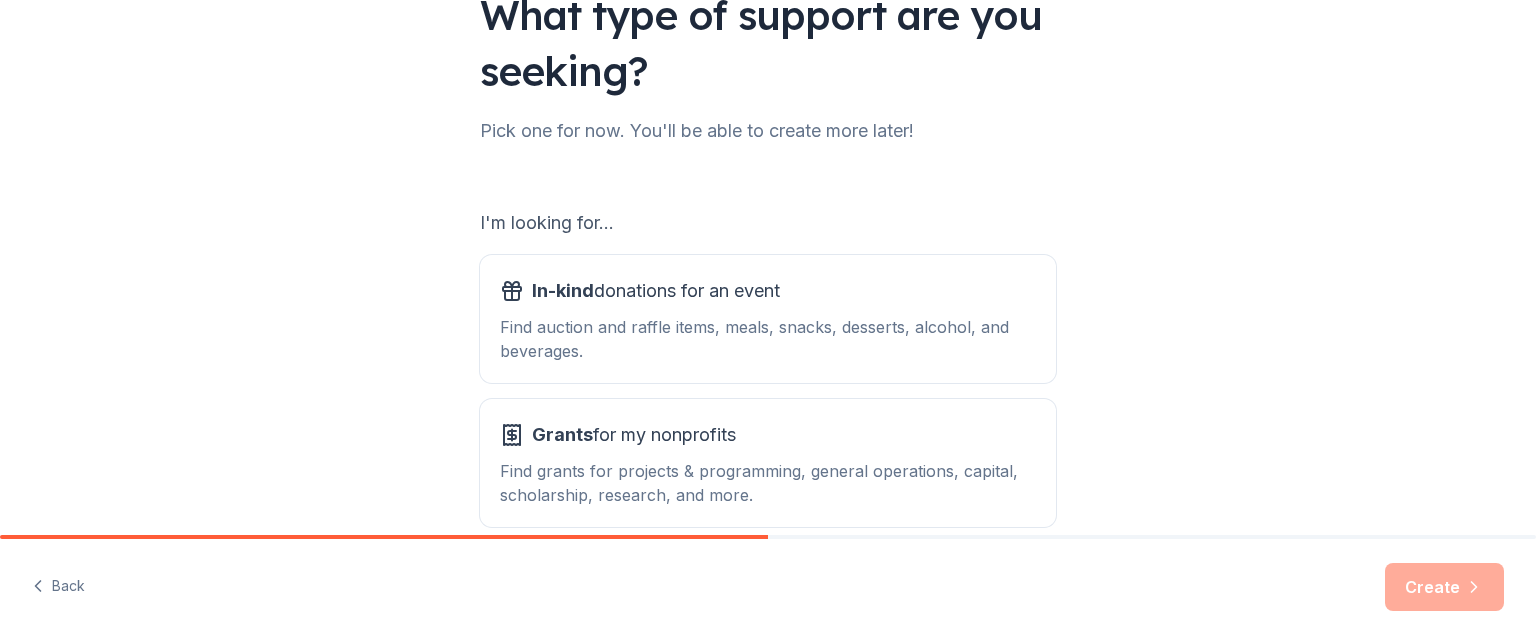 scroll, scrollTop: 272, scrollLeft: 0, axis: vertical 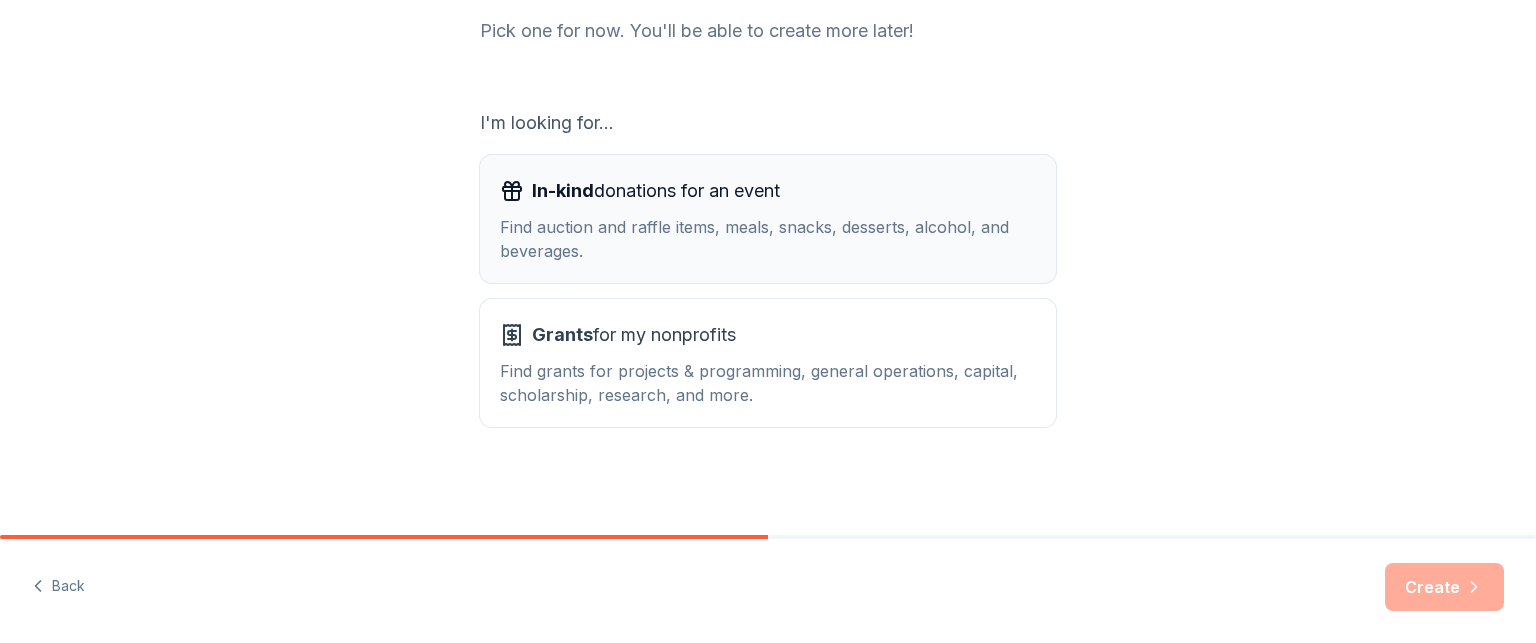 click on "In-kind  donations for an event Find auction and raffle items, meals, snacks, desserts, alcohol, and beverages." at bounding box center (768, 219) 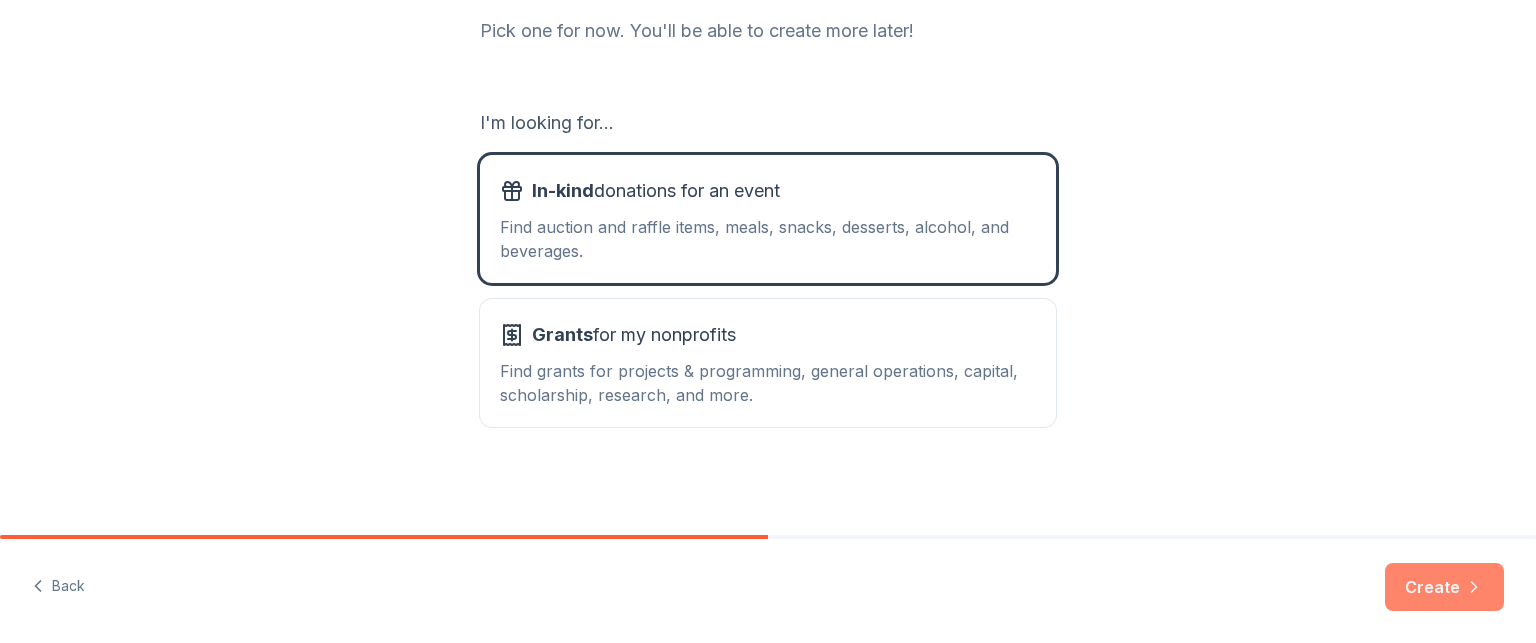 click on "Create" at bounding box center (1444, 587) 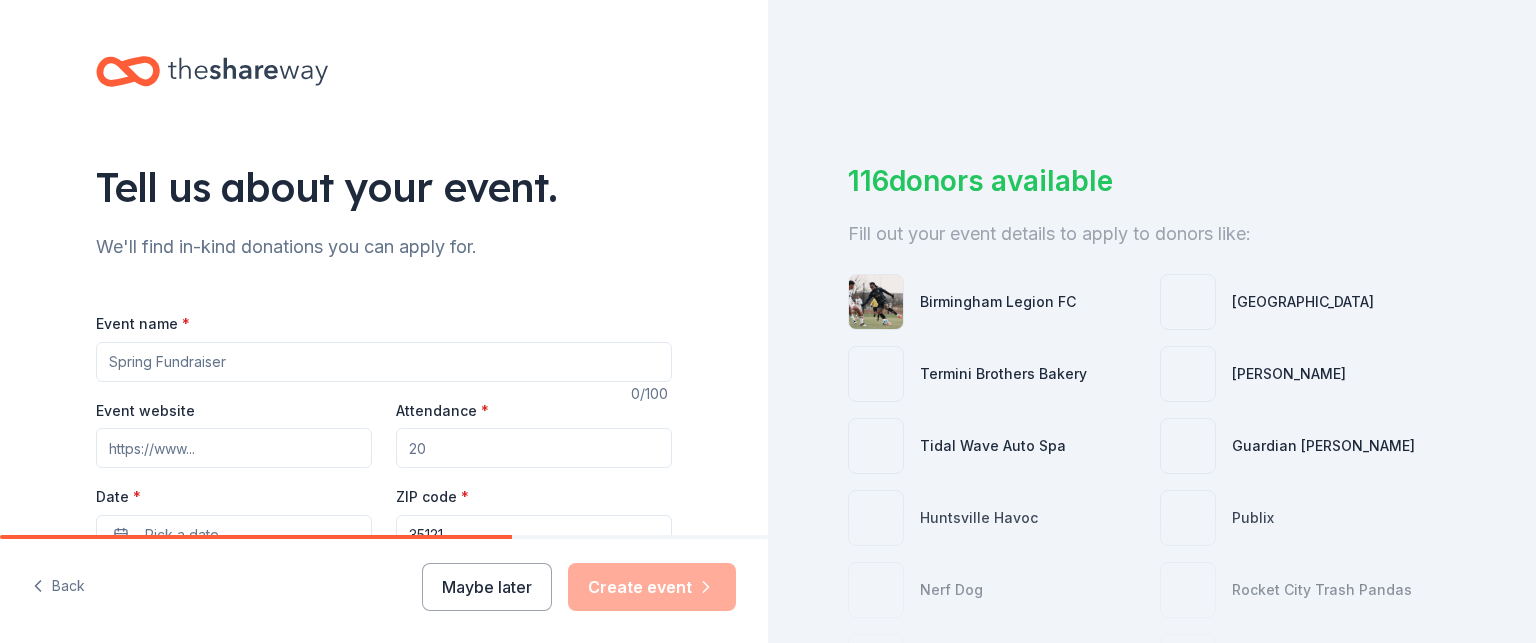 scroll, scrollTop: 131, scrollLeft: 0, axis: vertical 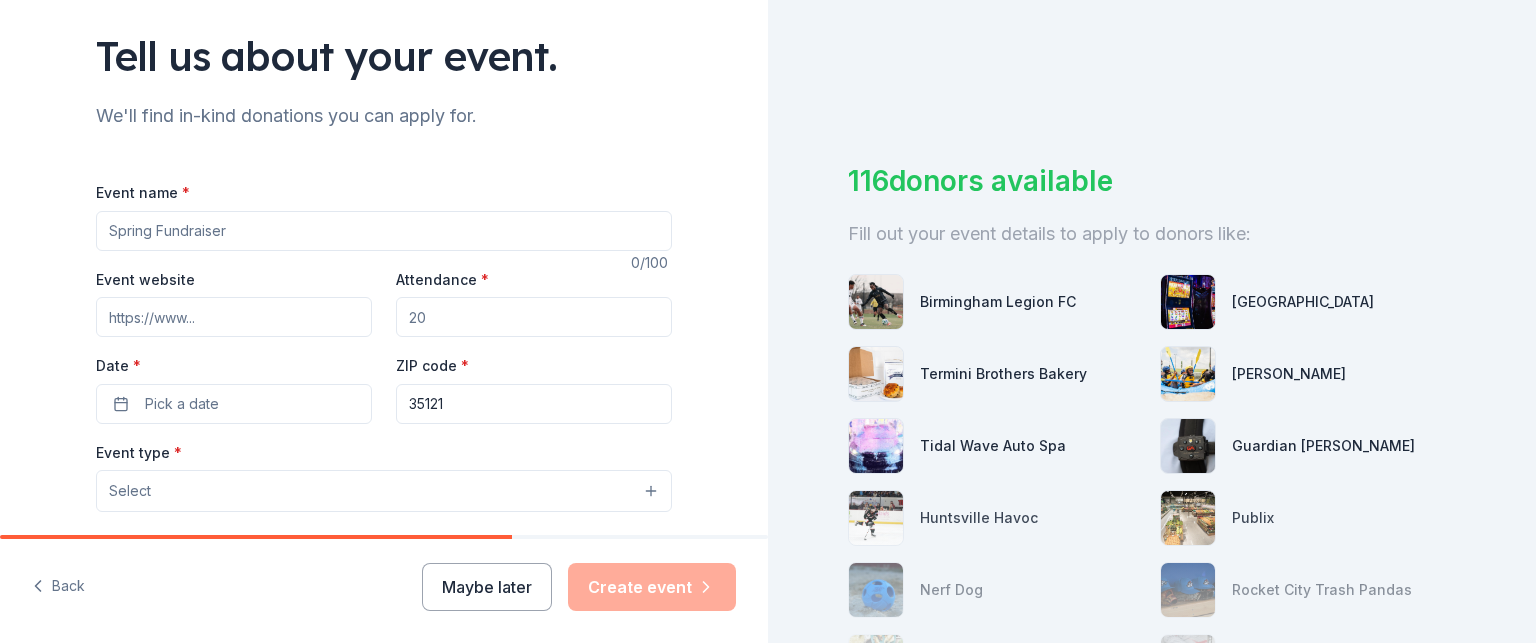 click on "Event name *" at bounding box center (384, 231) 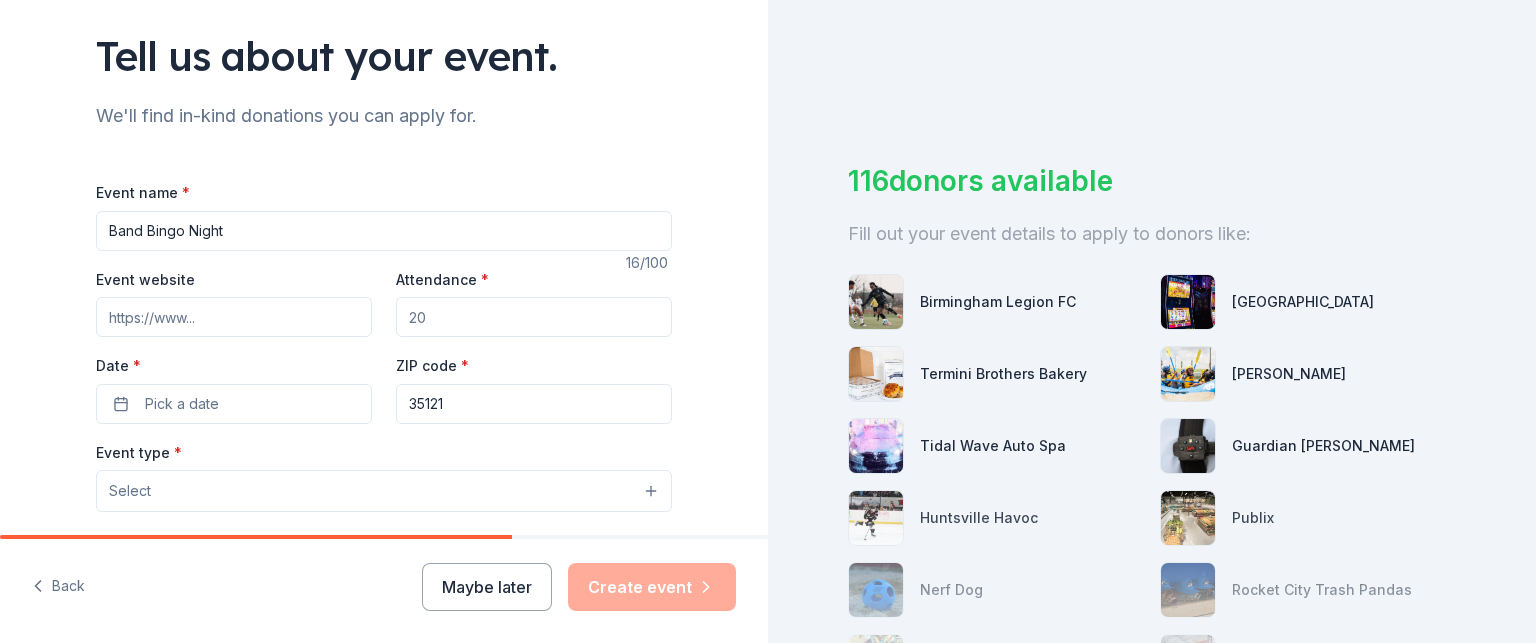 type on "Band Bingo Night" 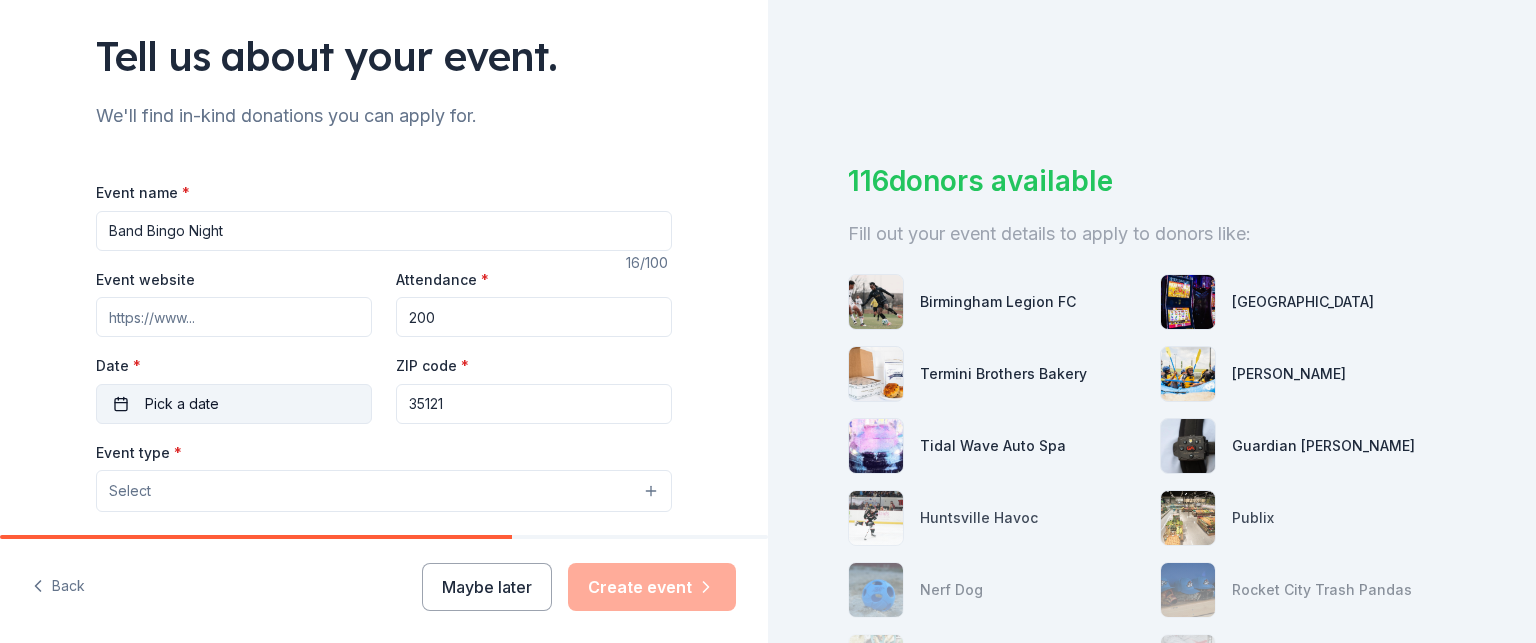 type on "200" 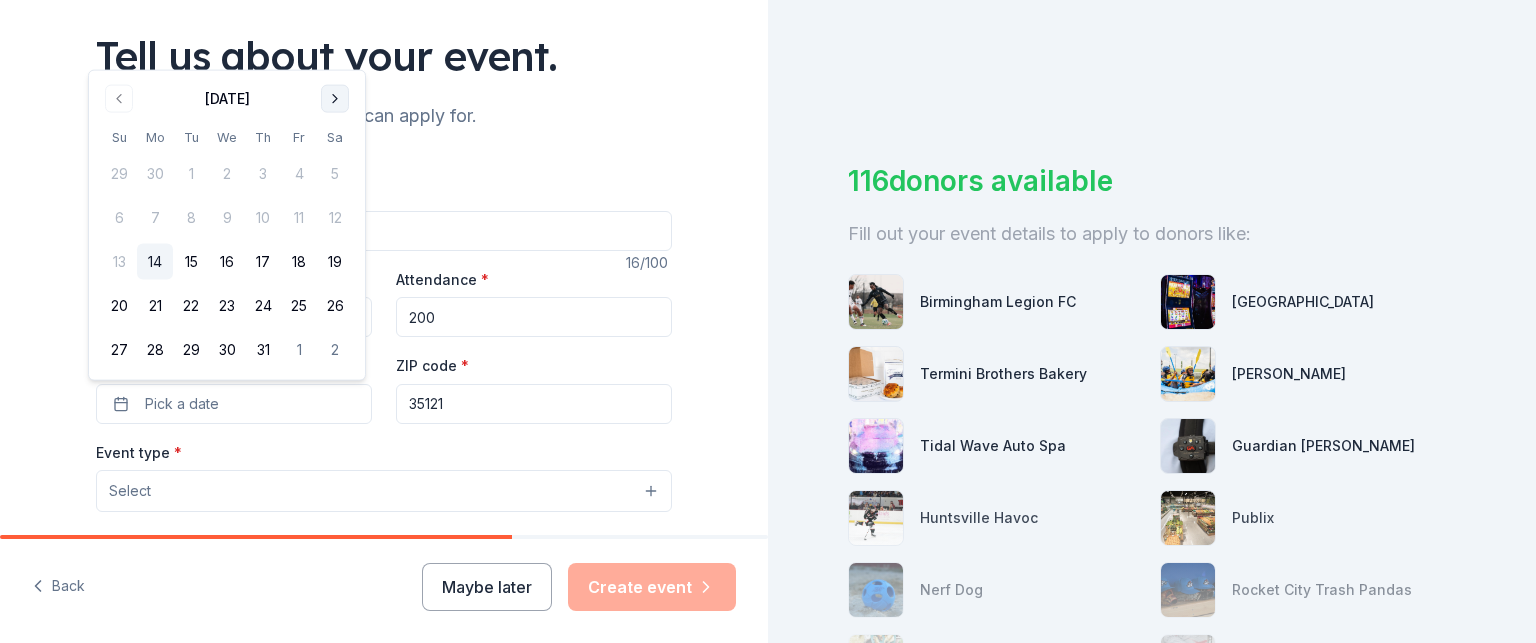 click at bounding box center (335, 99) 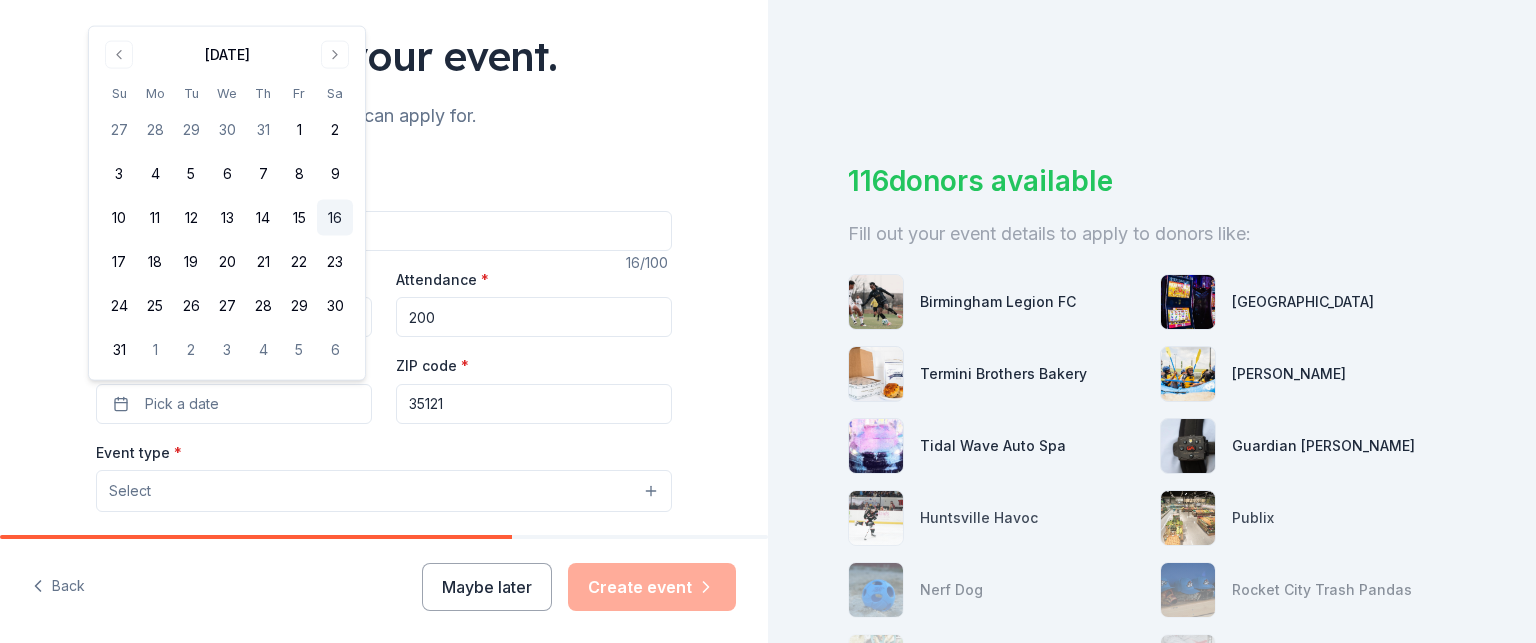click on "16" at bounding box center (335, 218) 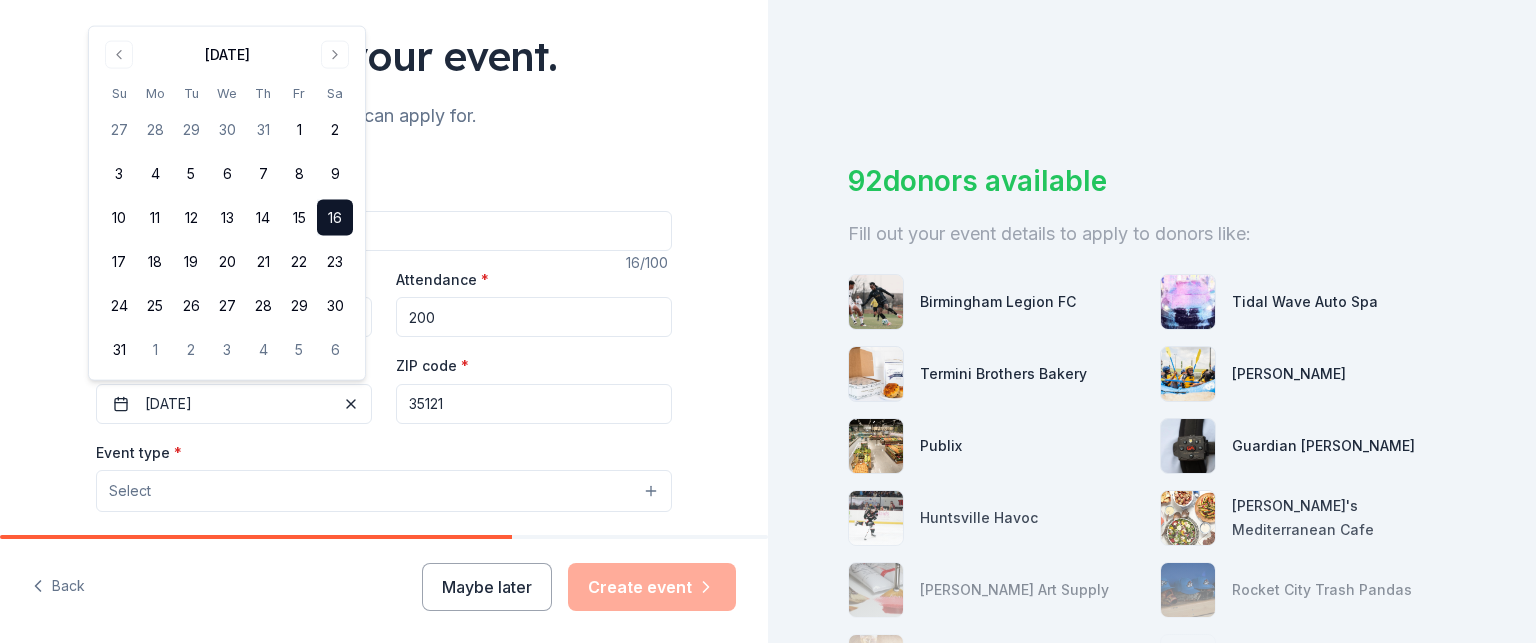 click on "Select" at bounding box center [384, 491] 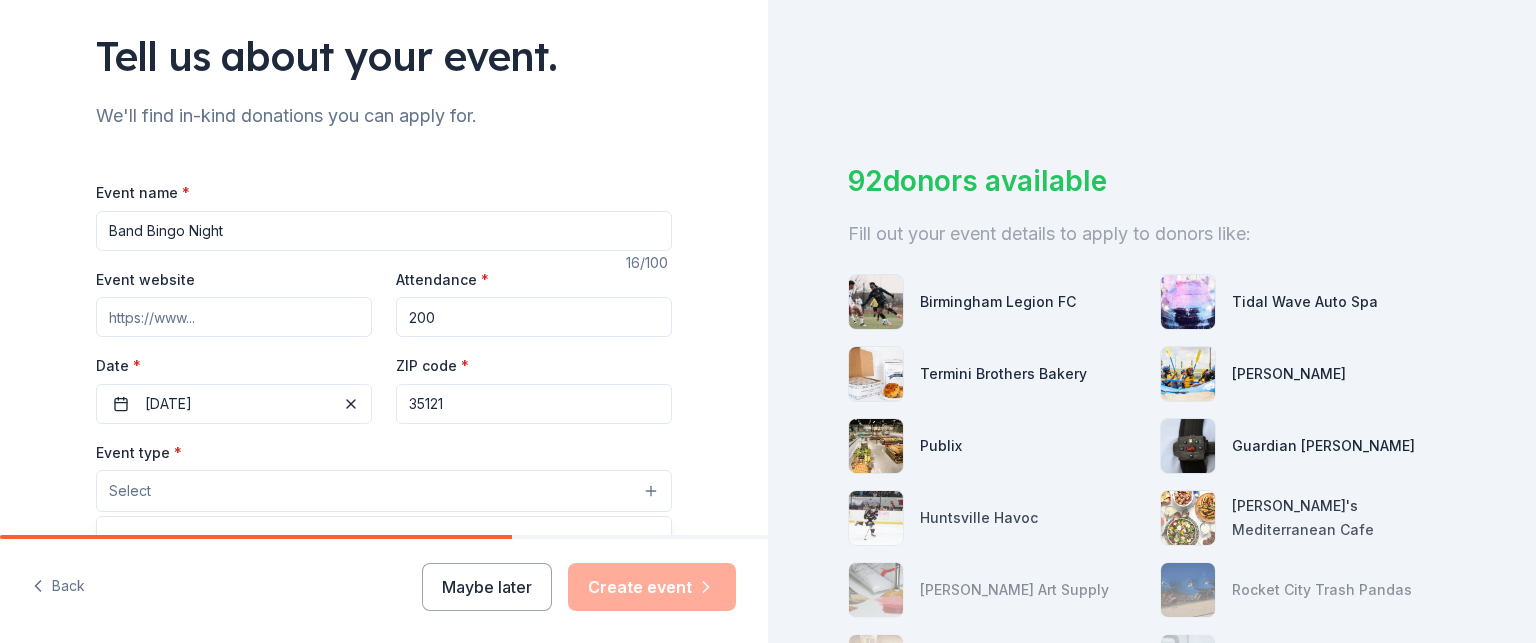 click on "Select" at bounding box center [384, 491] 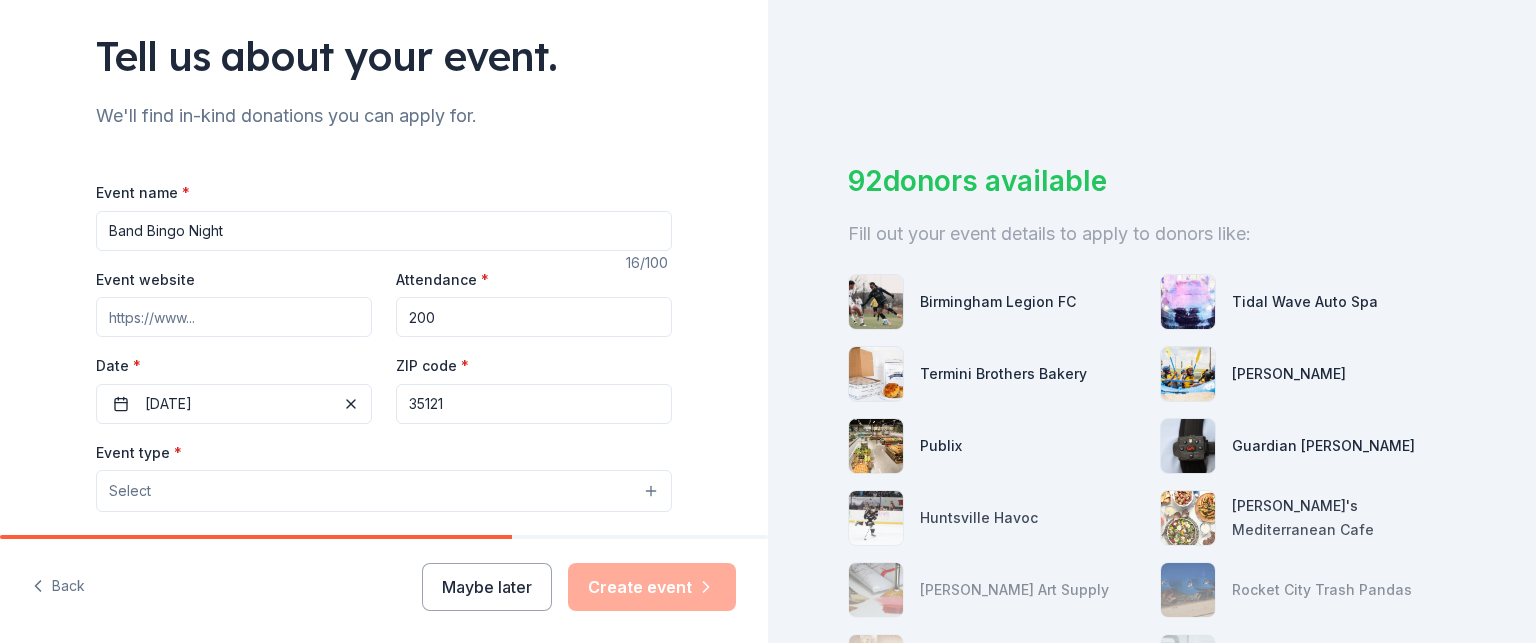 click on "Select" at bounding box center (384, 491) 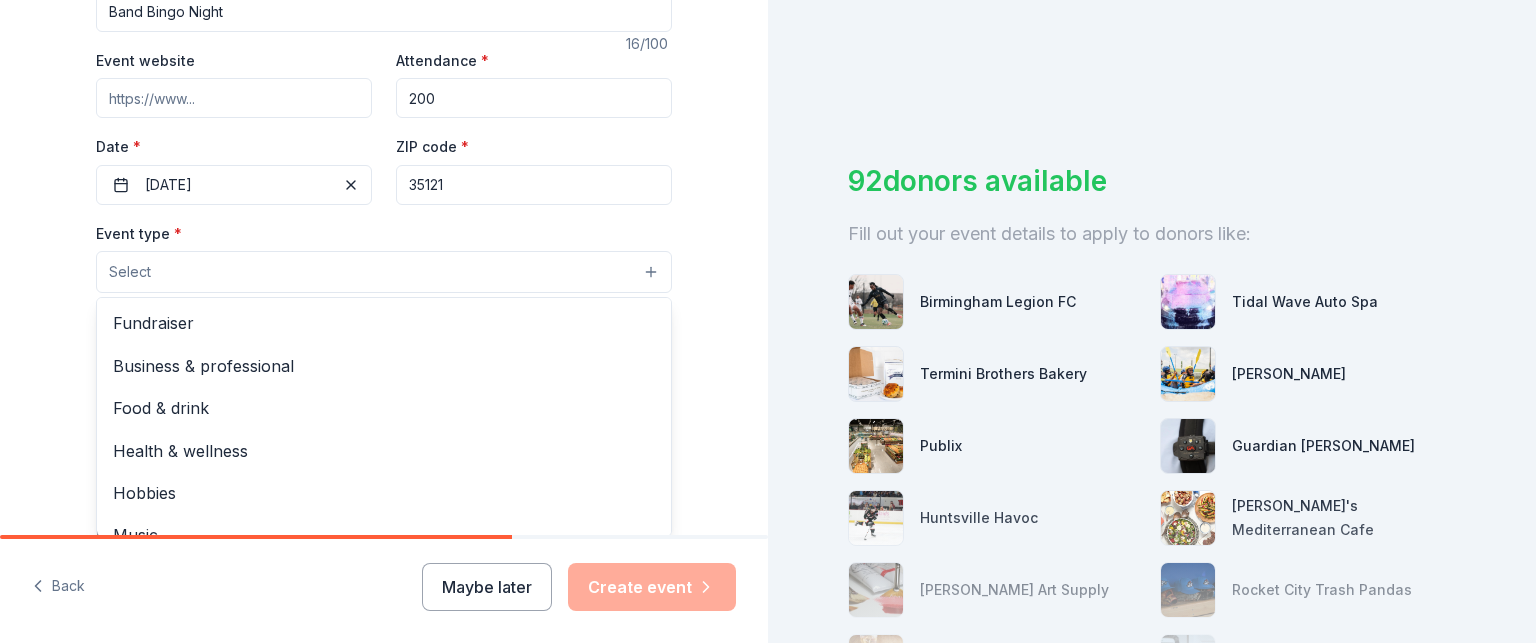 scroll, scrollTop: 351, scrollLeft: 0, axis: vertical 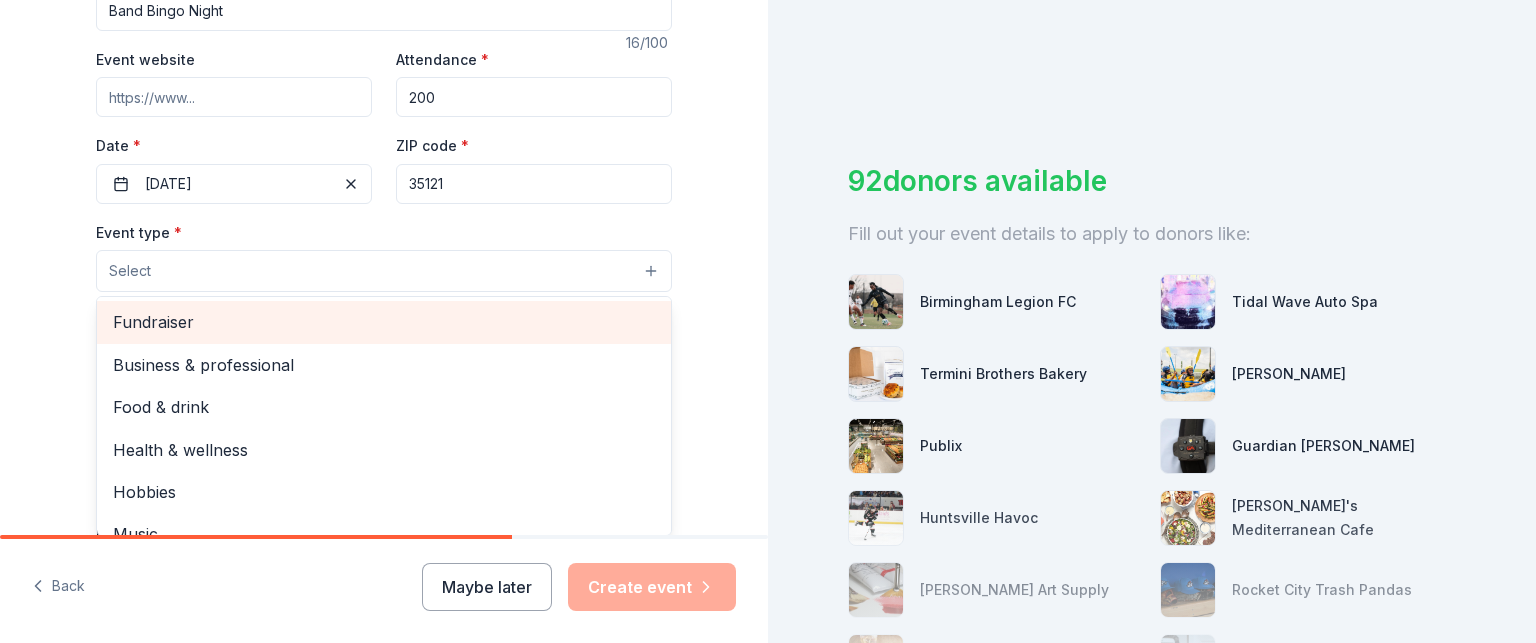 click on "Fundraiser" at bounding box center [384, 322] 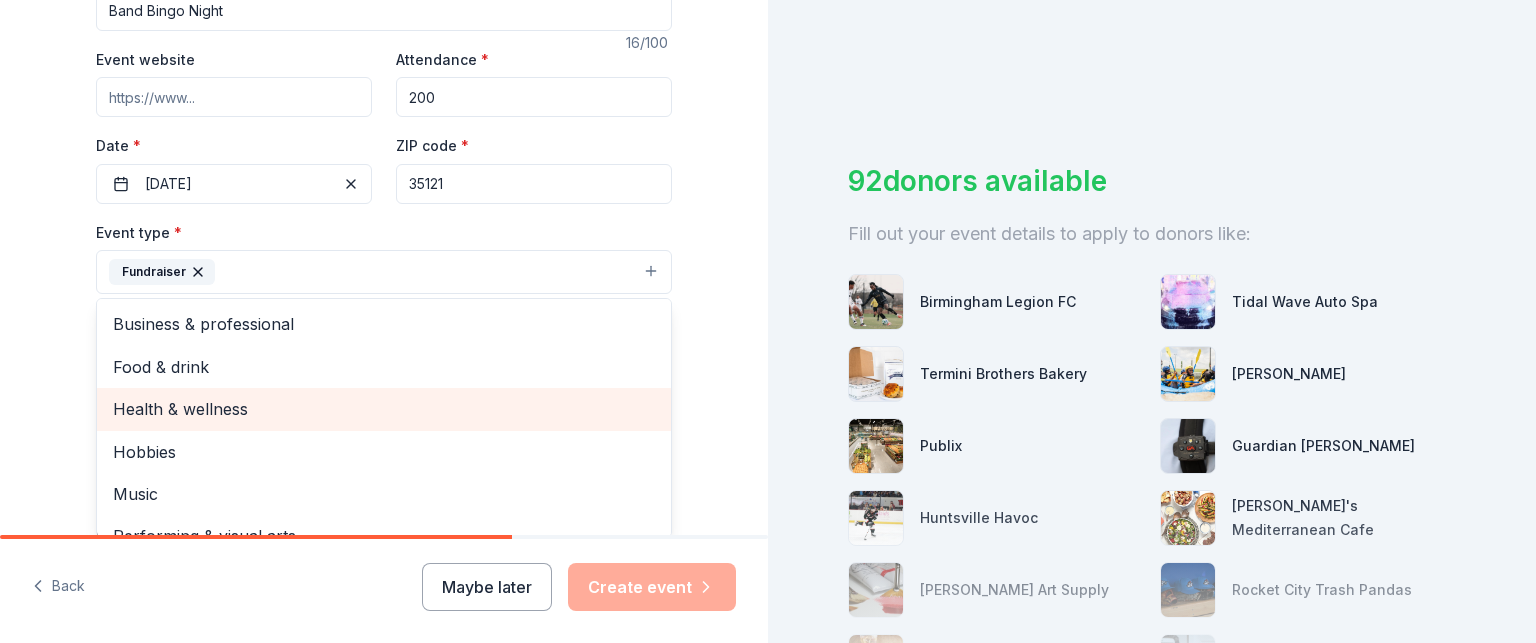 scroll, scrollTop: 24, scrollLeft: 0, axis: vertical 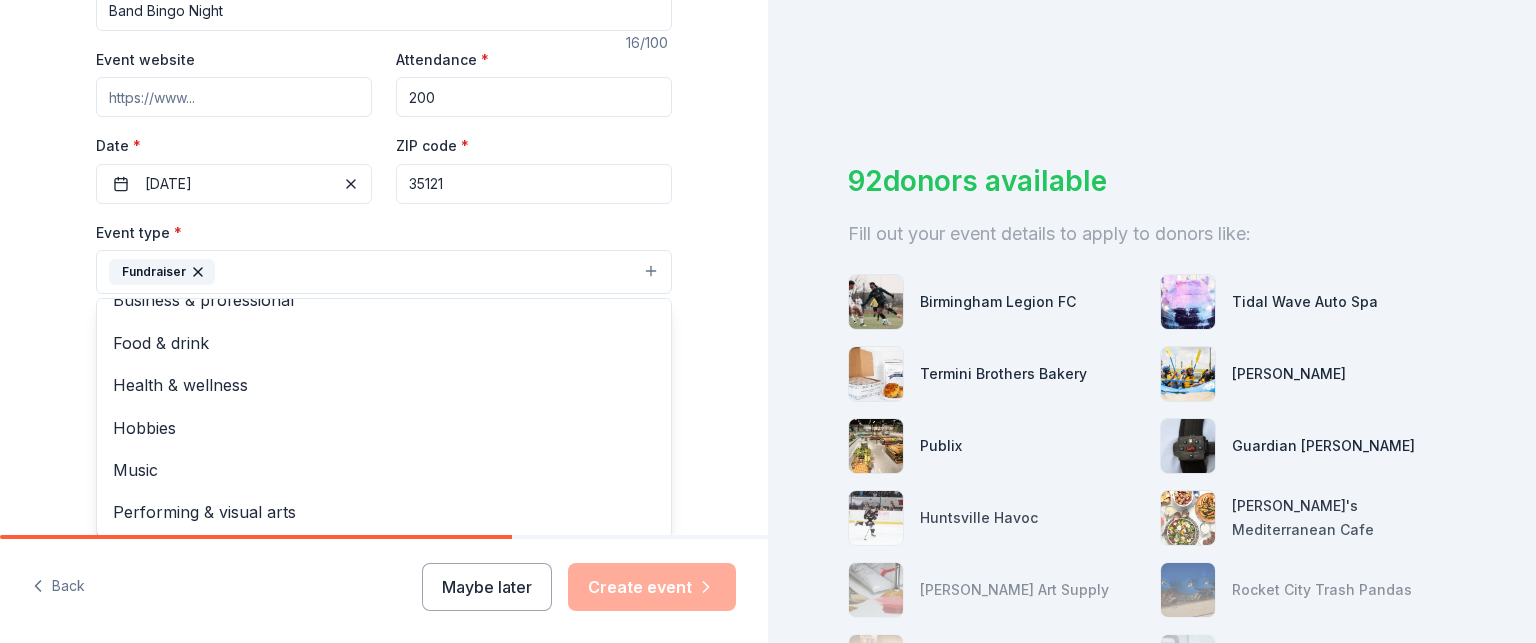 click on "Tell us about your event. We'll find in-kind donations you can apply for. Event name * Band Bingo Night 16 /100 Event website Attendance * 200 Date * 08/16/2025 ZIP code * 35121 Event type * Fundraiser Business & professional Food & drink Health & wellness Hobbies Music Performing & visual arts Demographic Select We use this information to help brands find events with their target demographic to sponsor their products. Mailing address Apt/unit Description What are you looking for? * Auction & raffle Meals Snacks Desserts Alcohol Beverages Send me reminders Email me reminders of donor application deadlines Recurring event" at bounding box center (384, 315) 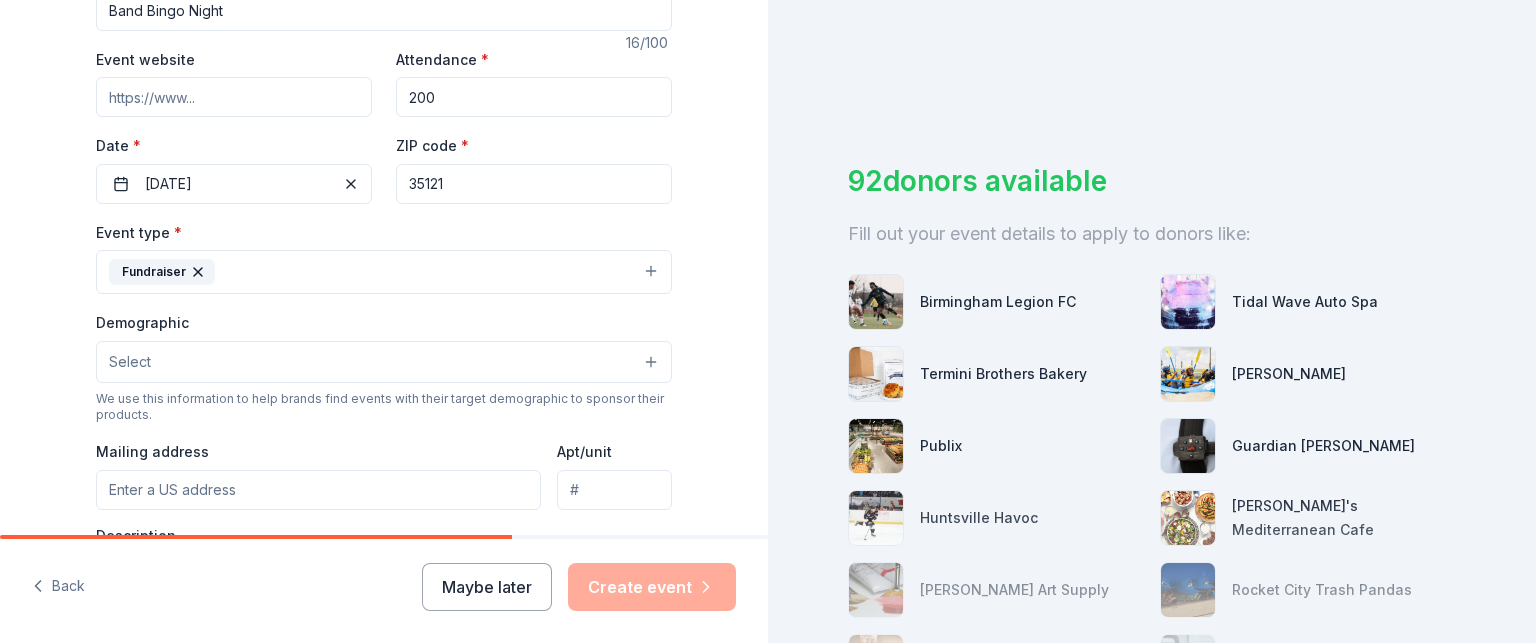 click on "Select" at bounding box center [384, 362] 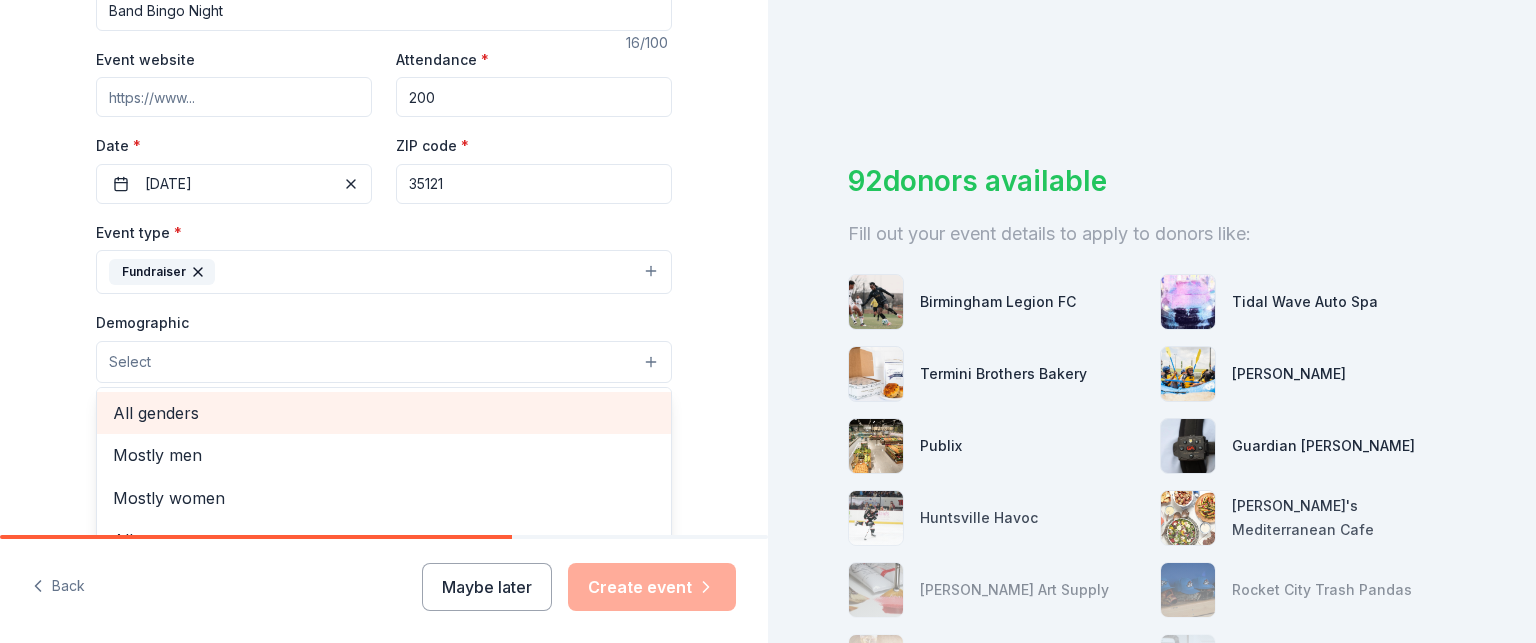 click on "All genders" at bounding box center [384, 413] 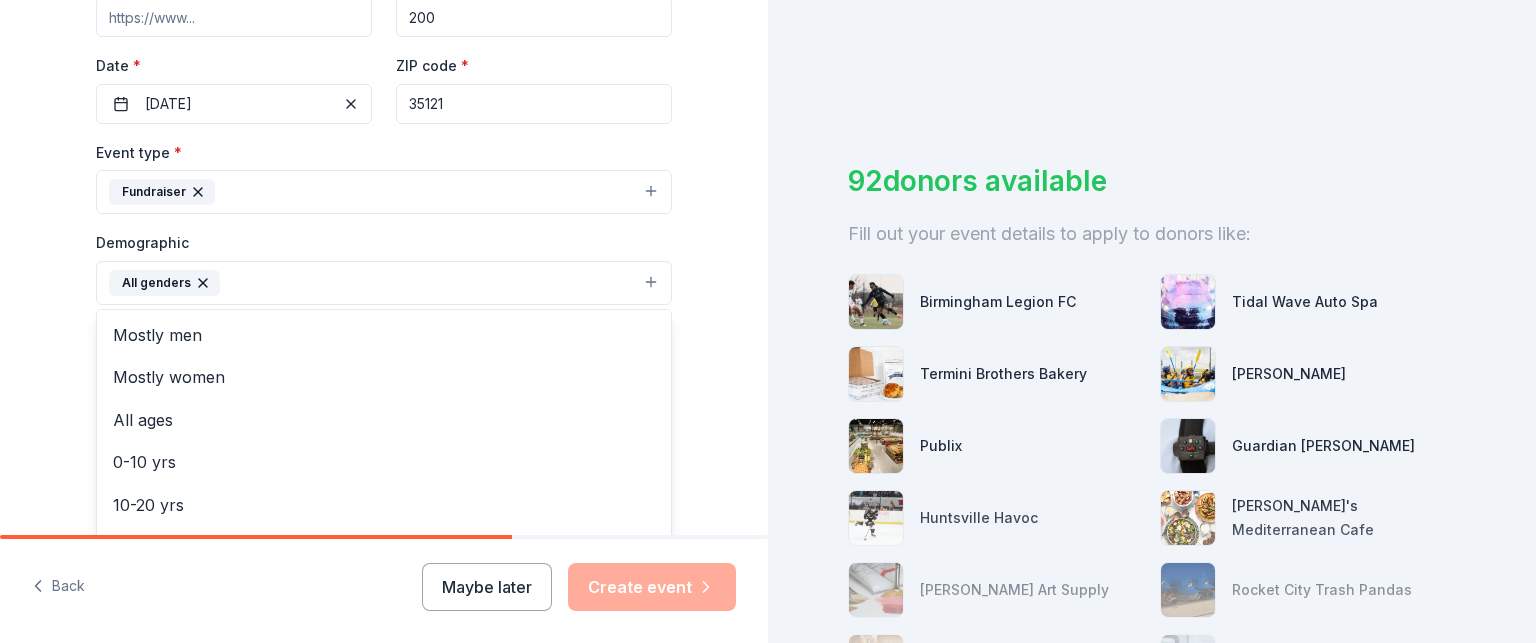scroll, scrollTop: 459, scrollLeft: 0, axis: vertical 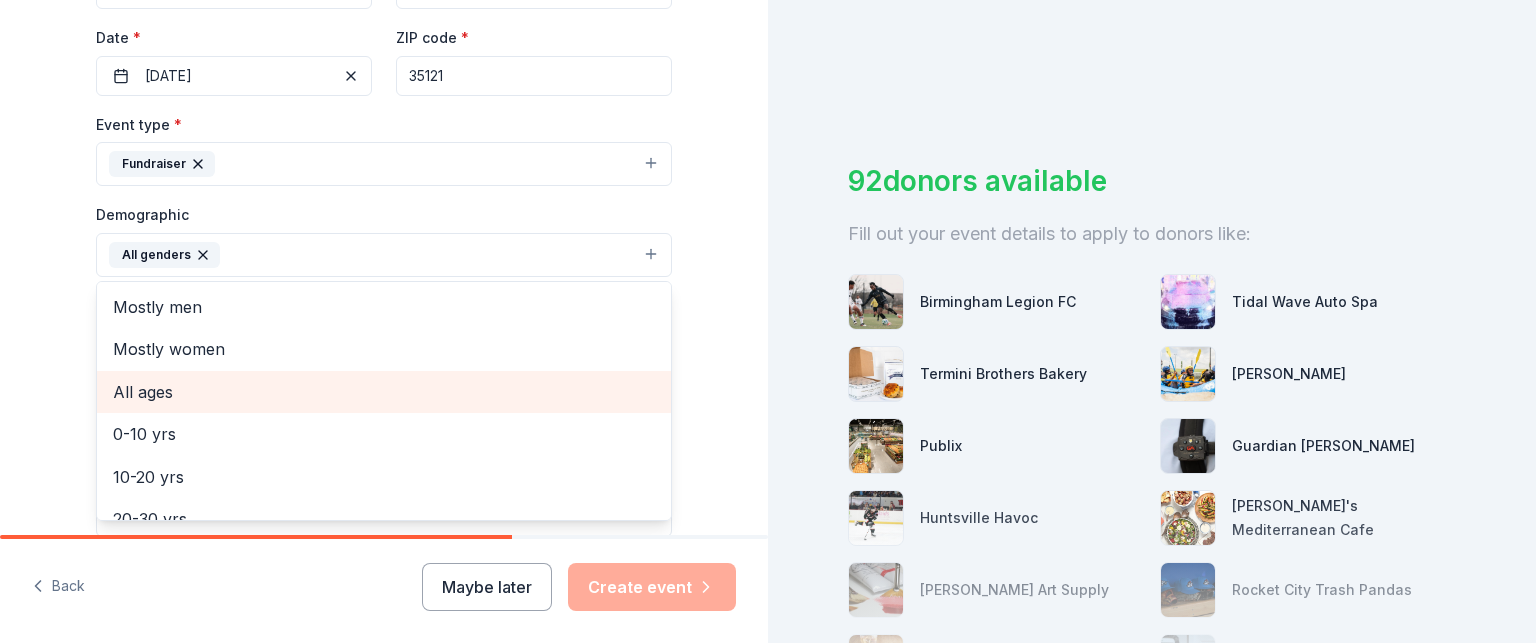 click on "All ages" at bounding box center [384, 392] 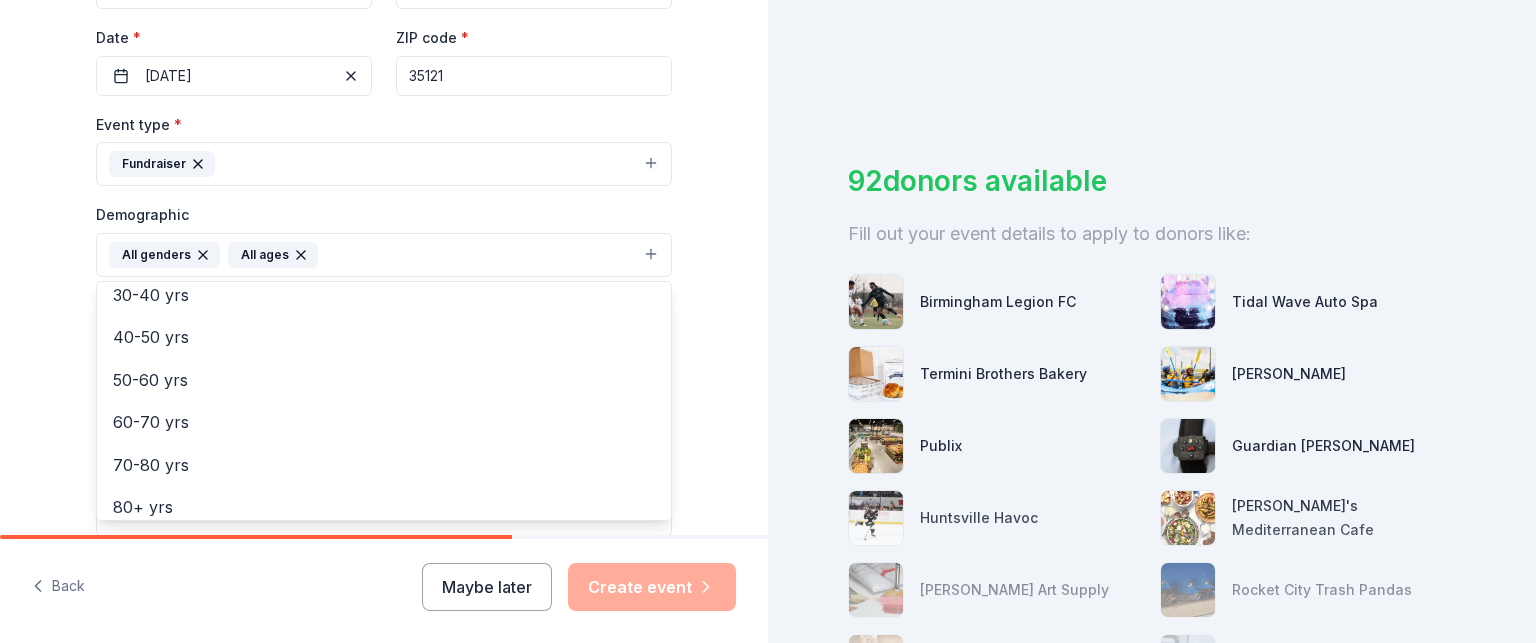 scroll, scrollTop: 236, scrollLeft: 0, axis: vertical 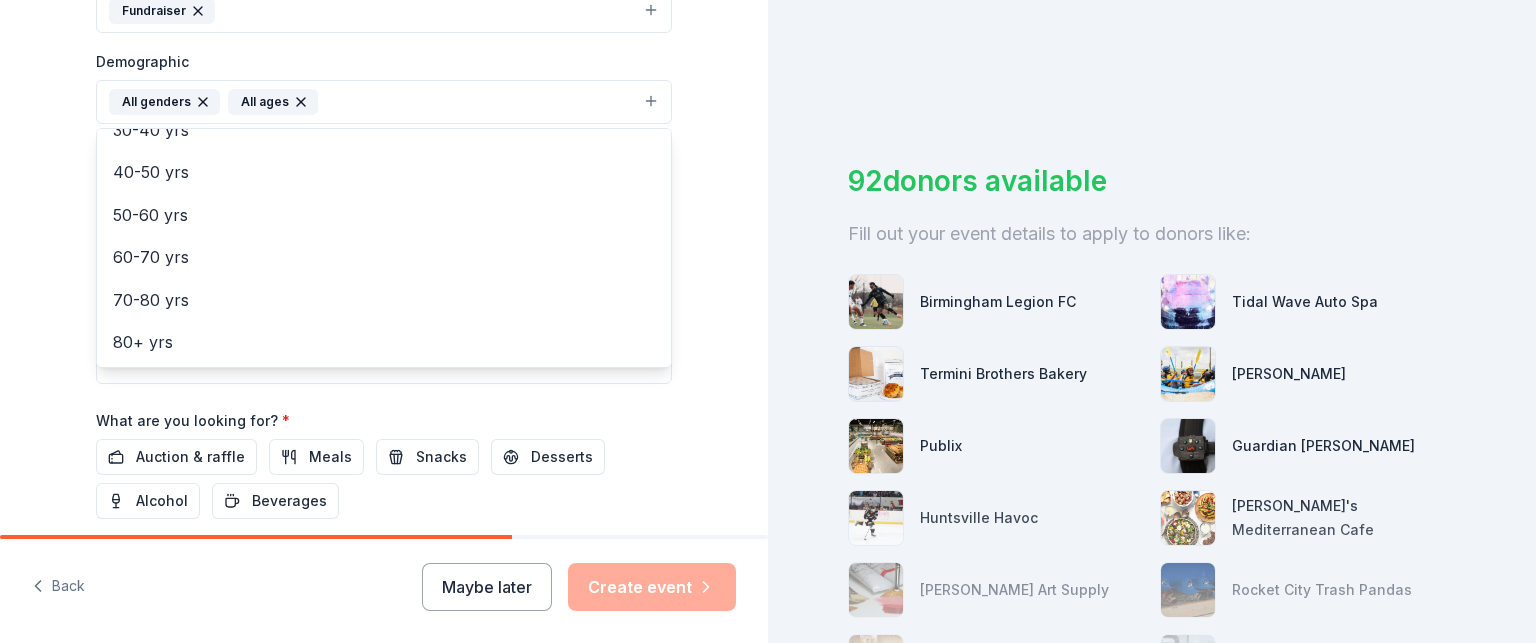 click on "Tell us about your event. We'll find in-kind donations you can apply for. Event name * Band Bingo Night 16 /100 Event website Attendance * 200 Date * 08/16/2025 ZIP code * 35121 Event type * Fundraiser Demographic All genders All ages Mostly men Mostly women 0-10 yrs 10-20 yrs 20-30 yrs 30-40 yrs 40-50 yrs 50-60 yrs 60-70 yrs 70-80 yrs 80+ yrs We use this information to help brands find events with their target demographic to sponsor their products. Mailing address Apt/unit Description What are you looking for? * Auction & raffle Meals Snacks Desserts Alcohol Beverages Send me reminders Email me reminders of donor application deadlines Recurring event" at bounding box center (384, 55) 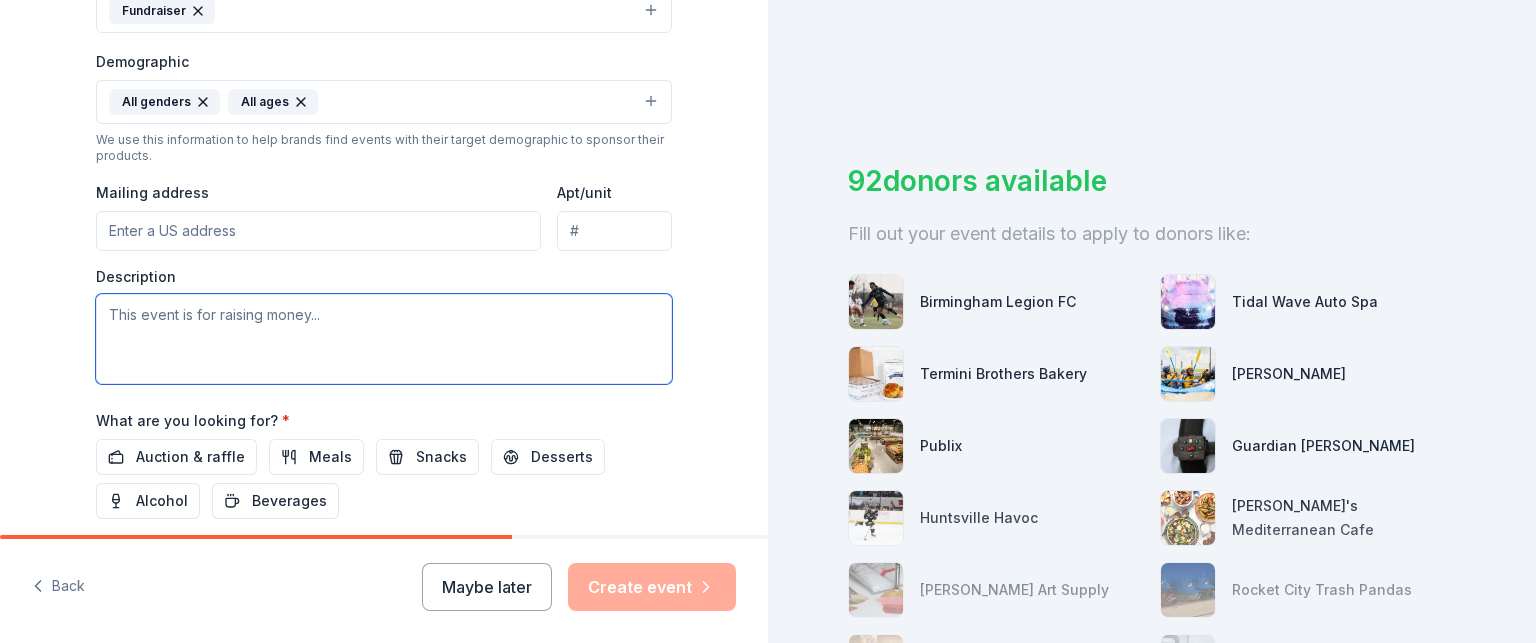 click at bounding box center (384, 339) 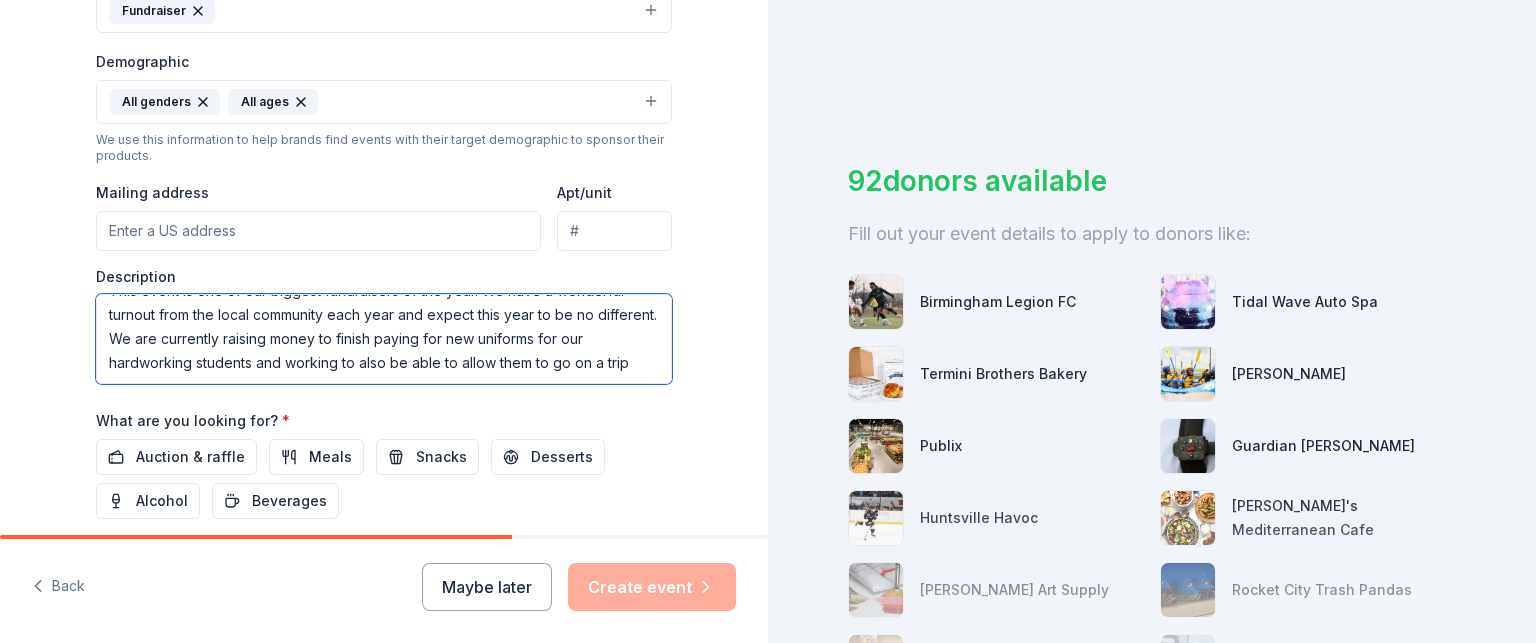 scroll, scrollTop: 36, scrollLeft: 0, axis: vertical 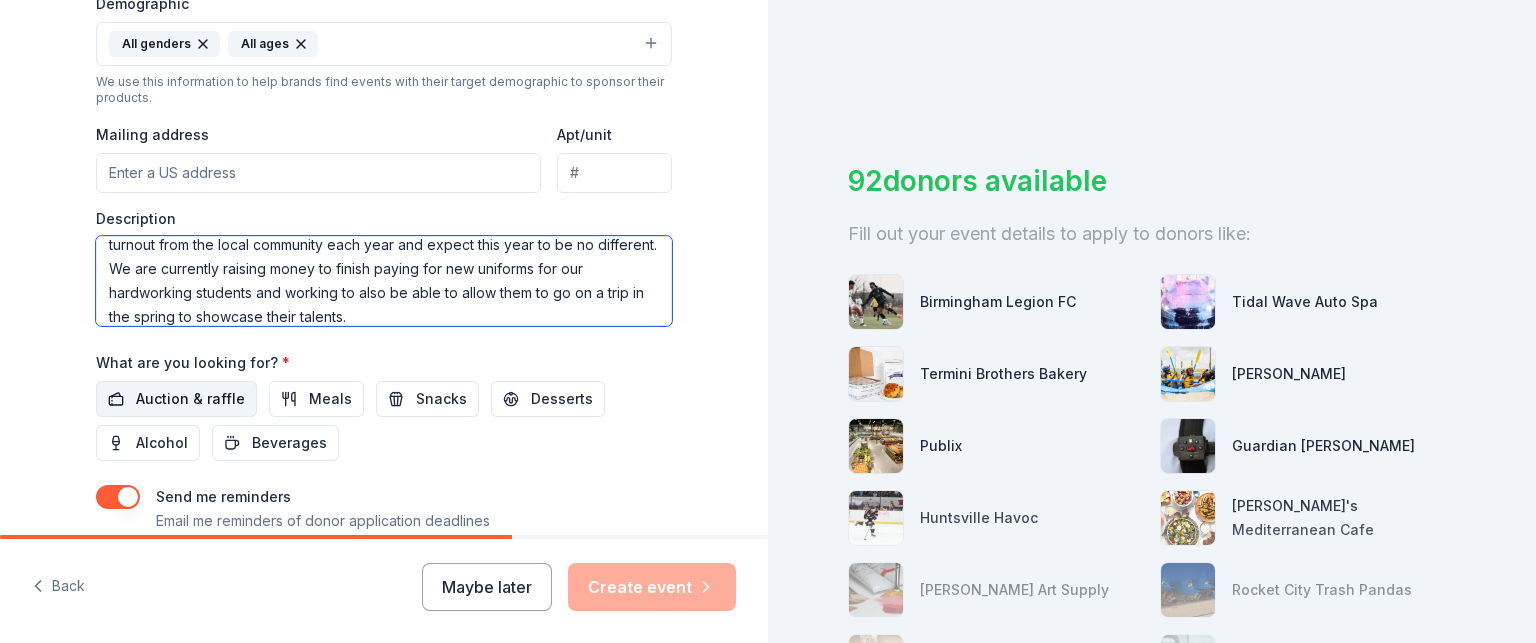 type on "This event is one of our biggest fundraisers of the year. We have a wonderful turnout from the local community each year and expect this year to be no different. We are currently raising money to finish paying for new uniforms for our hardworking students and working to also be able to allow them to go on a trip in the spring to showcase their talents." 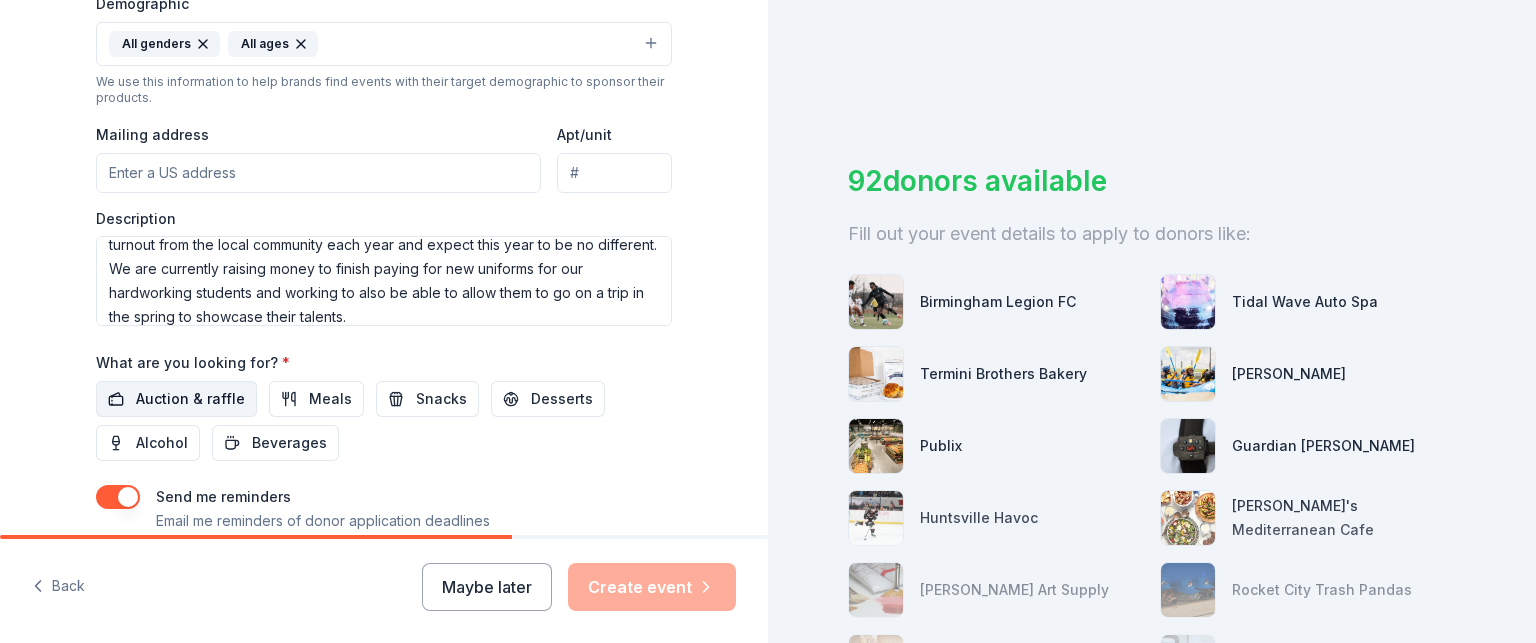 click on "Auction & raffle" at bounding box center (190, 399) 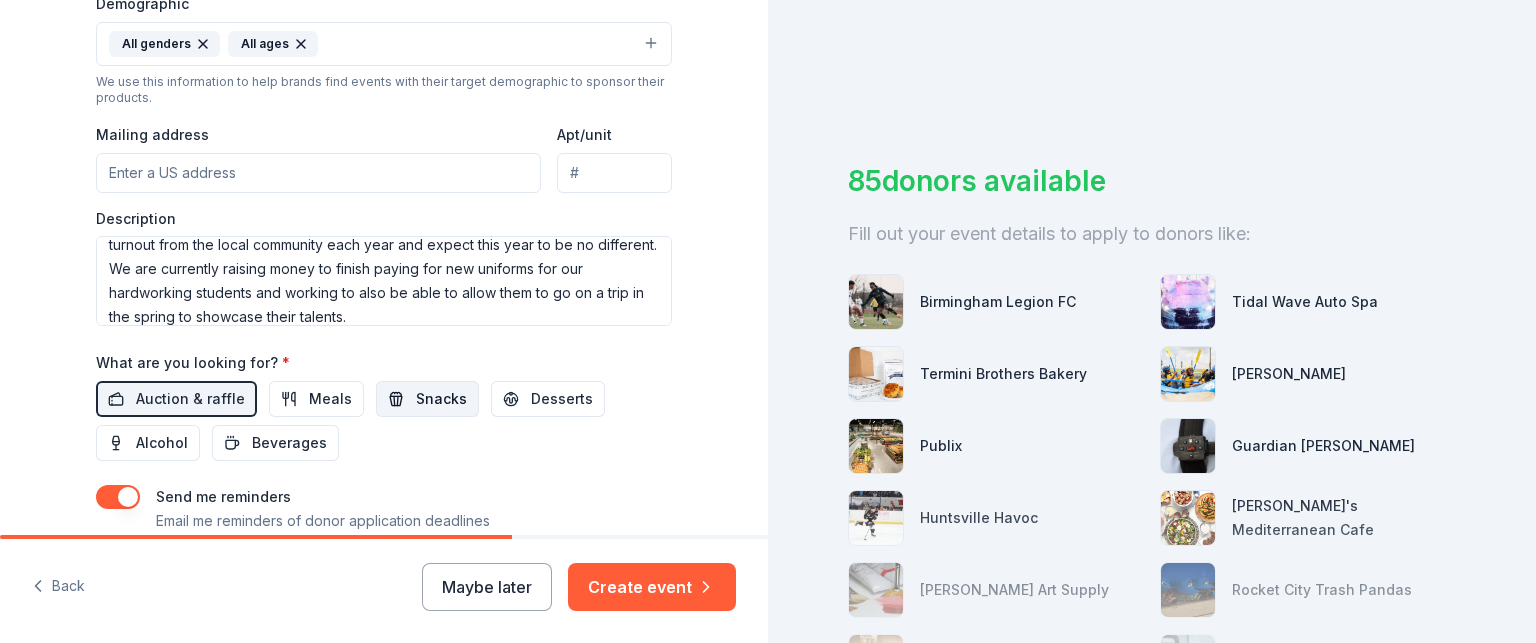 click on "Snacks" at bounding box center (427, 399) 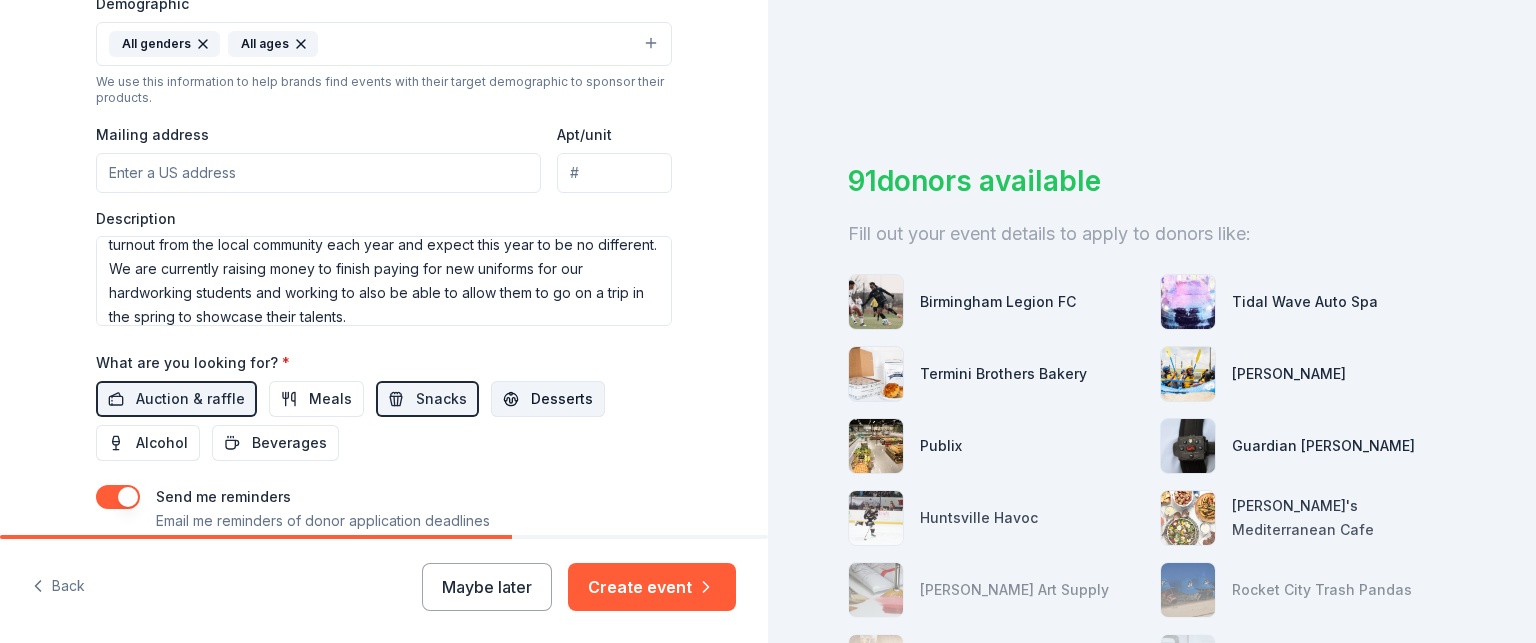 click on "Desserts" at bounding box center [562, 399] 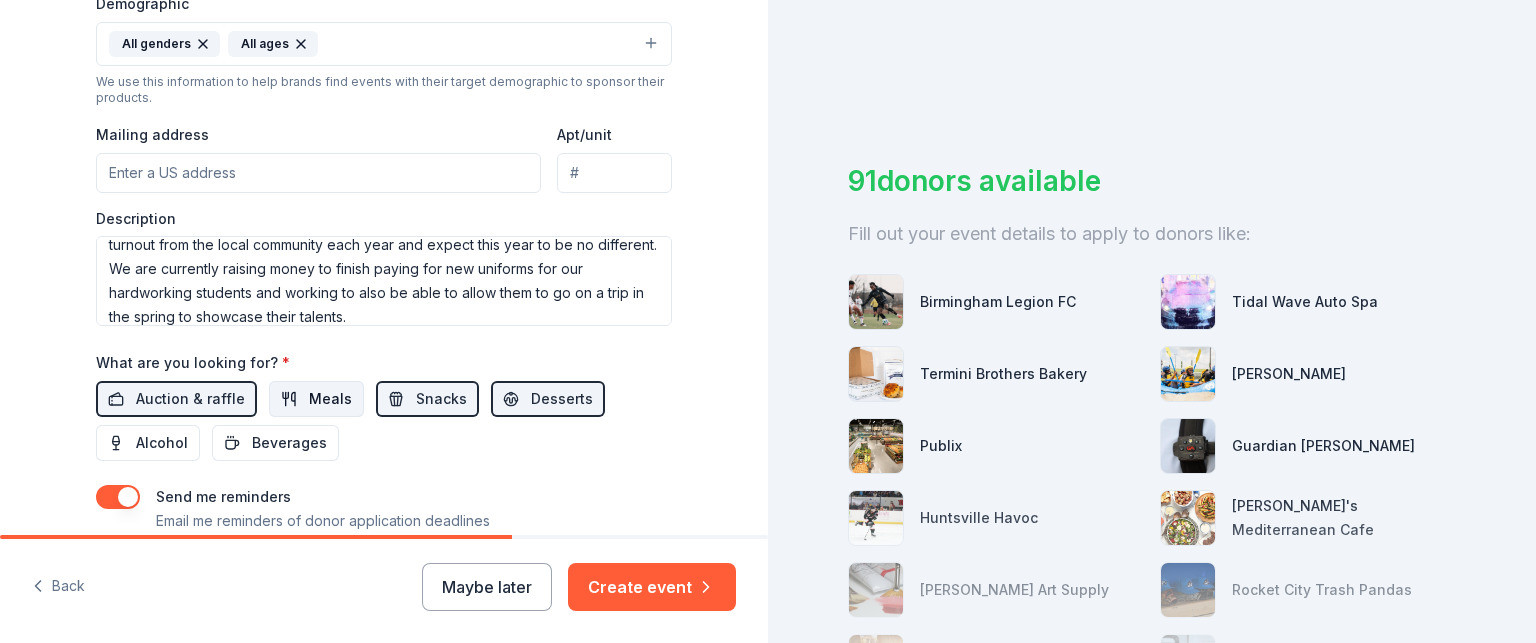 click on "Meals" at bounding box center (330, 399) 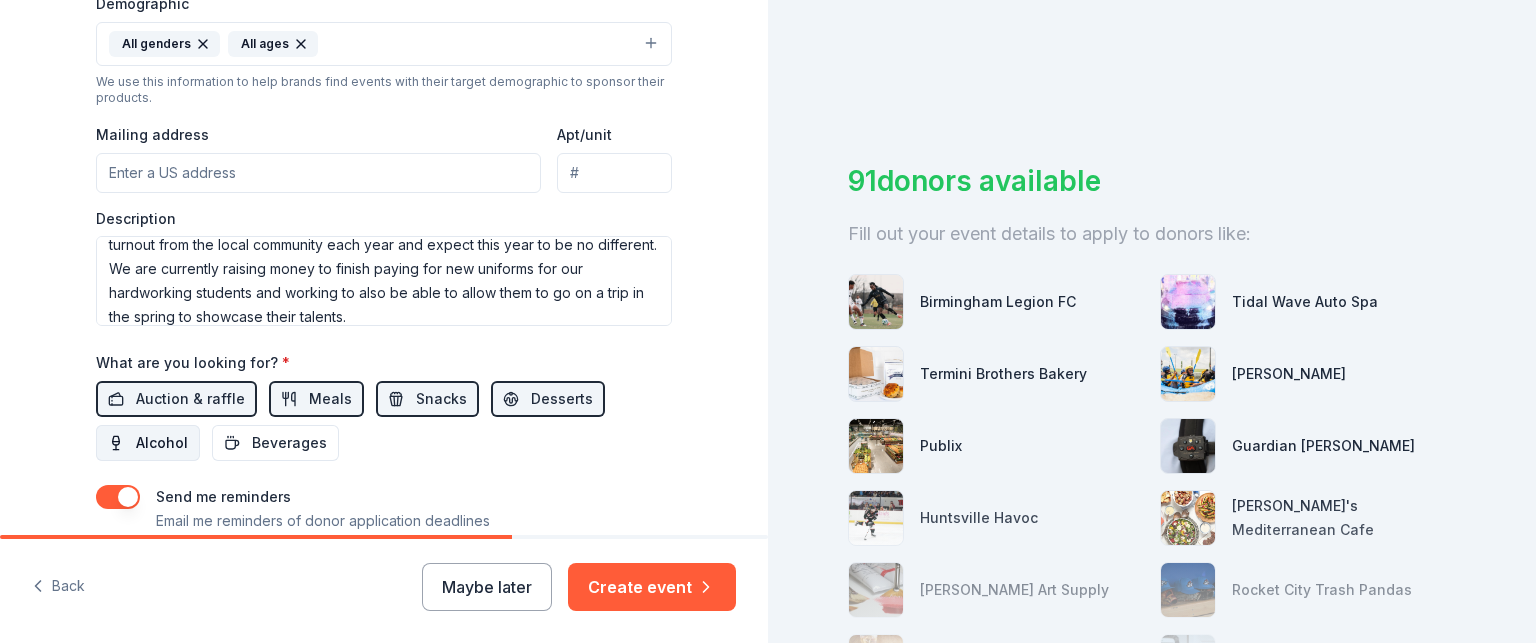 click on "Alcohol" at bounding box center (162, 443) 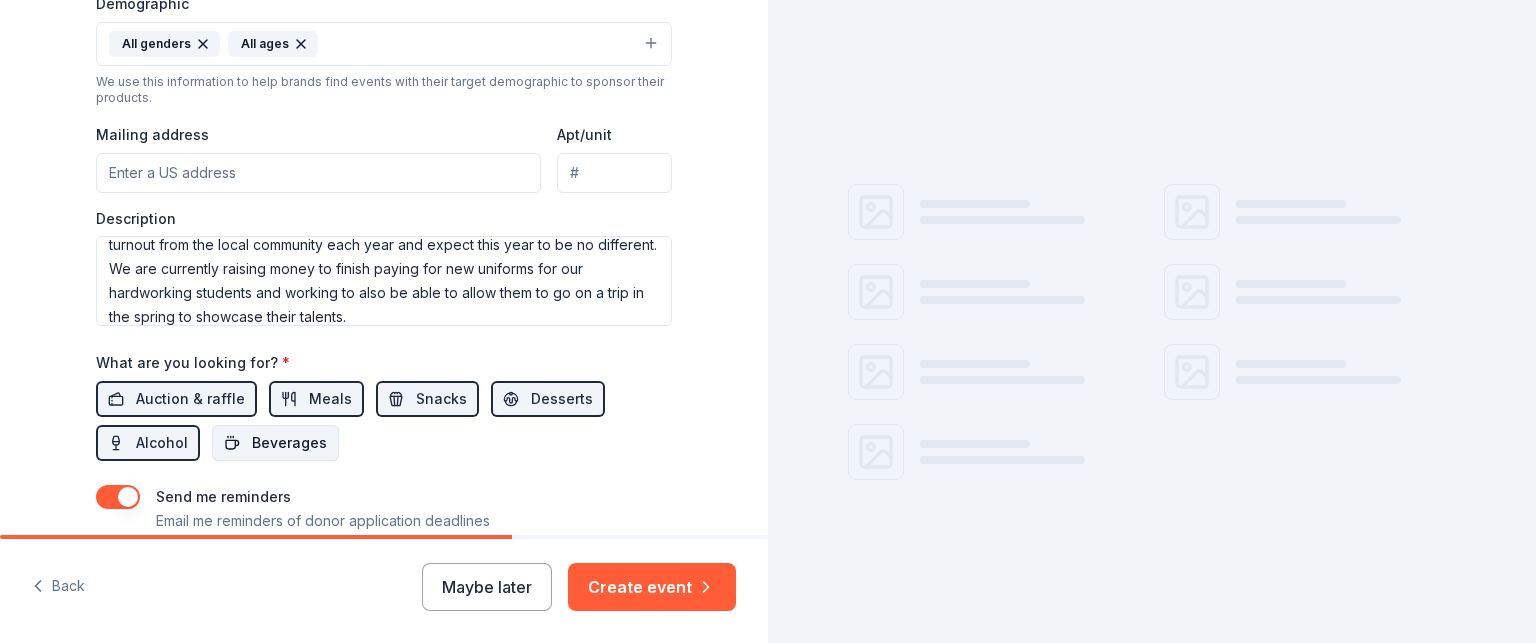click on "Beverages" at bounding box center (275, 443) 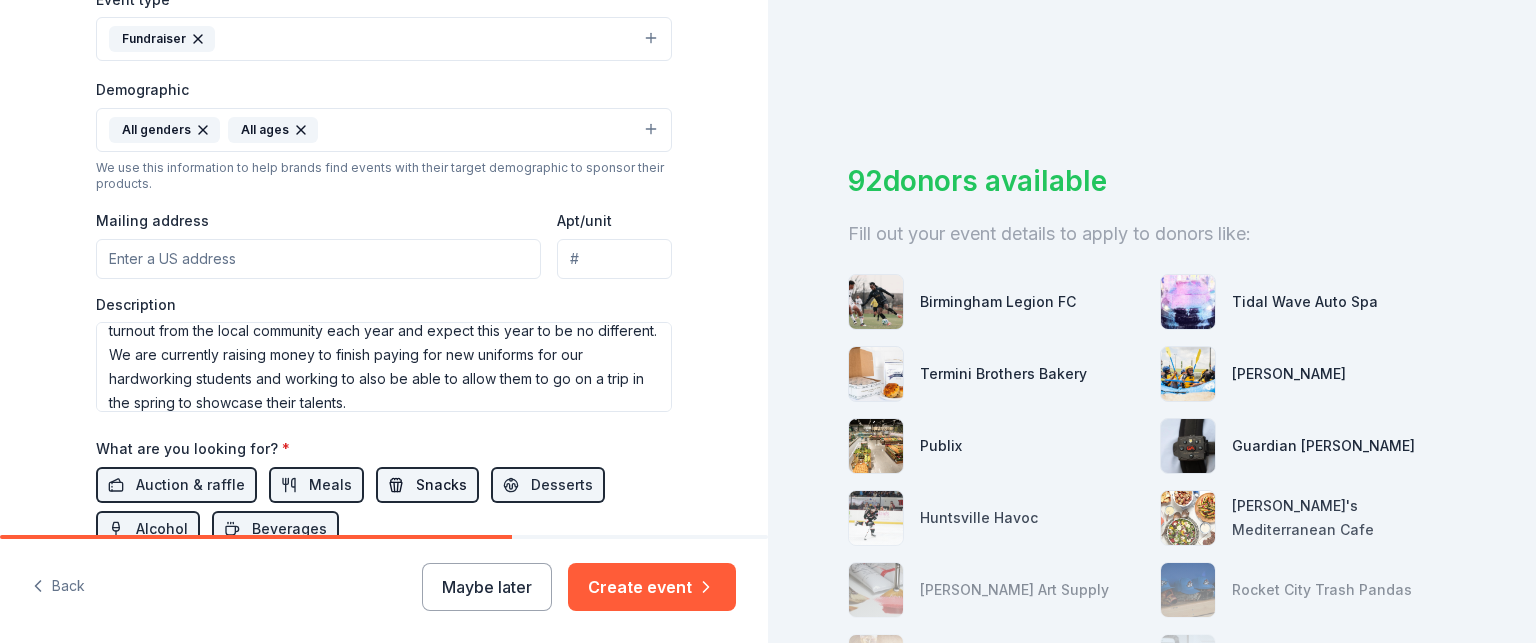scroll, scrollTop: 567, scrollLeft: 0, axis: vertical 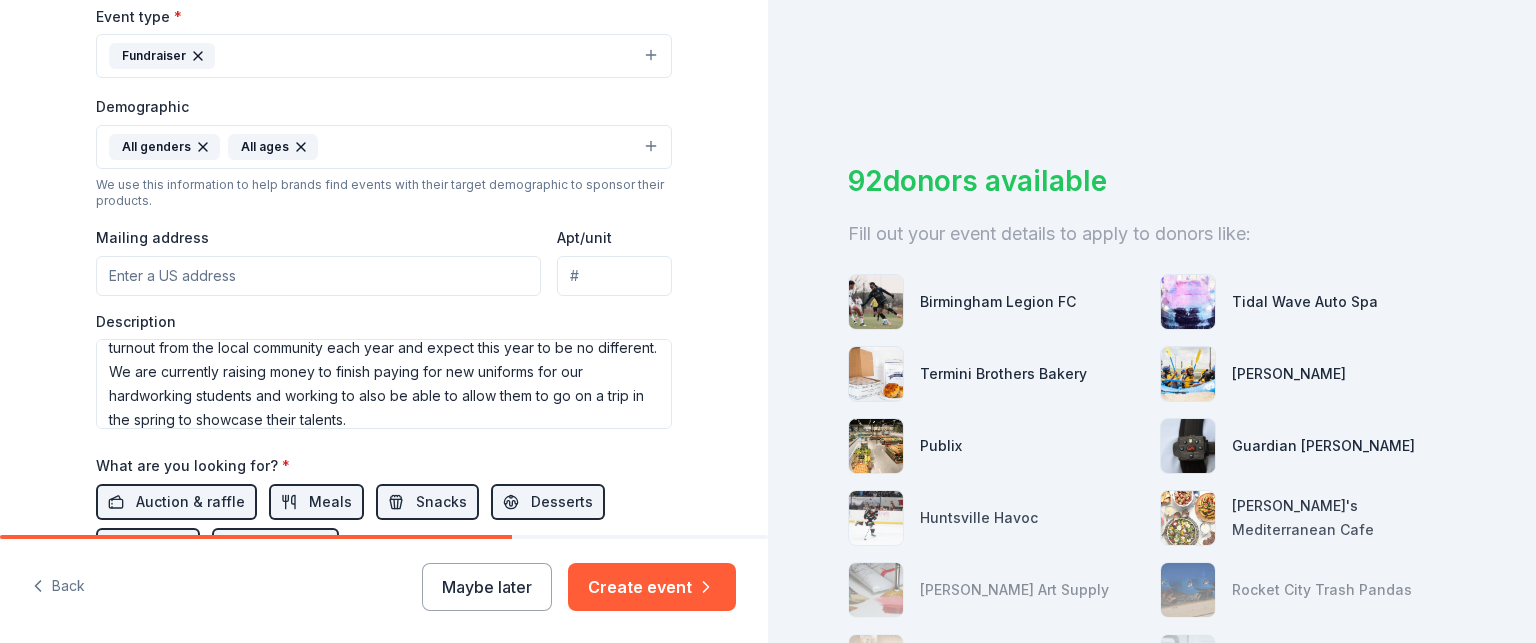 click on "Mailing address" at bounding box center [318, 276] 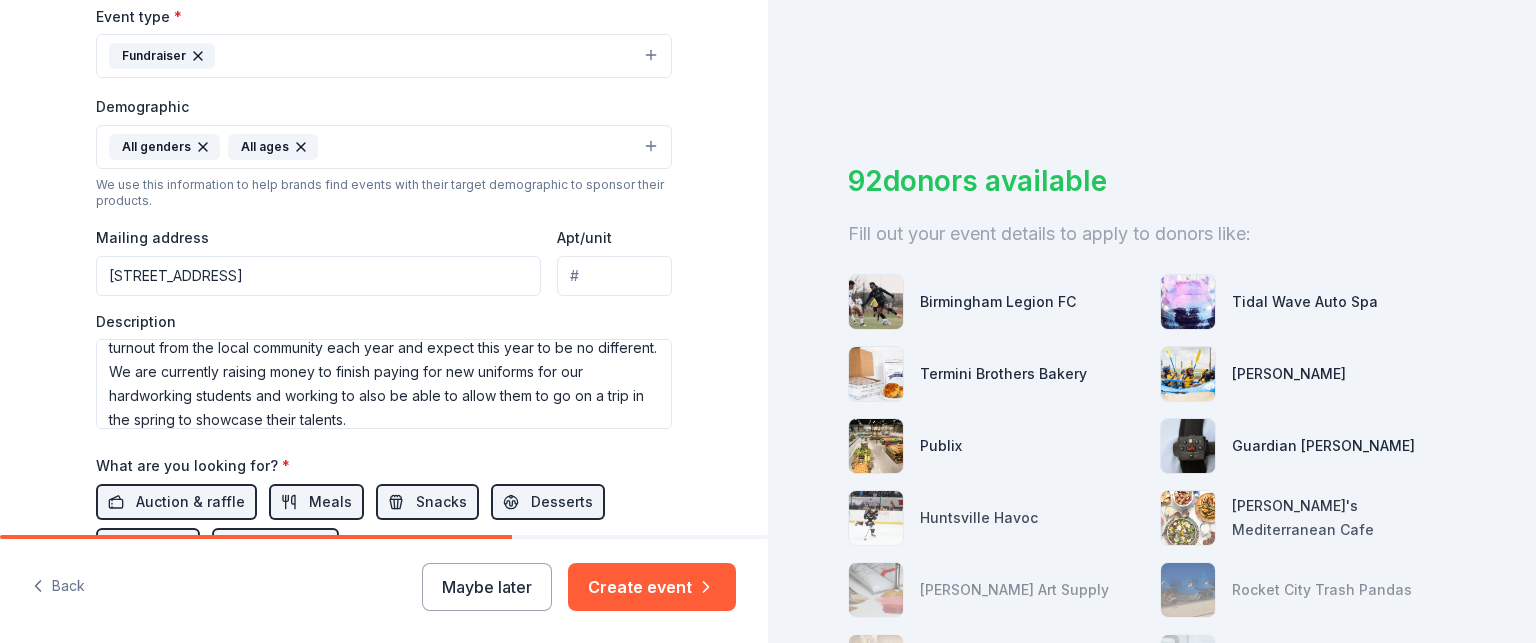 type on "3845 County Highway 39, Oneonta, AL, 35121" 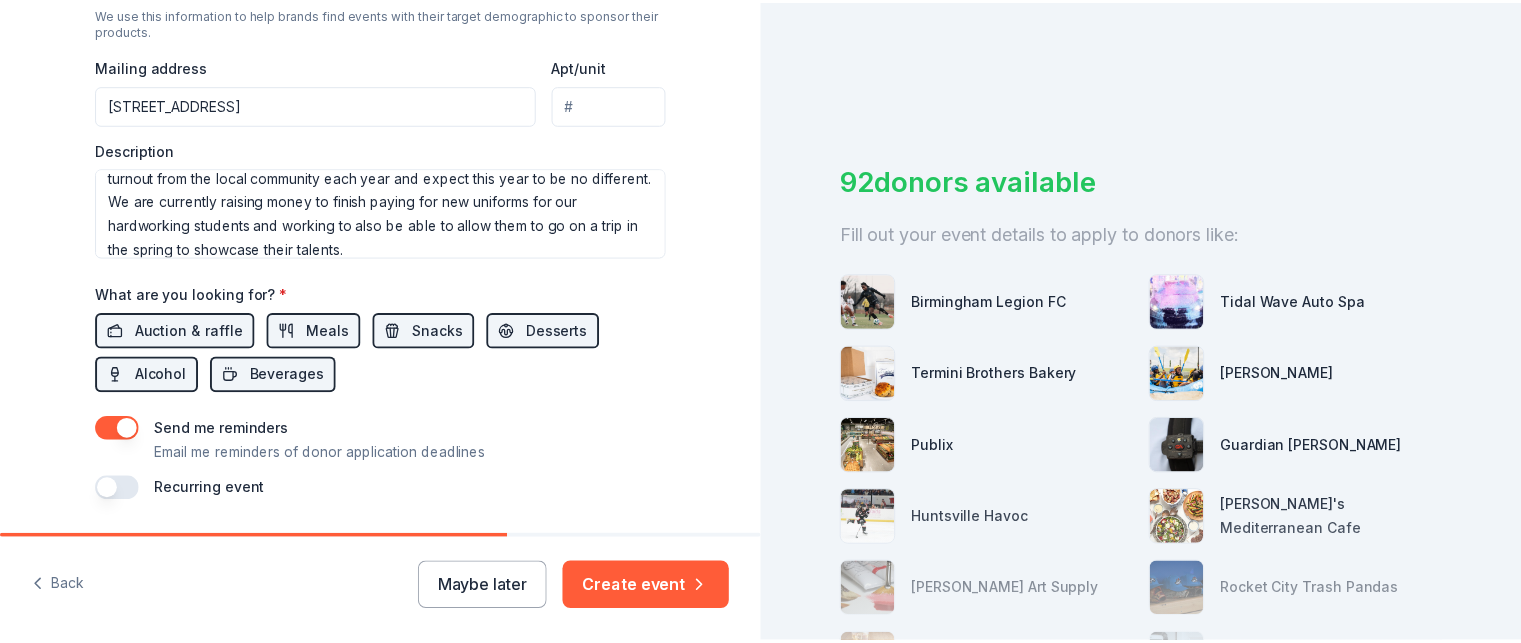 scroll, scrollTop: 799, scrollLeft: 0, axis: vertical 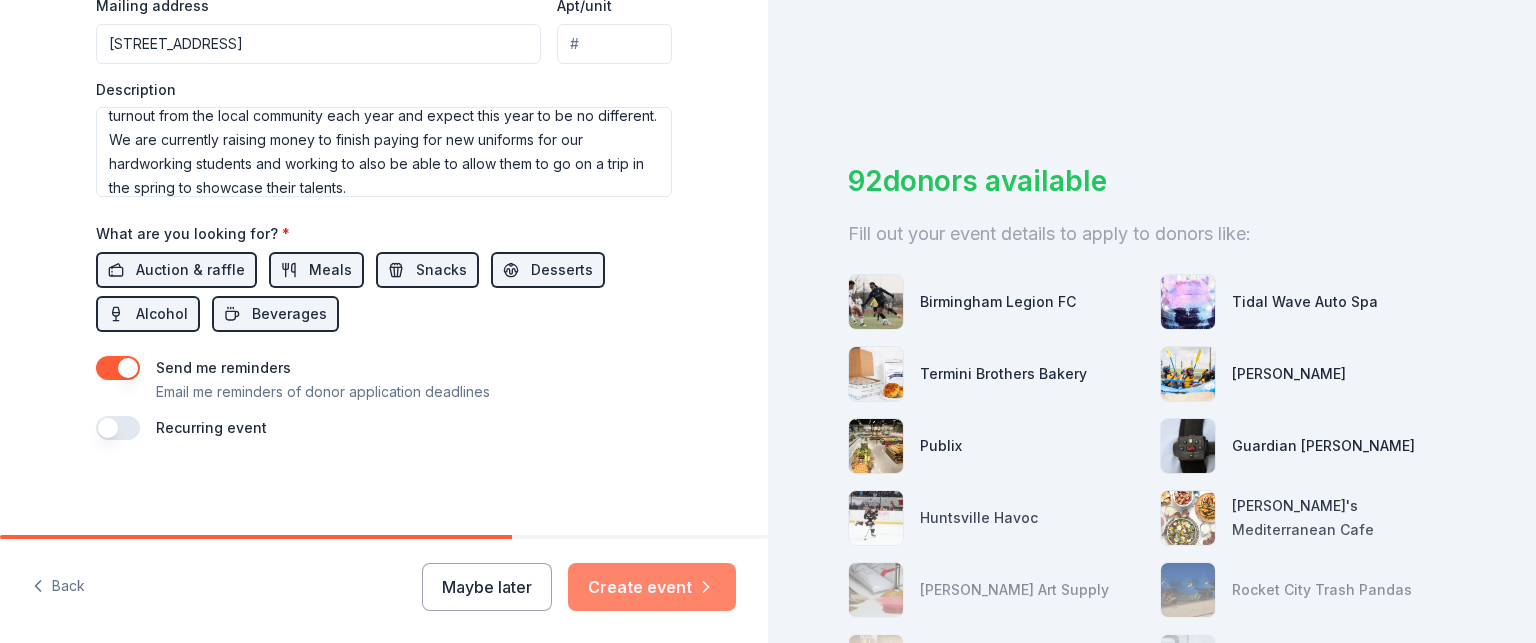 click on "Create event" at bounding box center (652, 587) 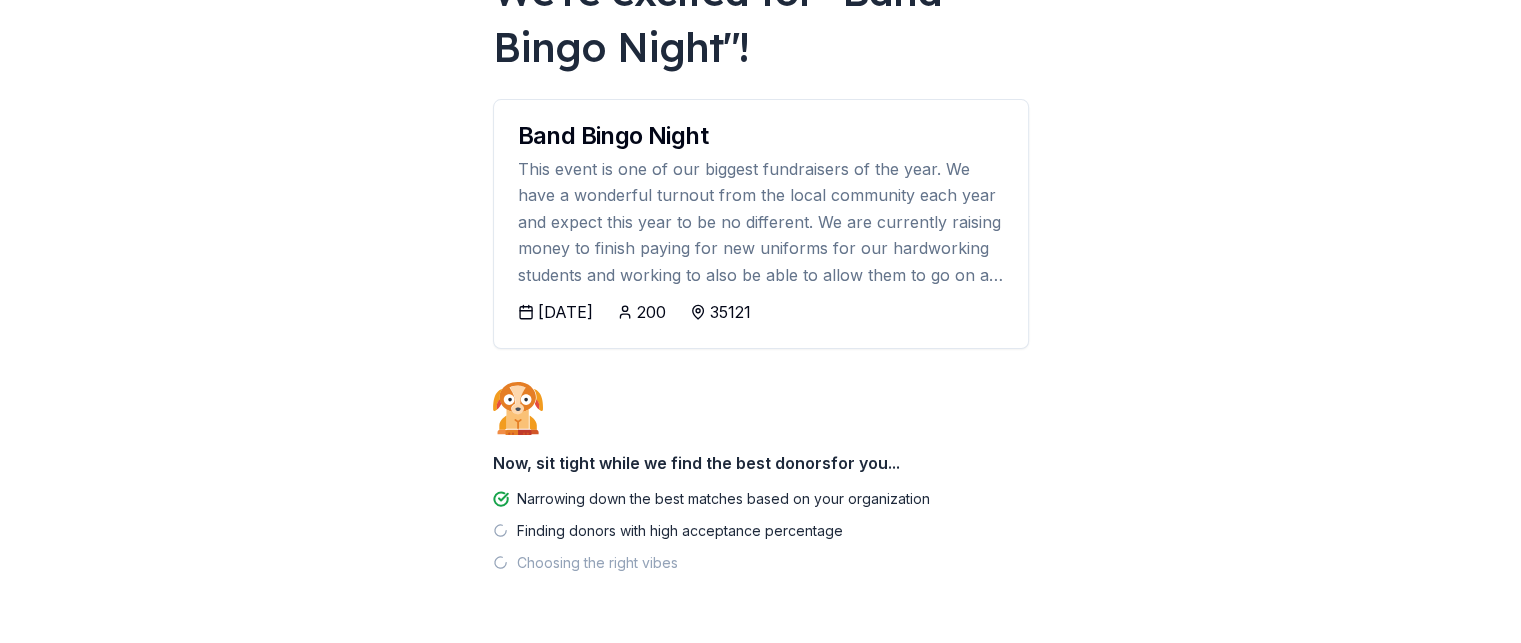 scroll, scrollTop: 228, scrollLeft: 0, axis: vertical 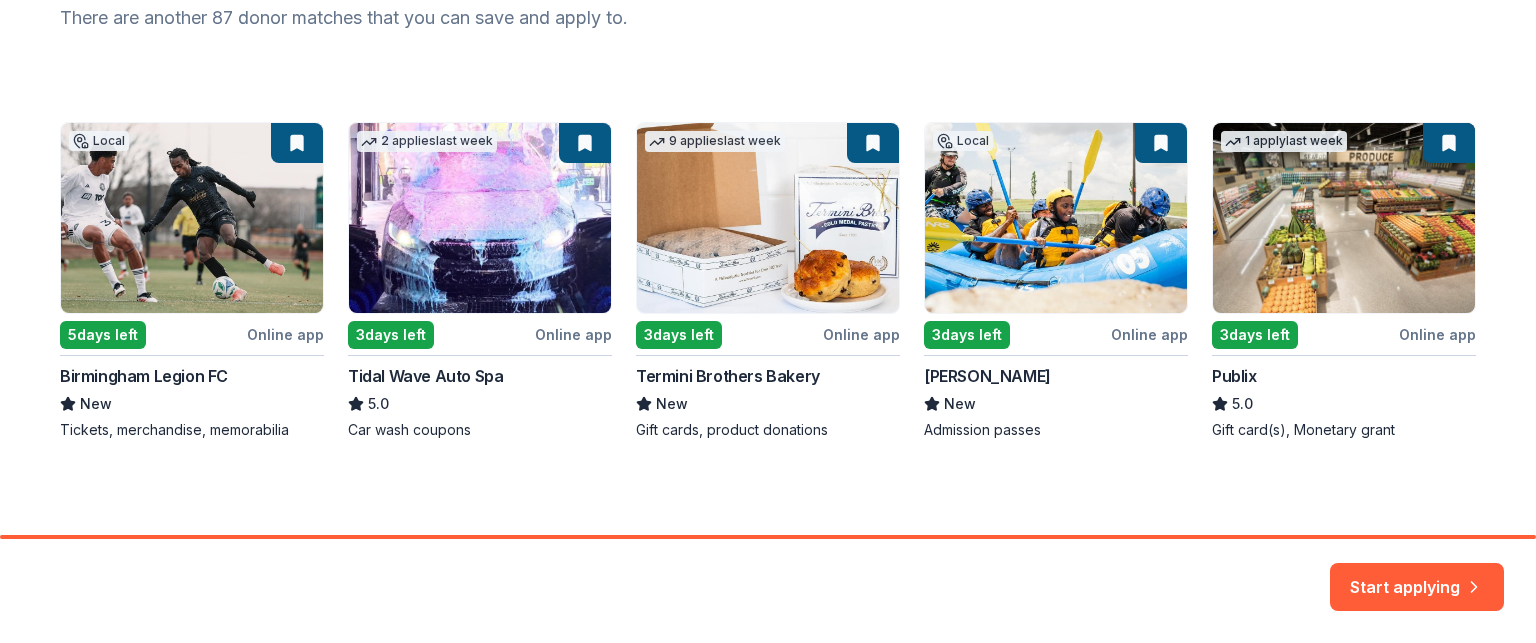 click on "Local 5  days left Online app Birmingham Legion FC New Tickets, merchandise, memorabilia 2   applies  last week 3  days left Online app Tidal Wave Auto Spa 5.0 Car wash coupons 9   applies  last week 3  days left Online app Termini Brothers Bakery New Gift cards, product donations Local 3  days left Online app Montgomery Whitewater New Admission passes 1   apply  last week 3  days left Online app Publix 5.0 Gift card(s), Monetary grant" at bounding box center [768, 281] 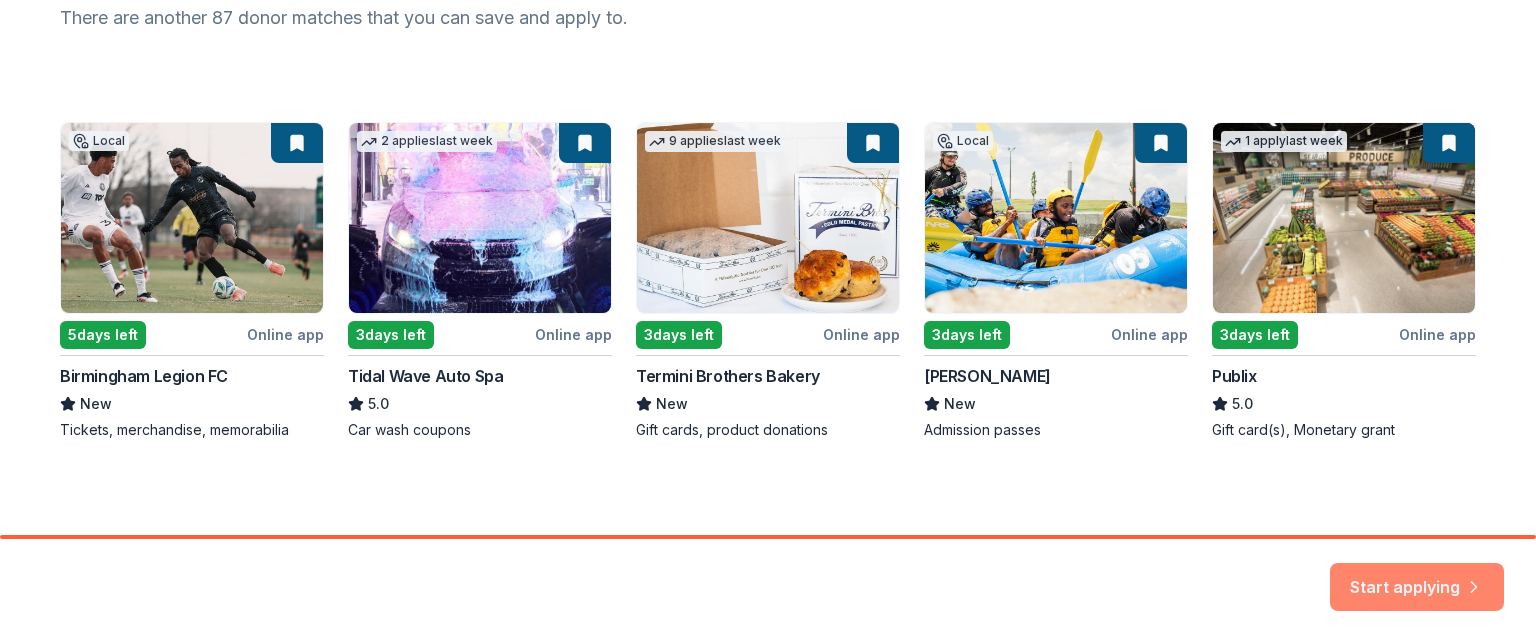 click on "Start applying" at bounding box center (1417, 576) 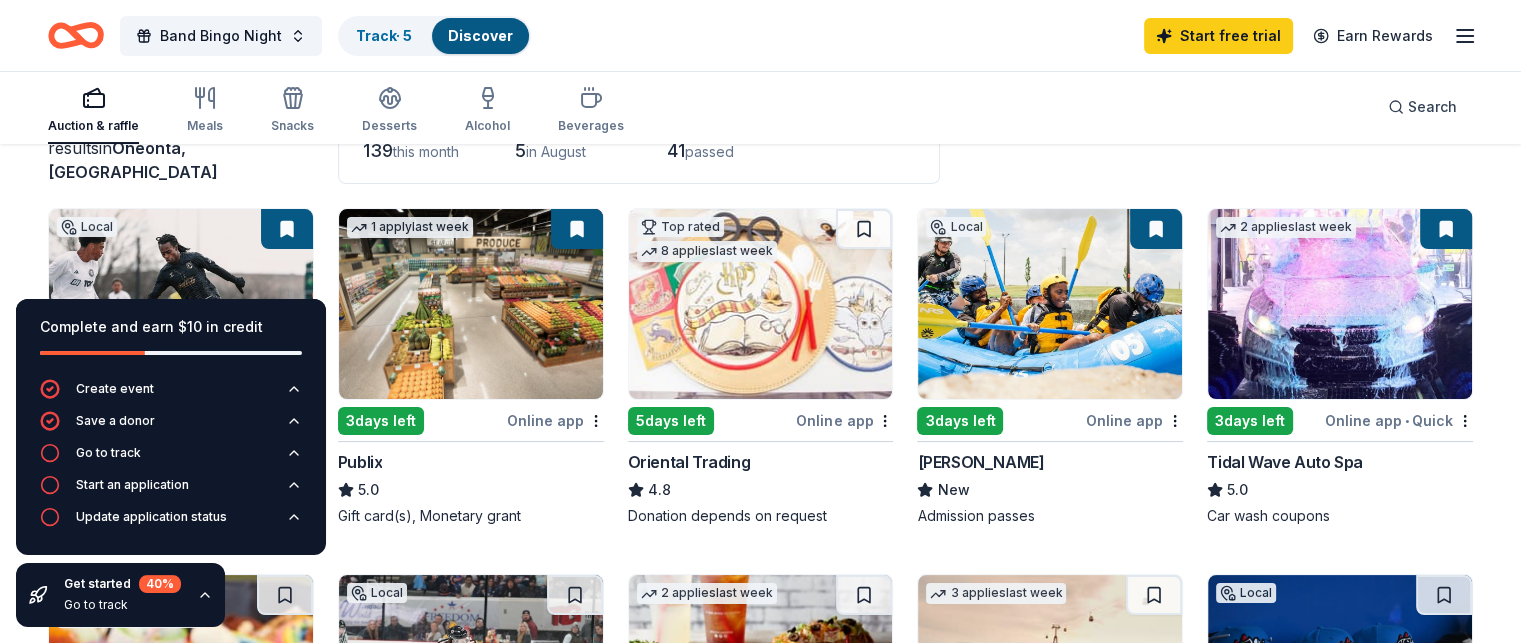 scroll, scrollTop: 196, scrollLeft: 0, axis: vertical 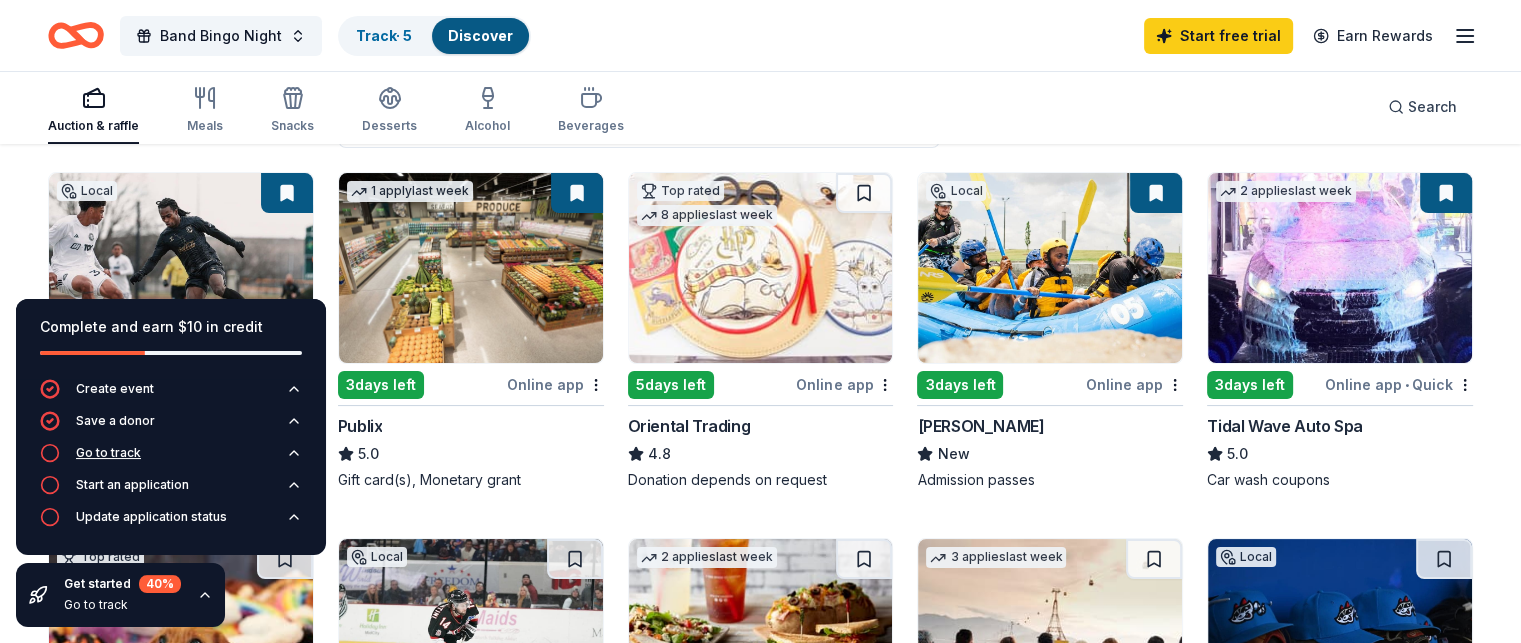 click 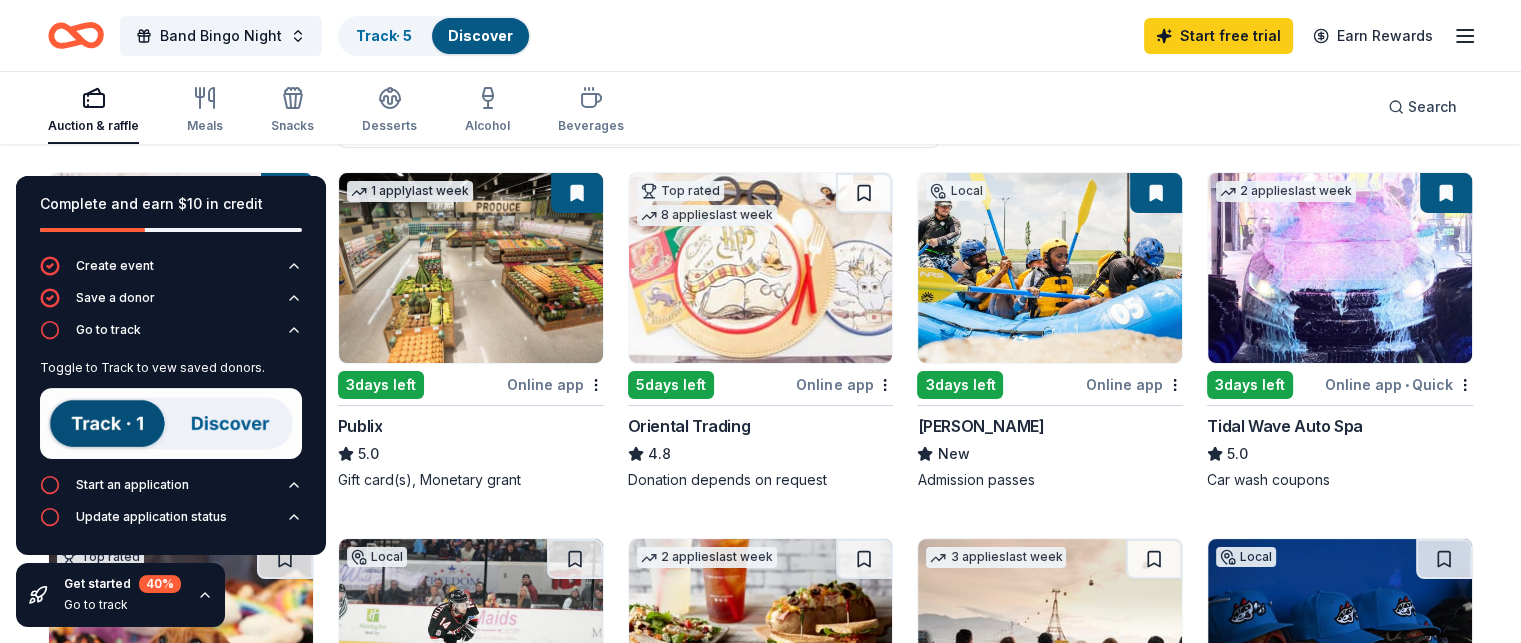 click on "results  in  Oneonta, AL" at bounding box center (181, 124) 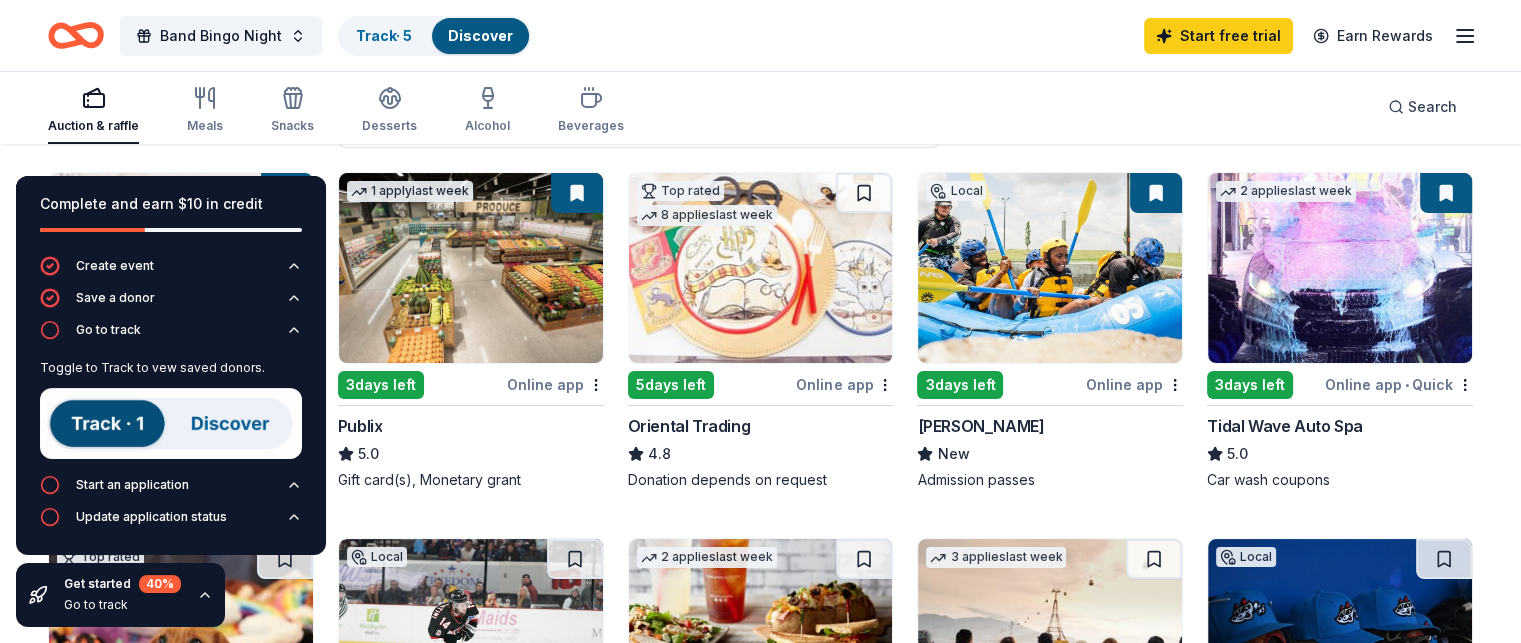 click on "results  in  Oneonta, AL" at bounding box center [181, 124] 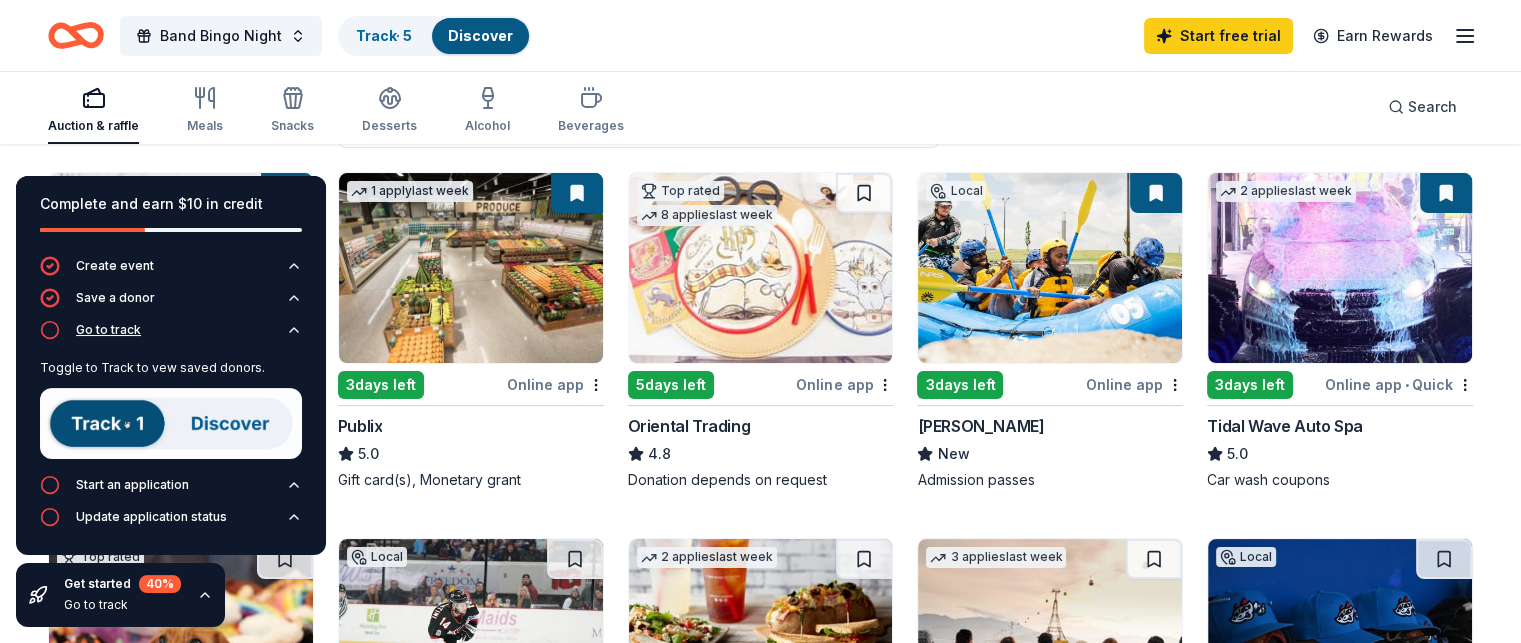 click 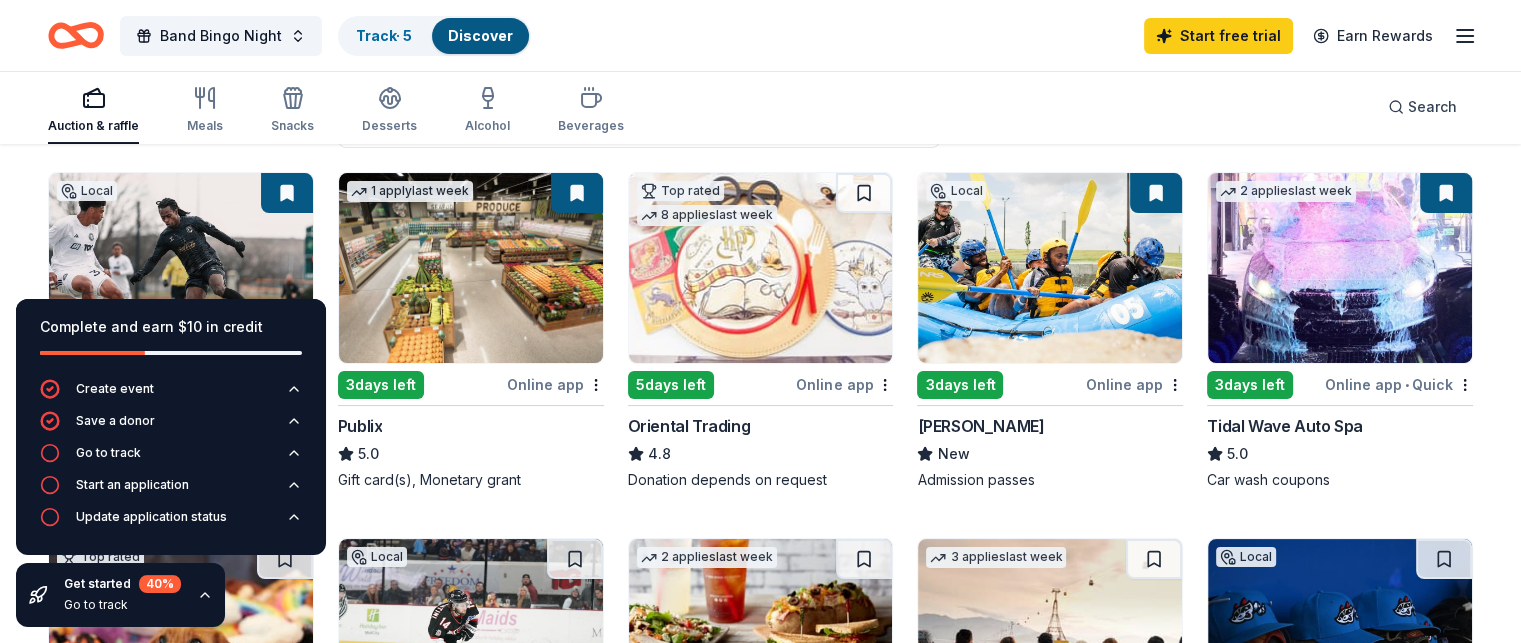 click at bounding box center [181, 268] 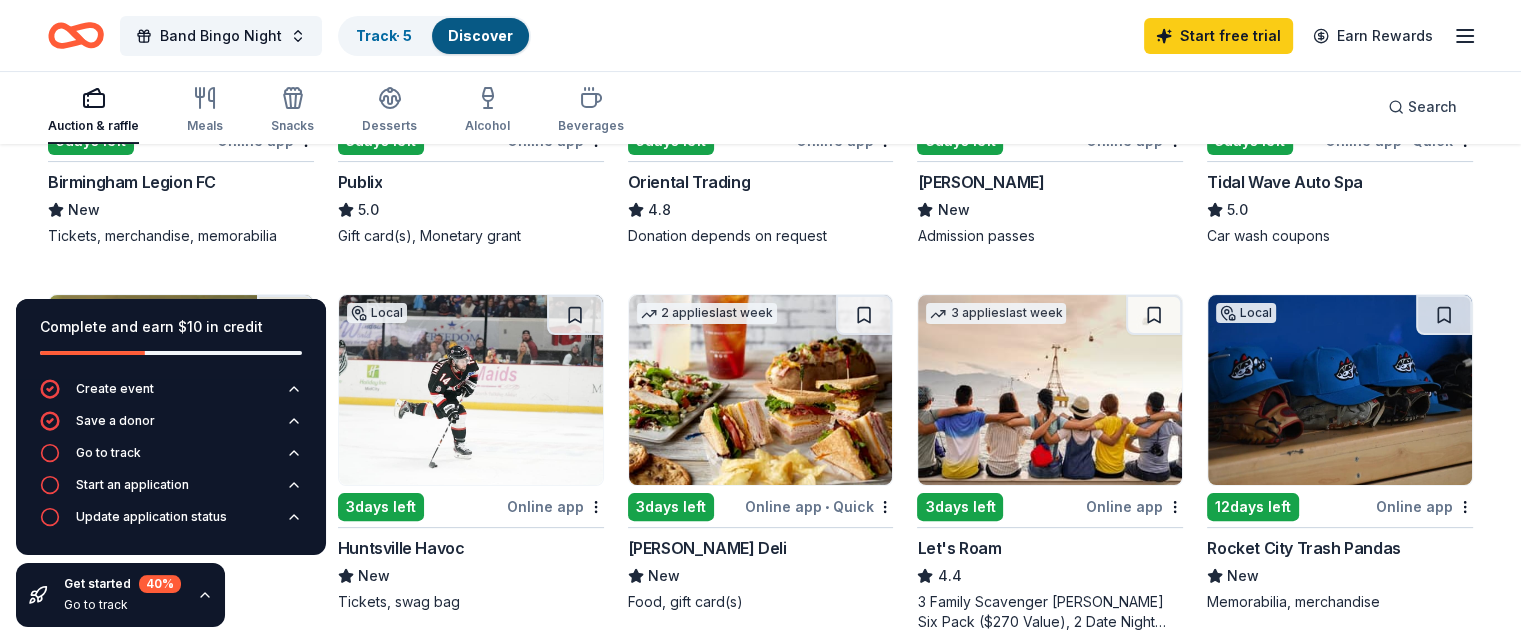 scroll, scrollTop: 472, scrollLeft: 0, axis: vertical 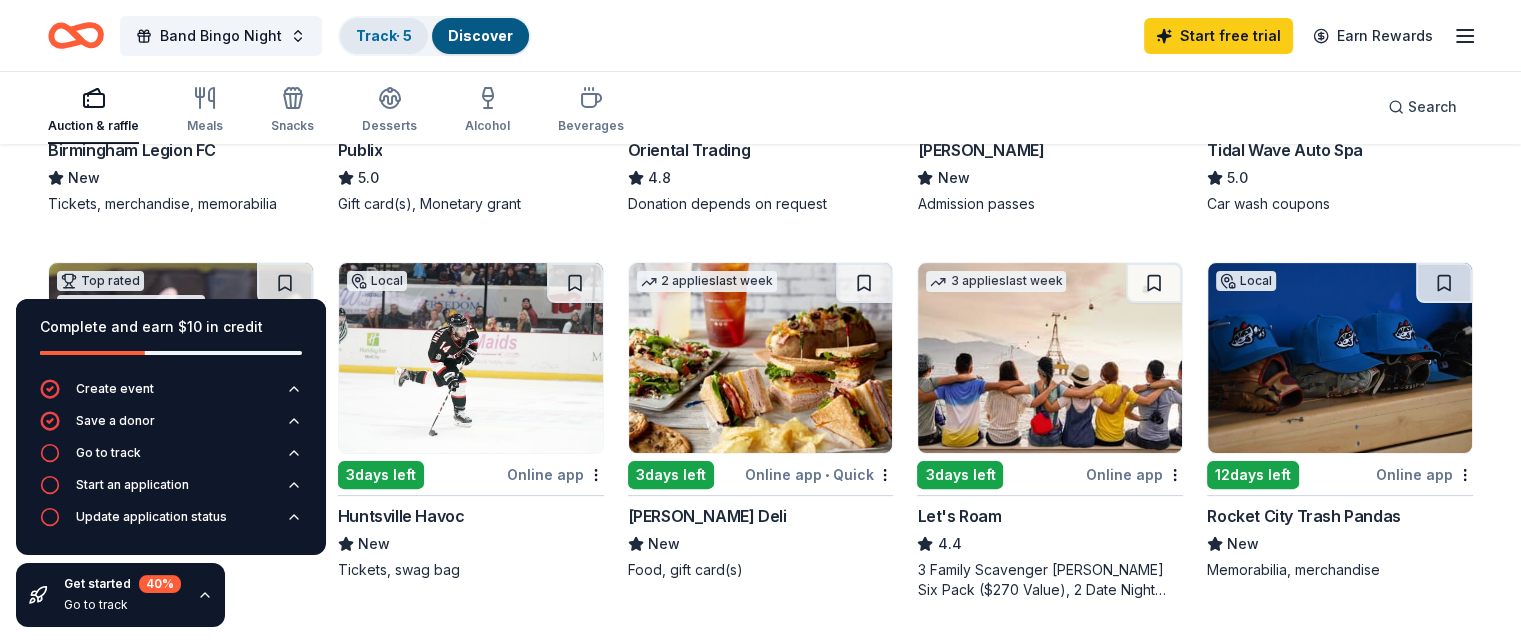 click on "Track  · 5" at bounding box center (384, 36) 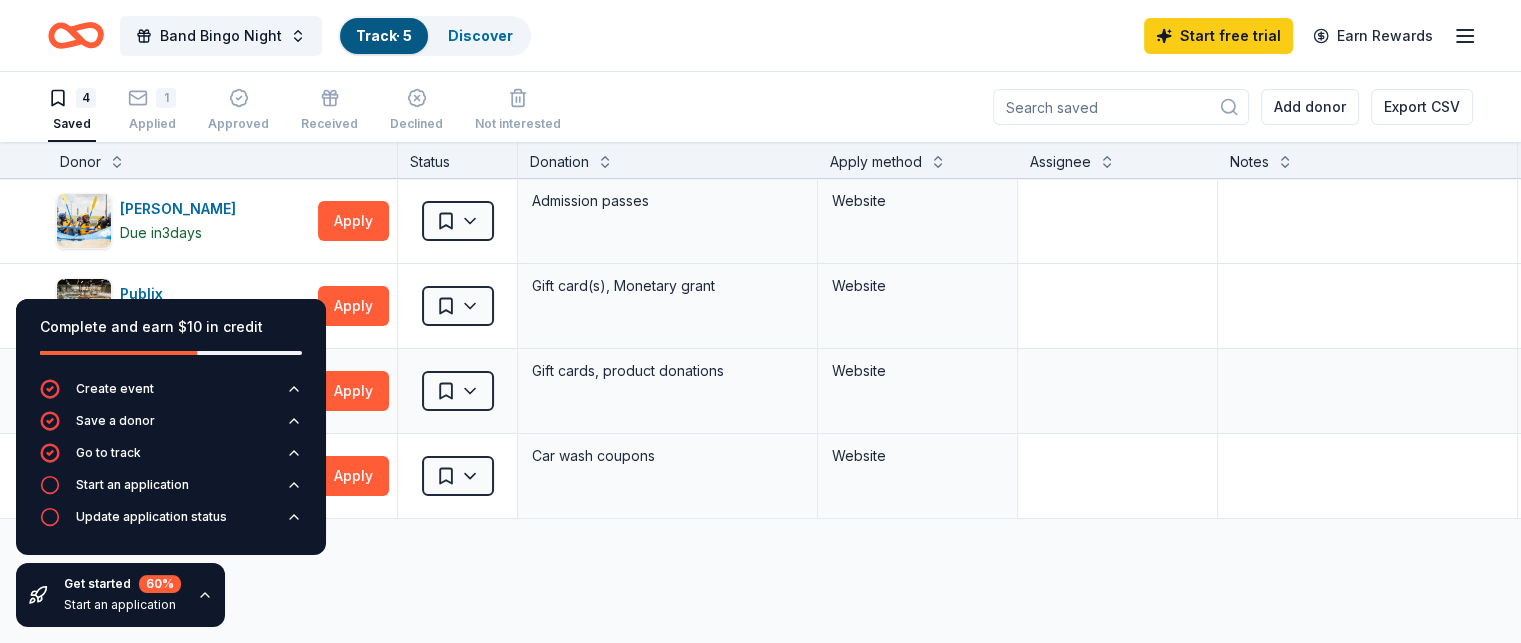 scroll, scrollTop: 0, scrollLeft: 0, axis: both 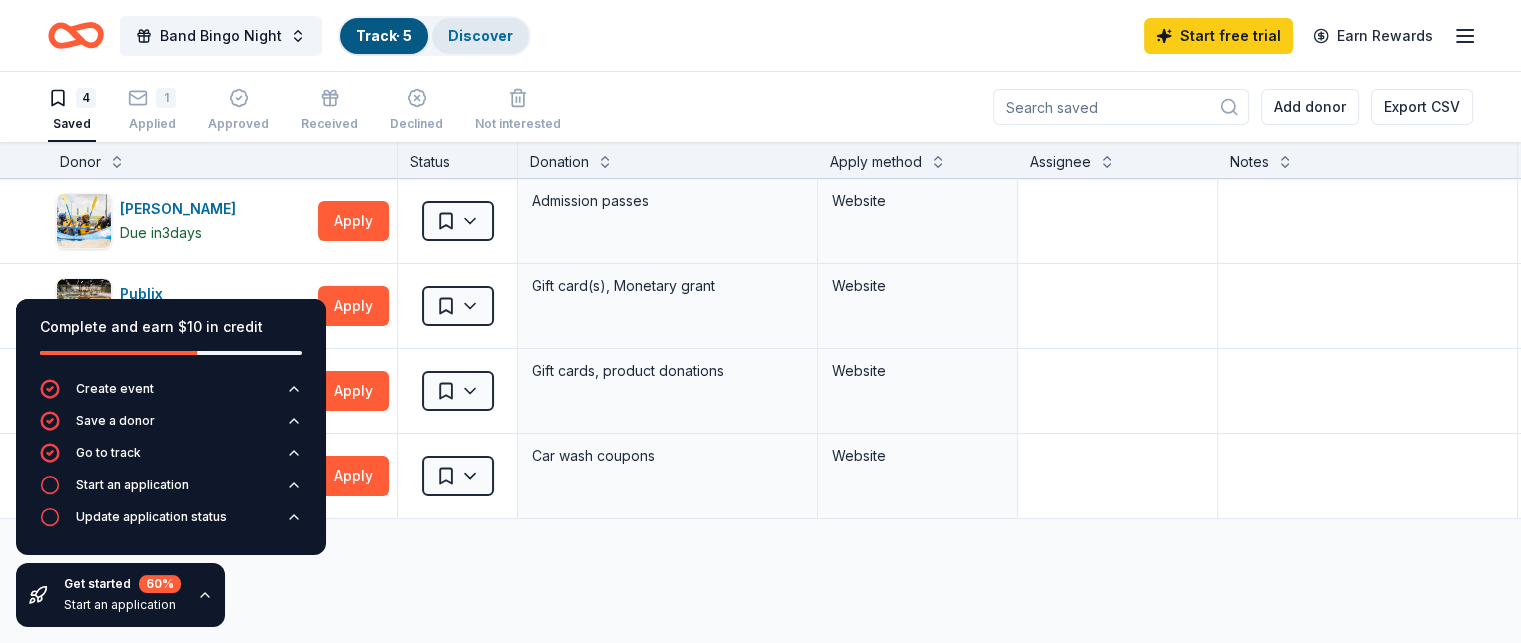 click on "Discover" at bounding box center (480, 36) 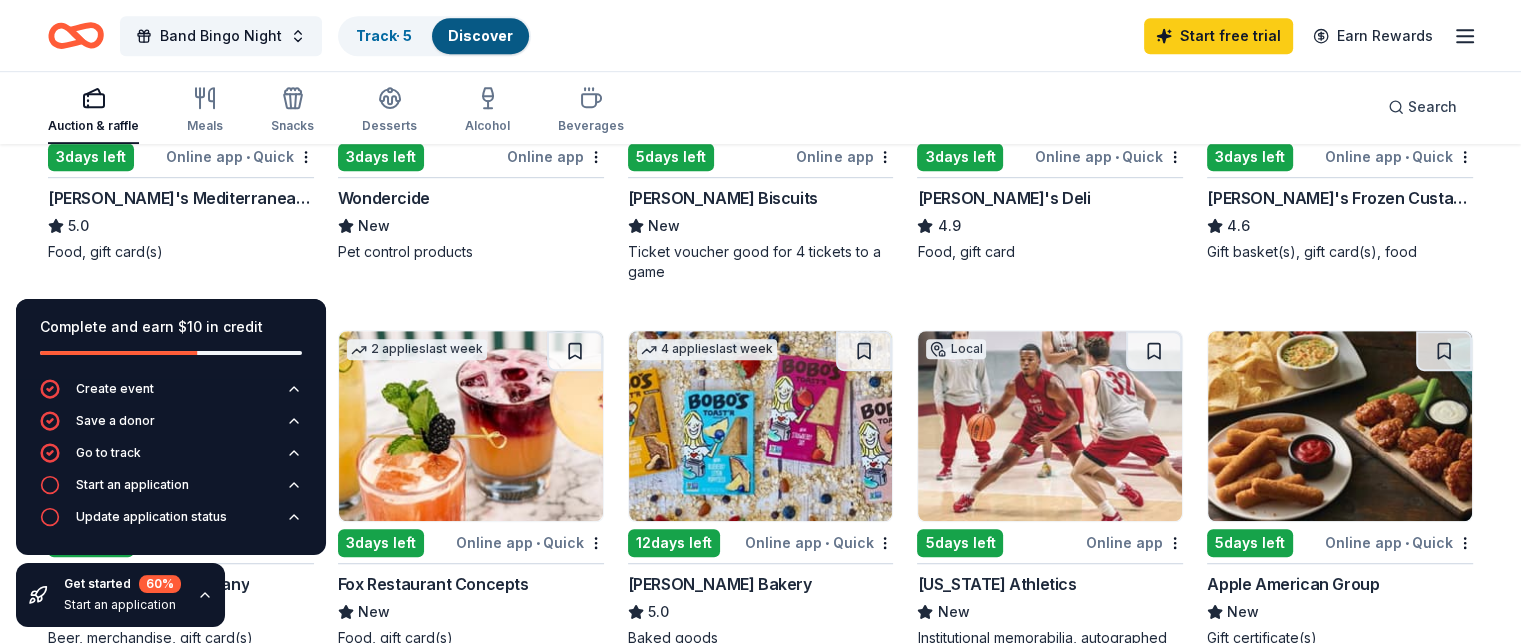 scroll, scrollTop: 1178, scrollLeft: 0, axis: vertical 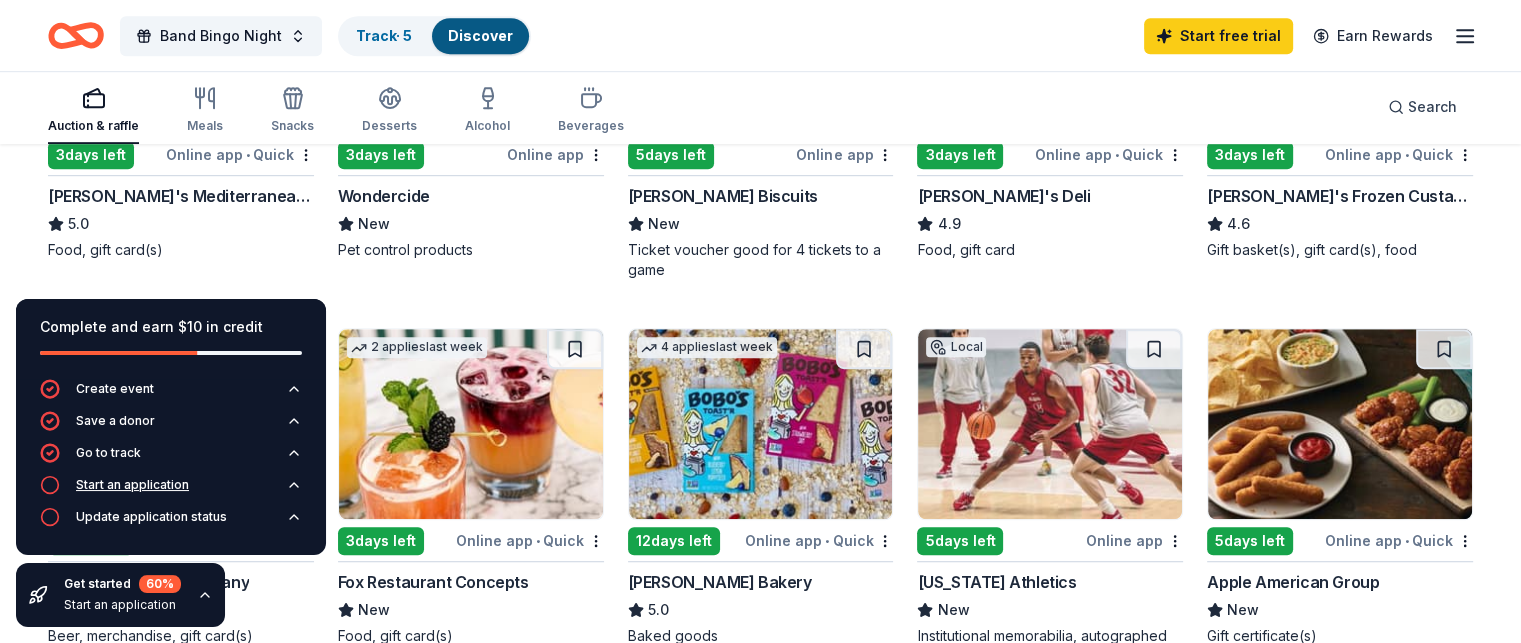 click 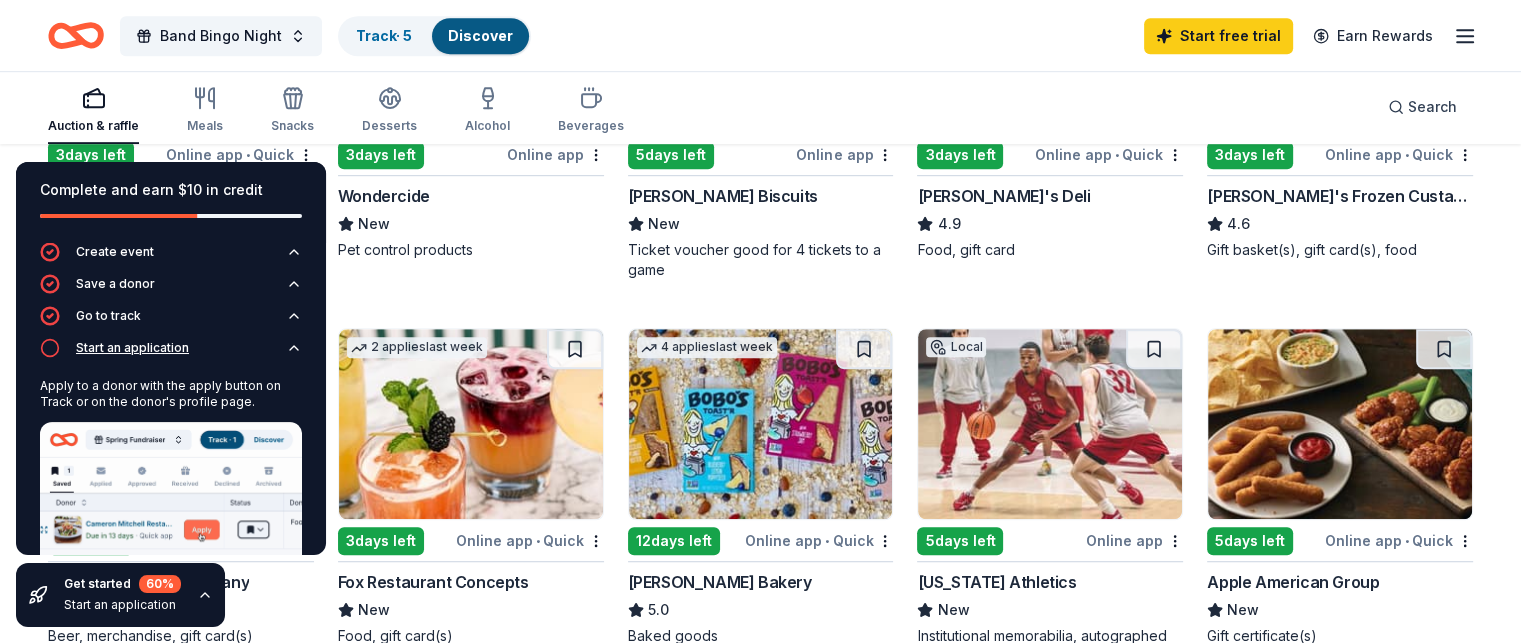 click 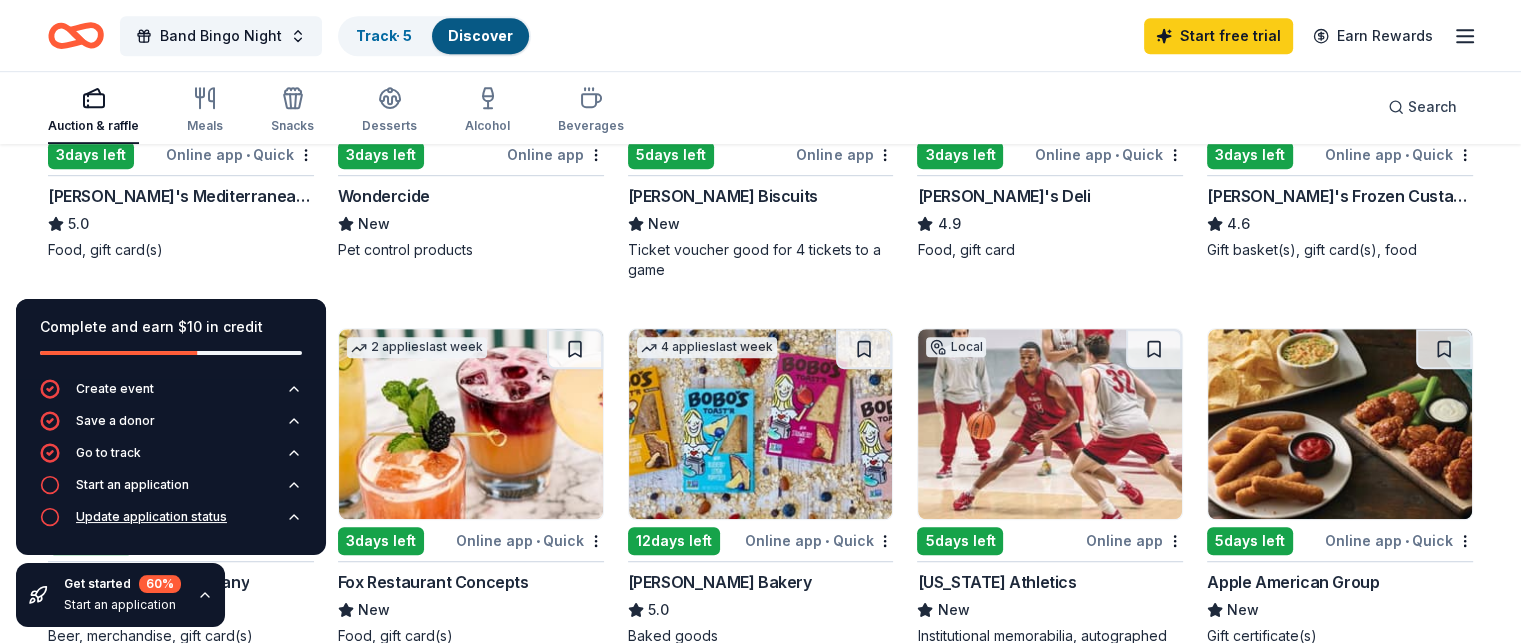 click on "Update application status" at bounding box center (171, 523) 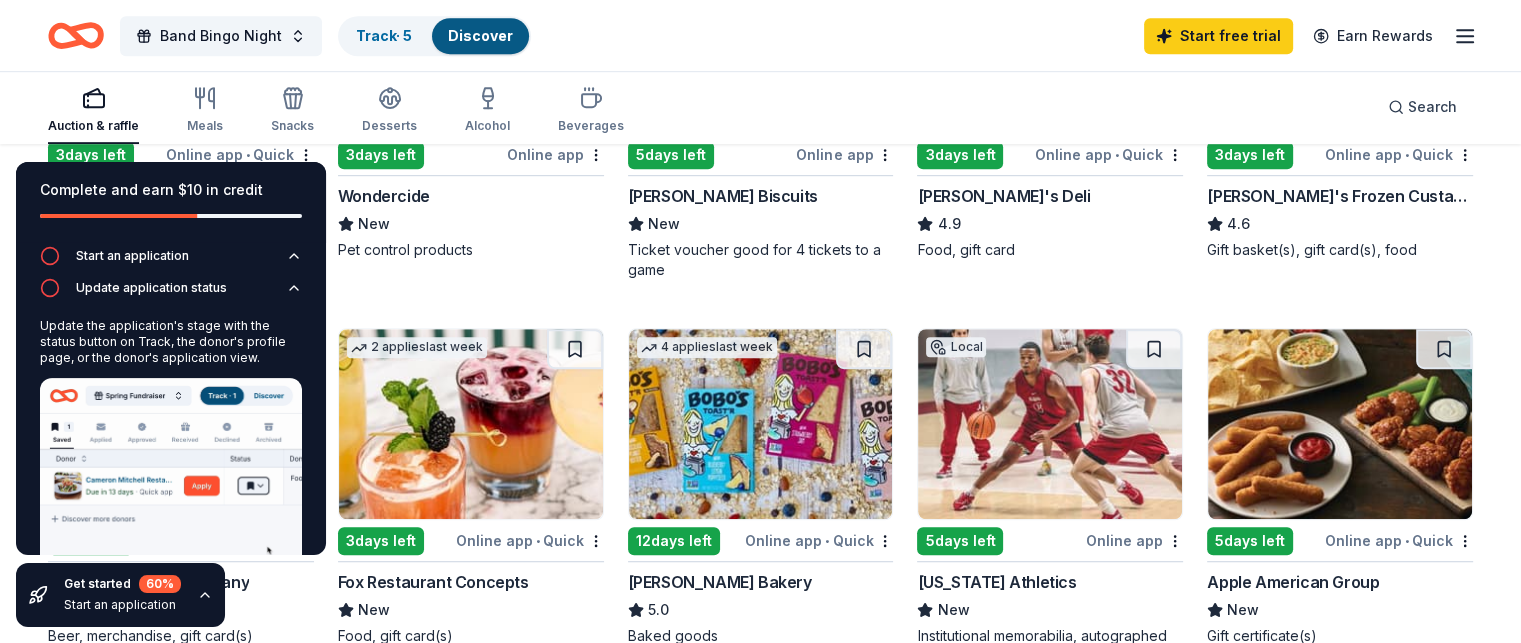 scroll, scrollTop: 0, scrollLeft: 0, axis: both 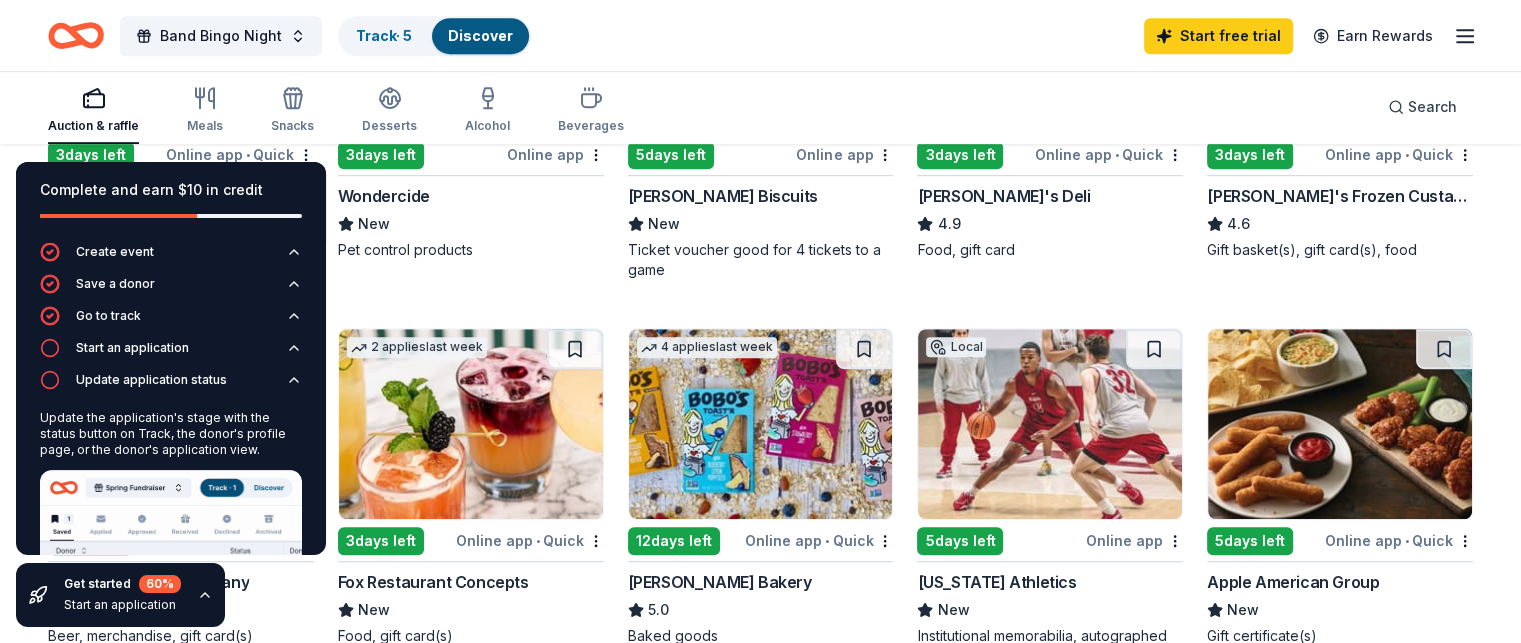 click on "Track  · 5 Discover" at bounding box center [434, 36] 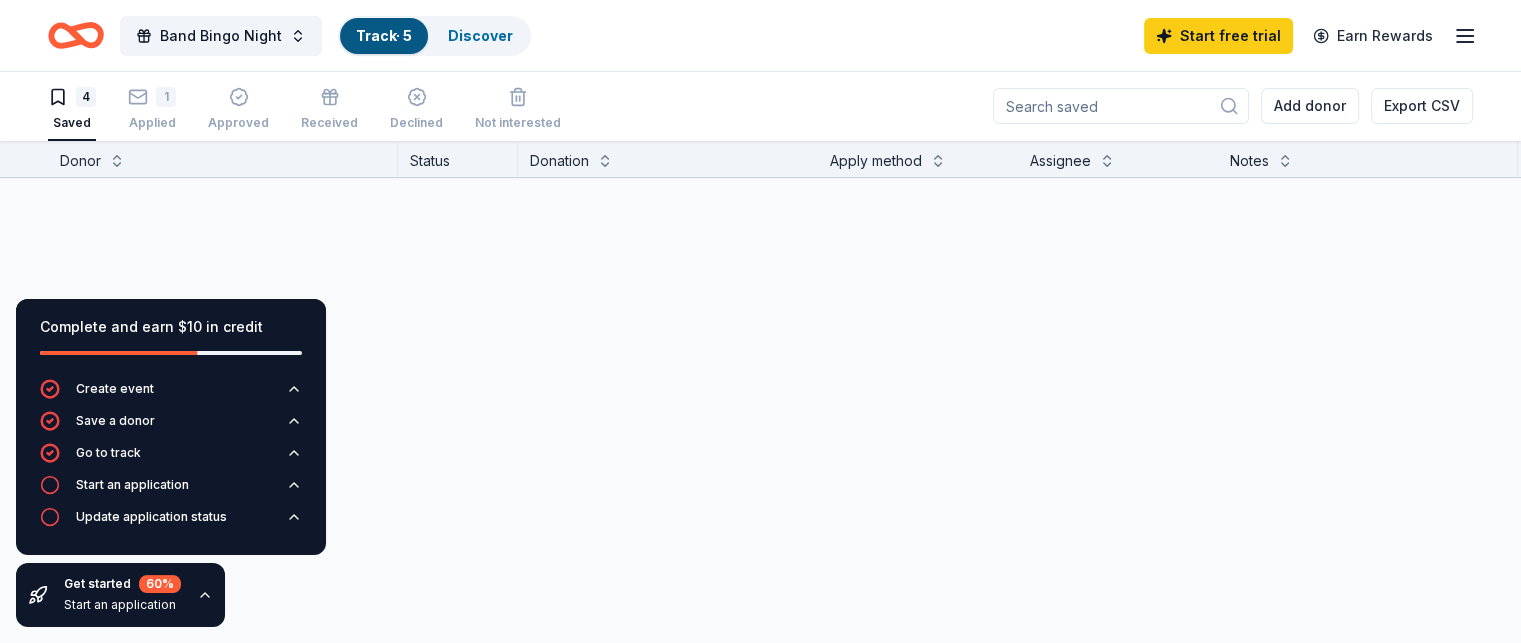 scroll, scrollTop: 0, scrollLeft: 0, axis: both 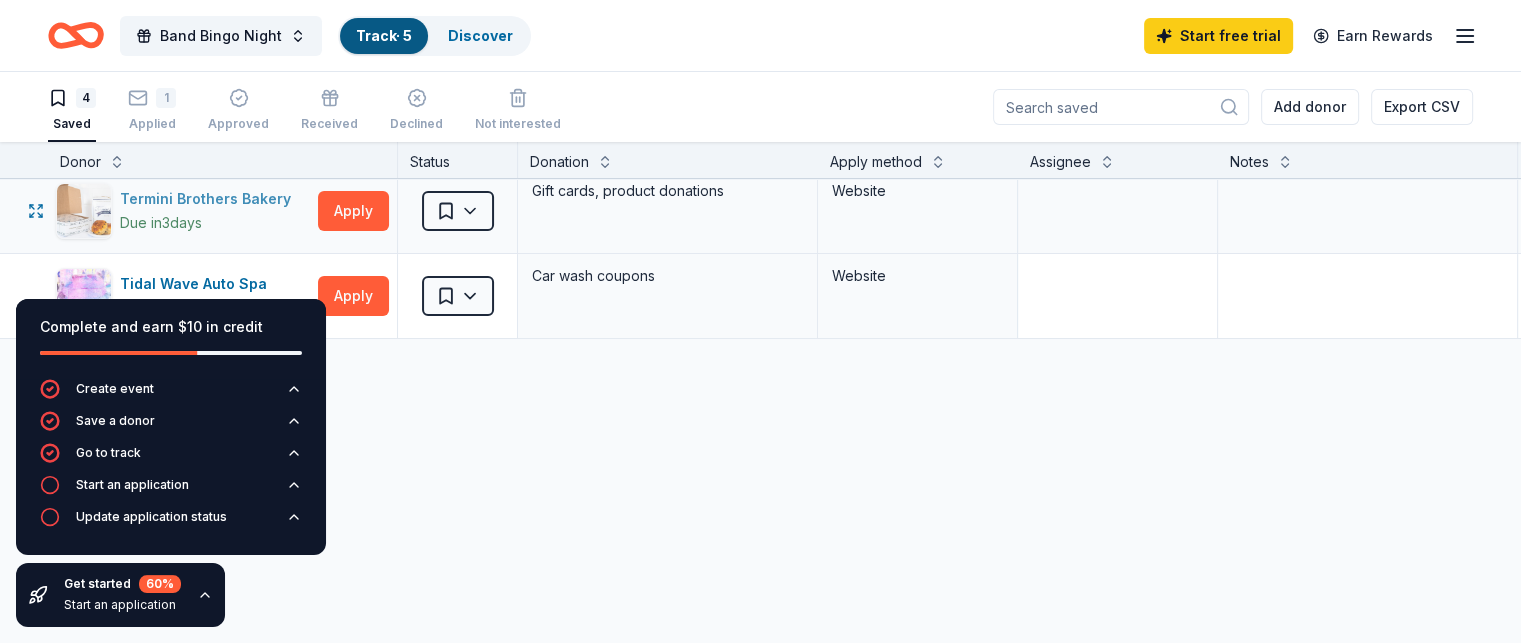 click on "Termini Brothers Bakery" at bounding box center (209, 199) 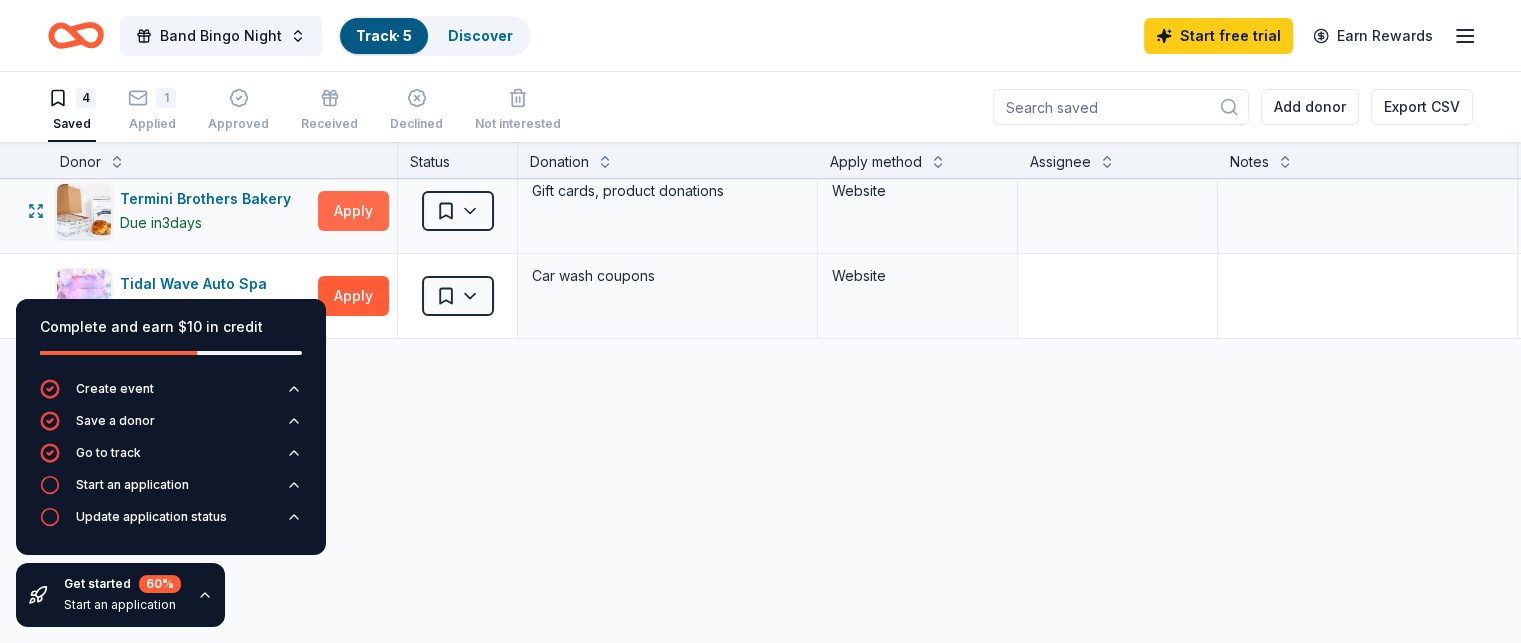 click on "Apply" at bounding box center (353, 211) 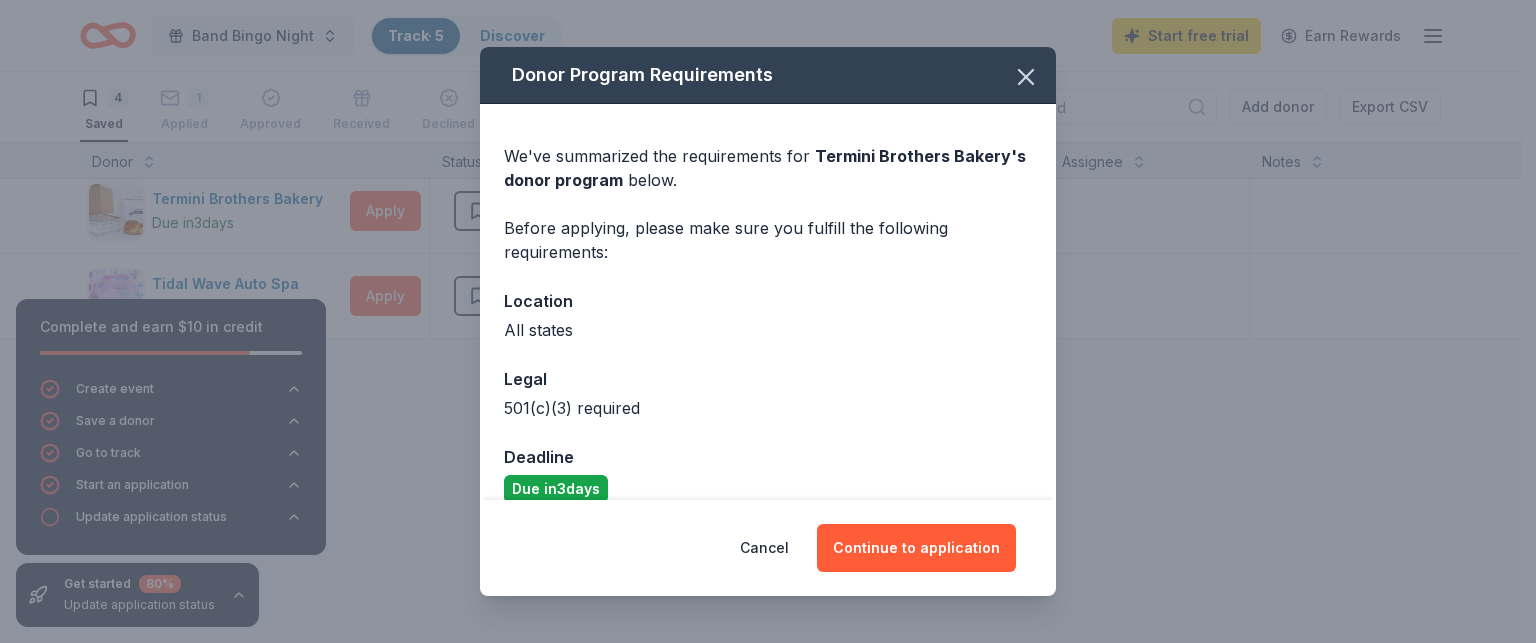 scroll, scrollTop: 25, scrollLeft: 0, axis: vertical 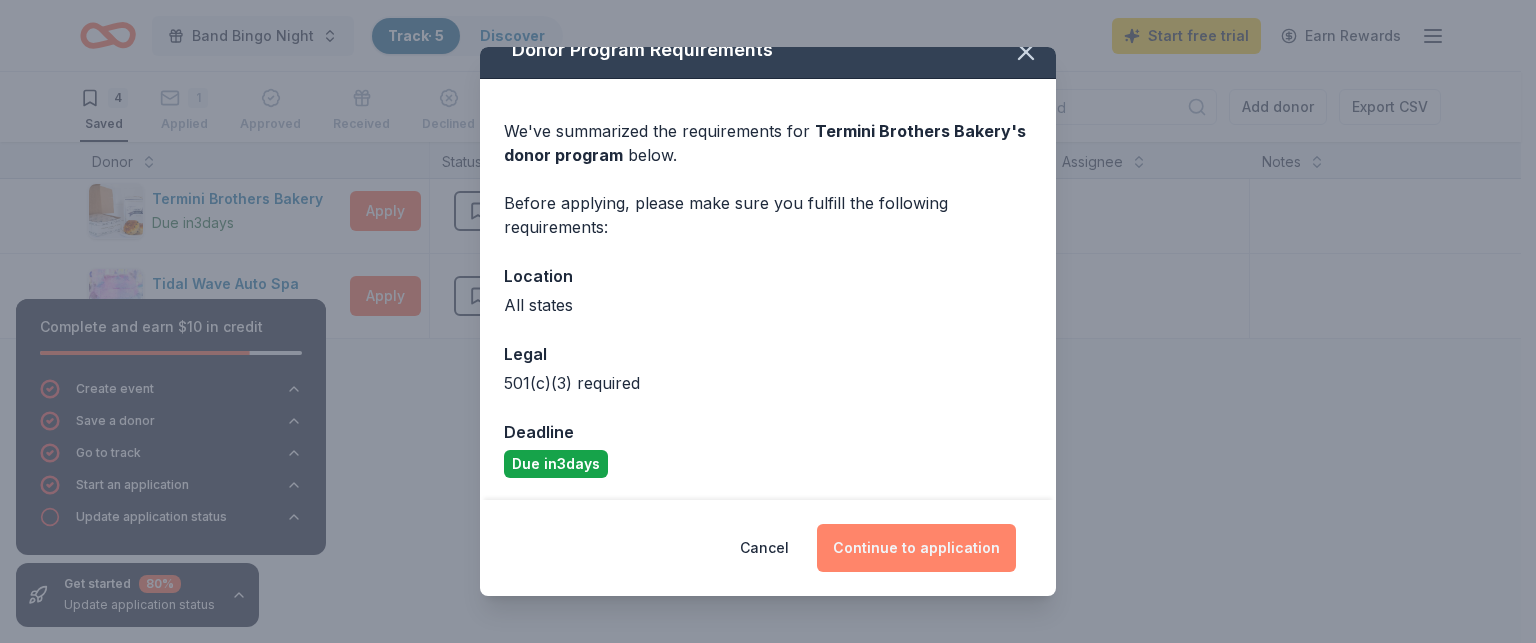 click on "Continue to application" at bounding box center (916, 548) 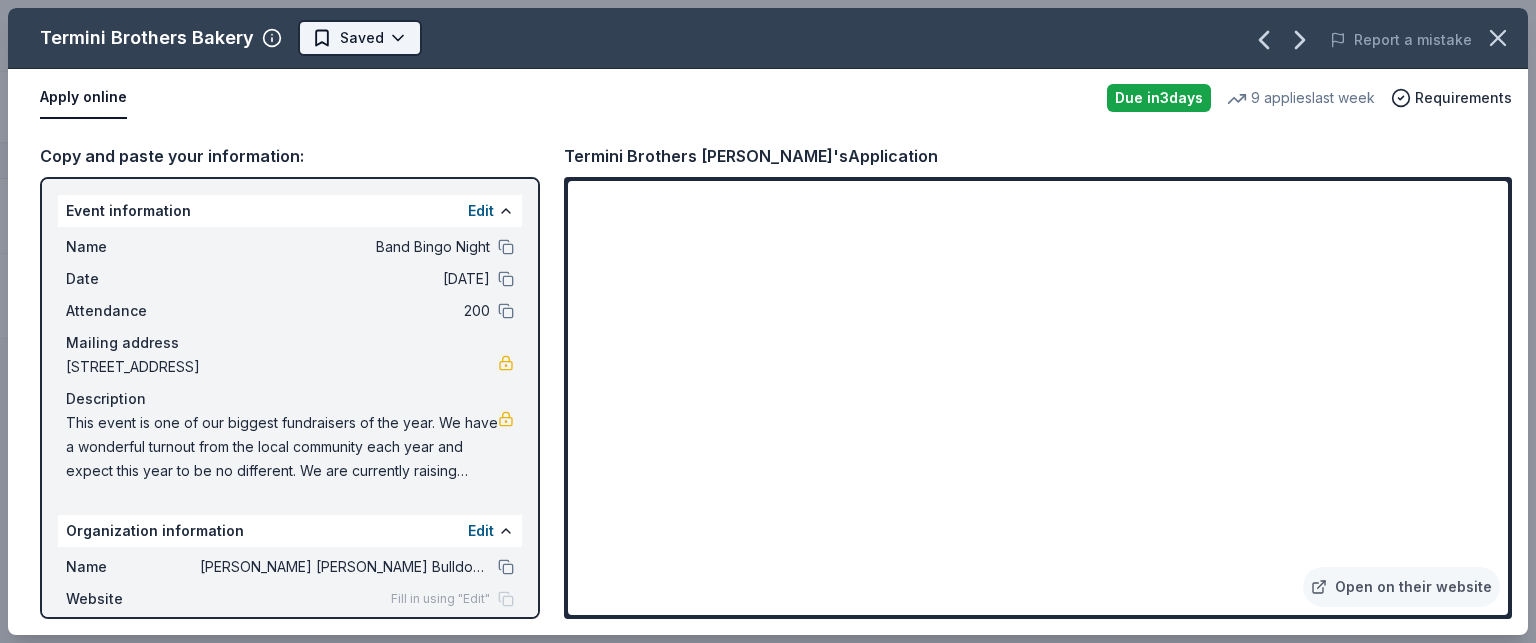click on "Band Bingo Night Track  · 5 Discover Start free  trial Earn Rewards 4 Saved 1 Applied Approved Received Declined Not interested Add donor Export CSV Complete and earn $10 in credit Create event Save a donor Go to track Start an application Update application status Get started 80 % Update application status Donor Status Donation Apply method Assignee Notes Montgomery Whitewater Due in  3  days Apply Saved Admission passes Website Publix Due in  3  days Apply Saved Gift card(s), Monetary grant Website Termini Brothers Bakery Due in  3  days Apply Saved Gift cards, product donations Website Tidal Wave Auto Spa Due in  3  days Apply Saved Car wash coupons Website   Discover more donors Saved Termini Brothers Bakery Saved Report a mistake Apply online Due in  3  days 9   applies  last week Requirements Copy and paste your information: Event information Edit Name Band Bingo Night Date 08/16/25 Attendance 200 Mailing address 3845 County Highway 39, Oneonta, AL 35121 Description Organization information Edit Name" at bounding box center [768, 321] 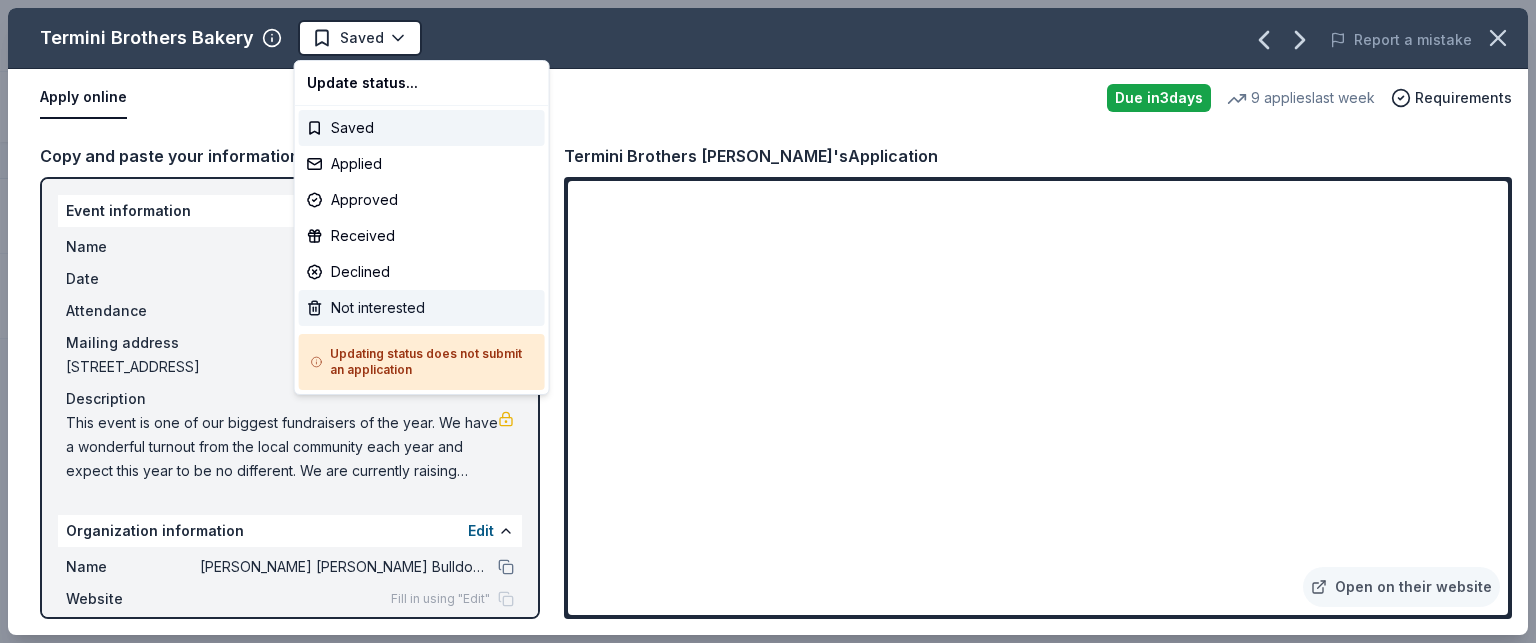click on "Not interested" at bounding box center [422, 308] 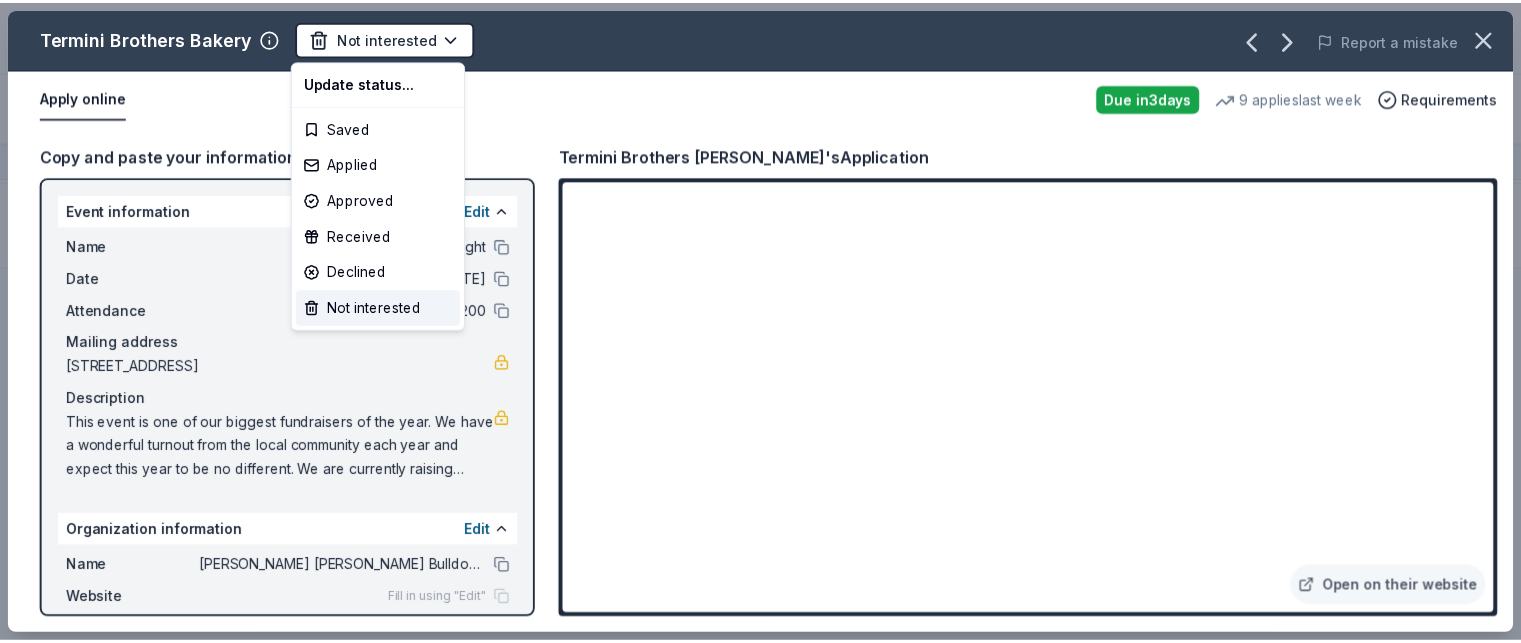 scroll, scrollTop: 180, scrollLeft: 0, axis: vertical 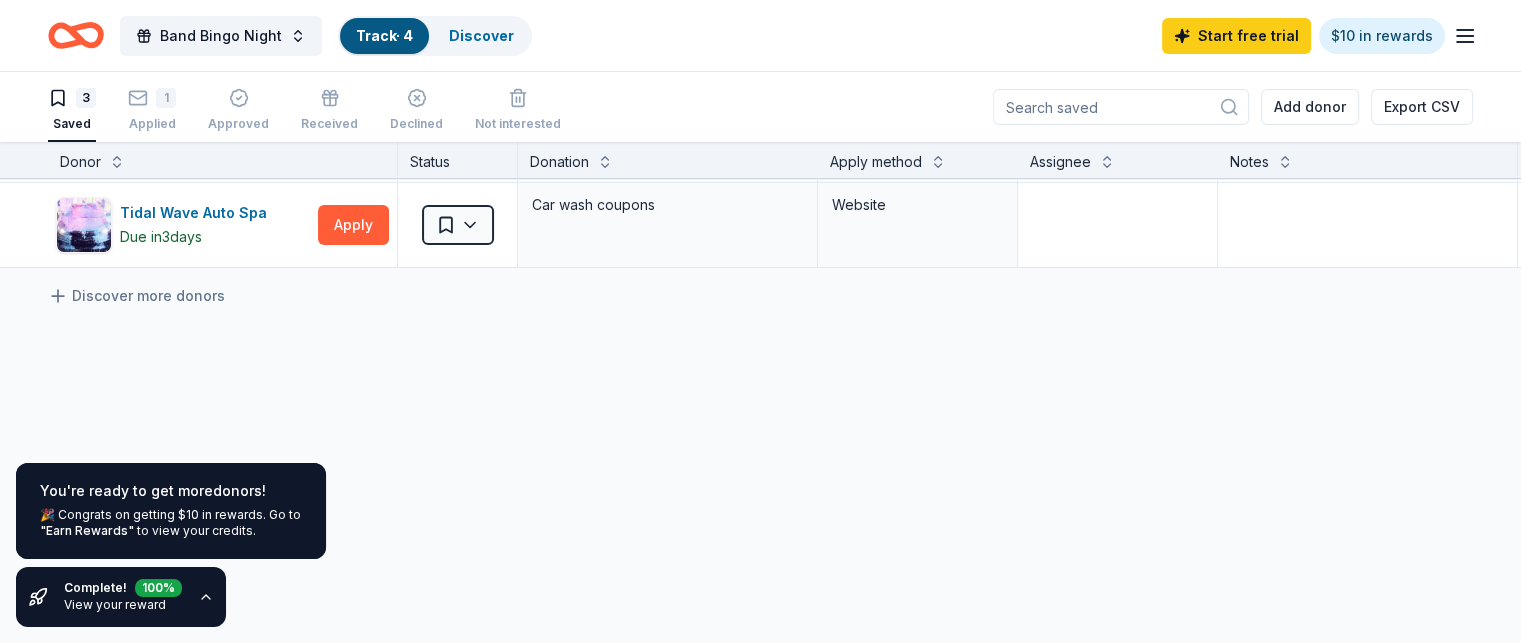 click 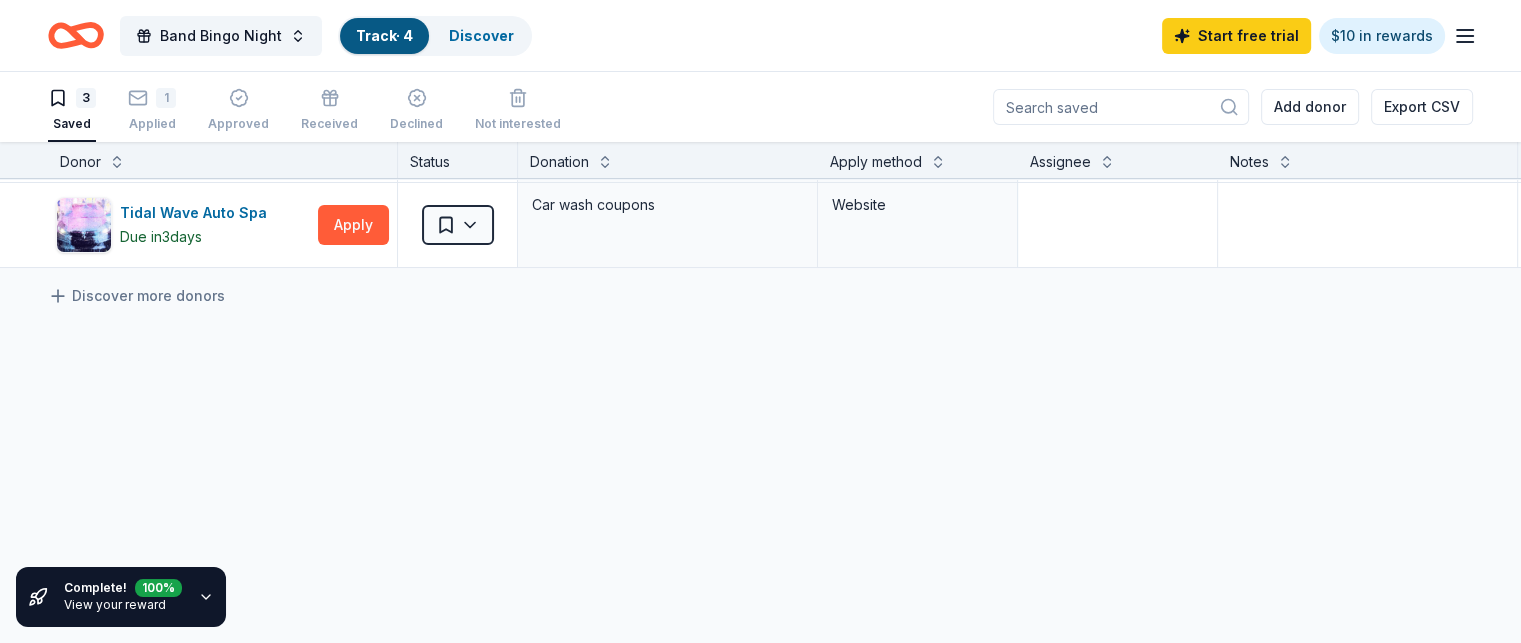 click 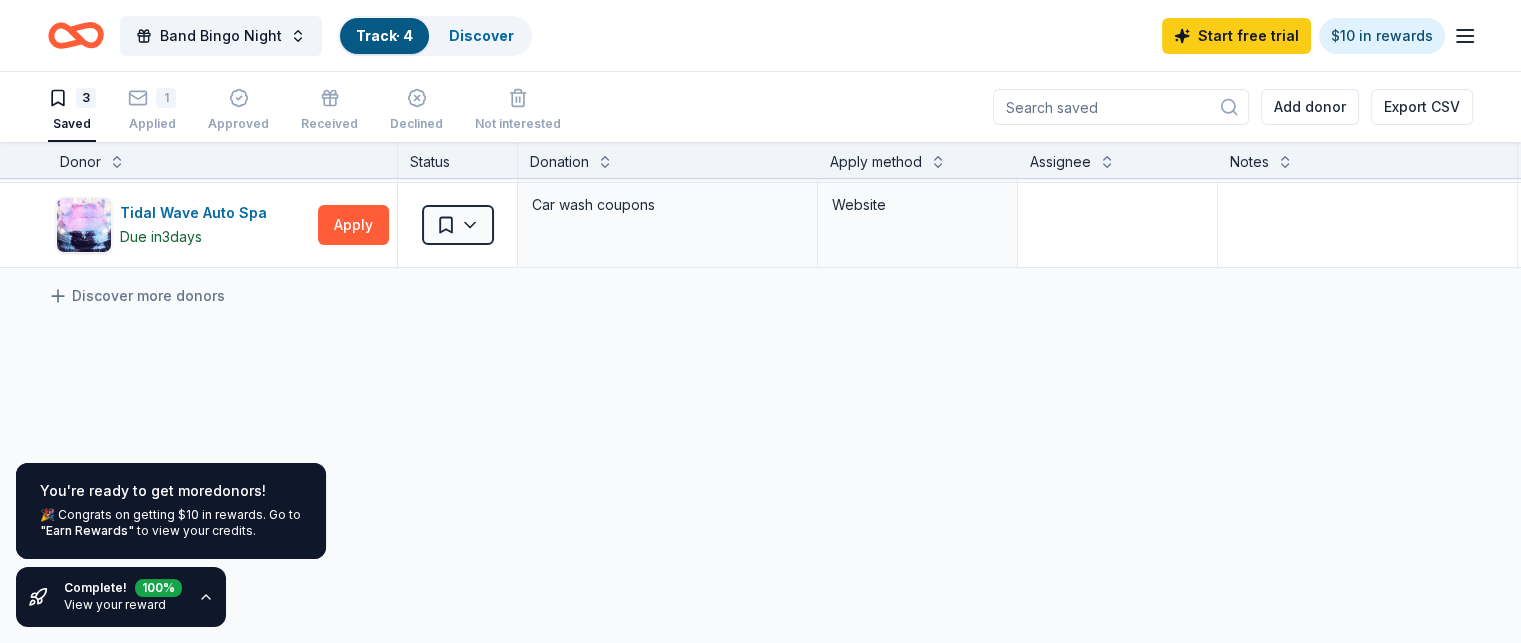 click 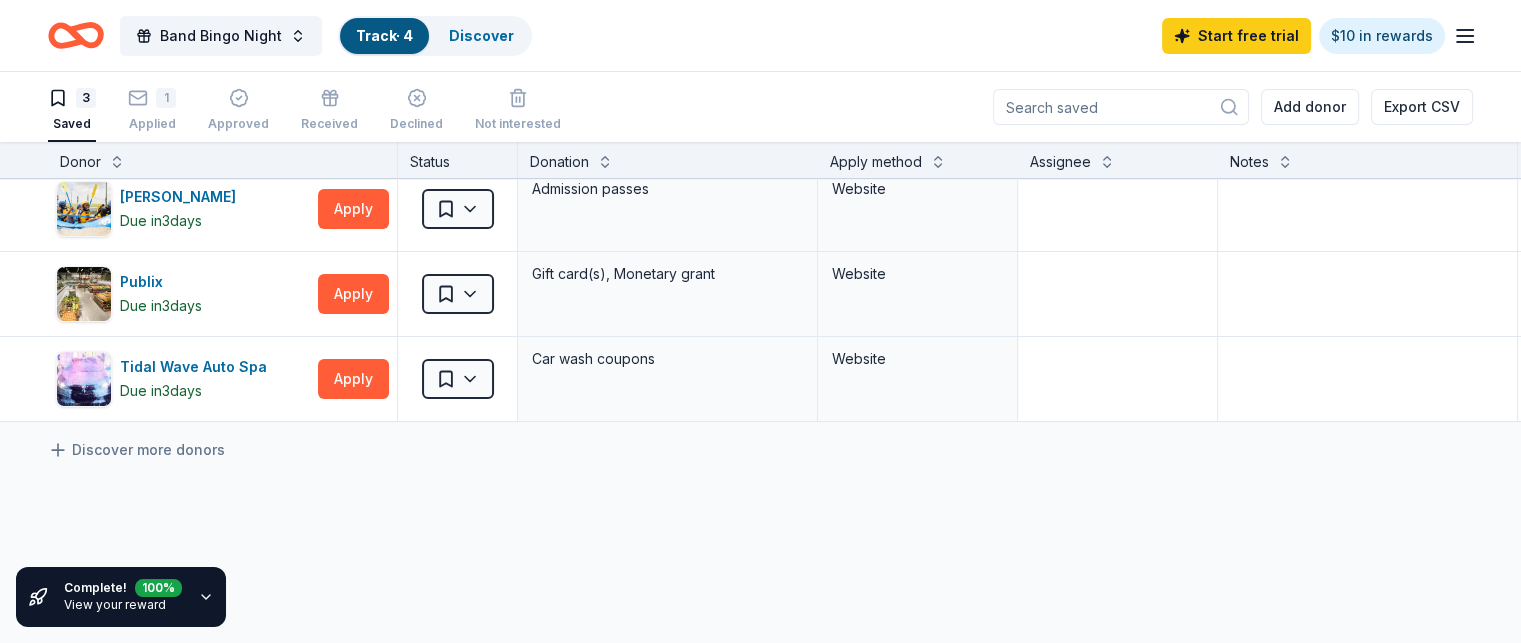 scroll, scrollTop: 0, scrollLeft: 0, axis: both 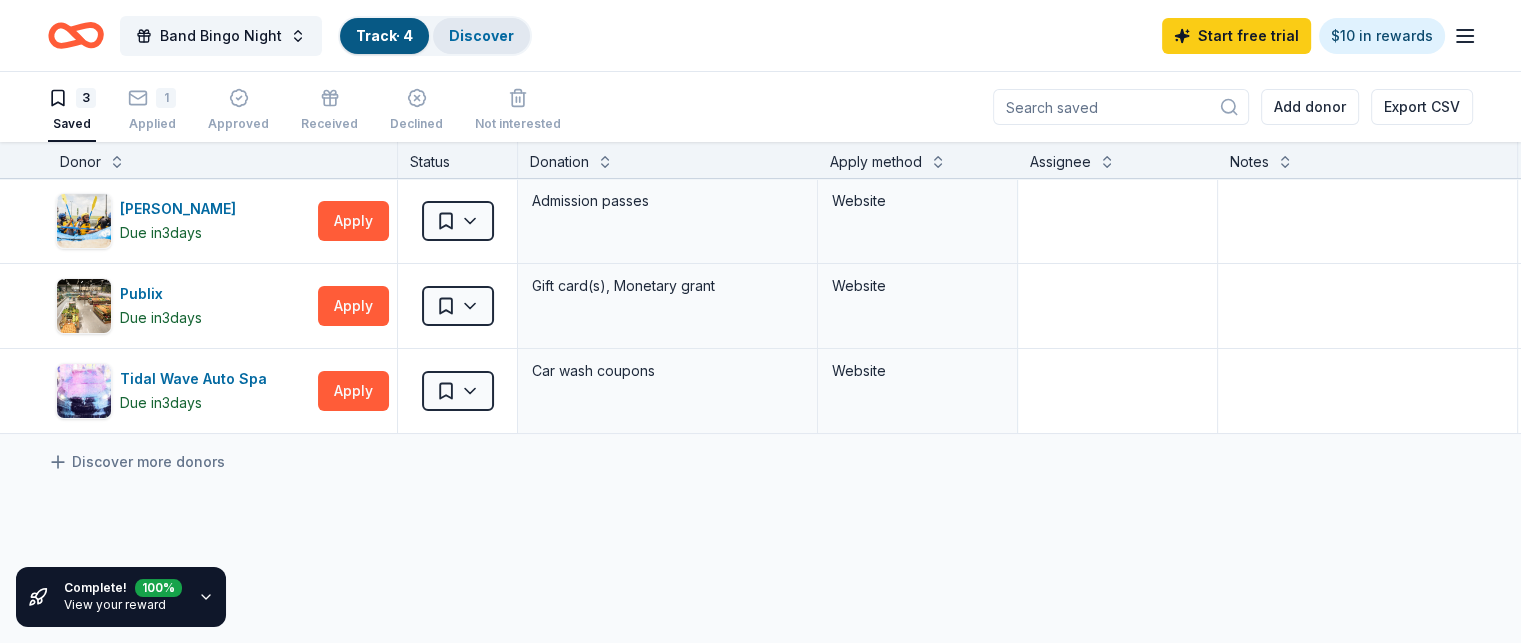 click on "Discover" at bounding box center [481, 36] 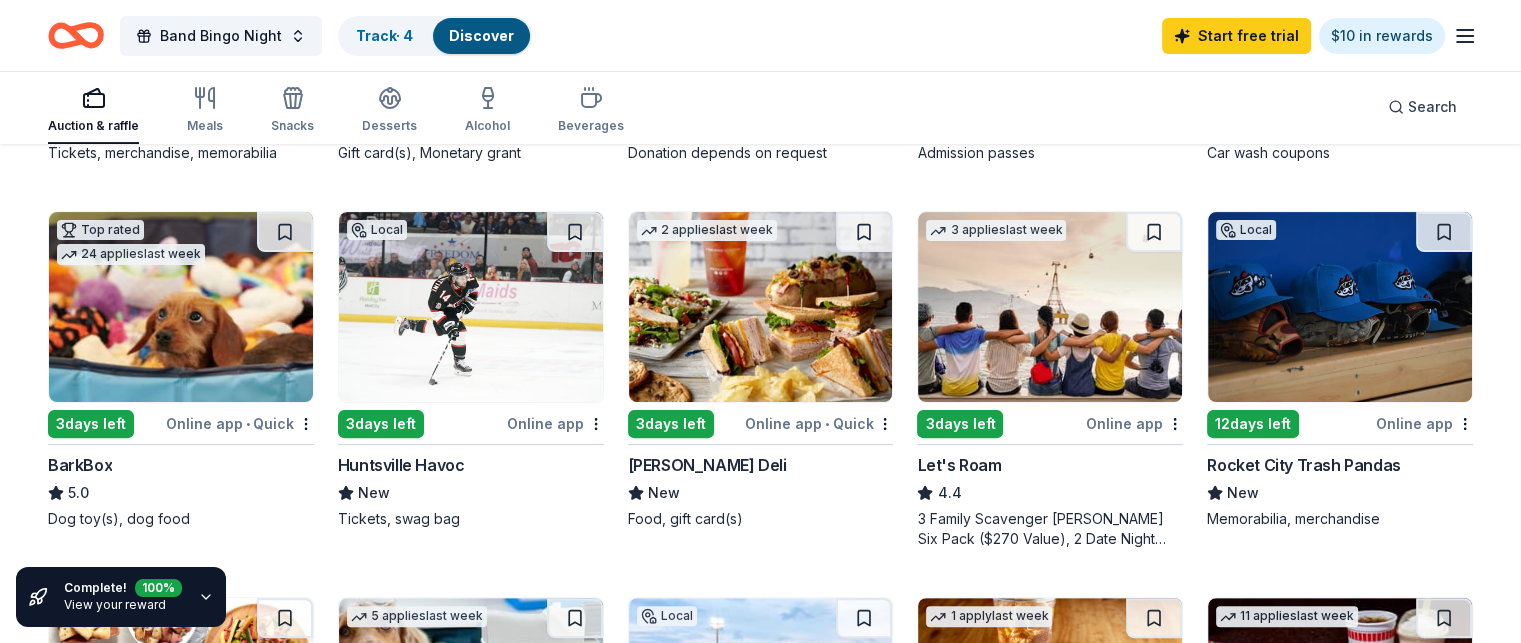 scroll, scrollTop: 528, scrollLeft: 0, axis: vertical 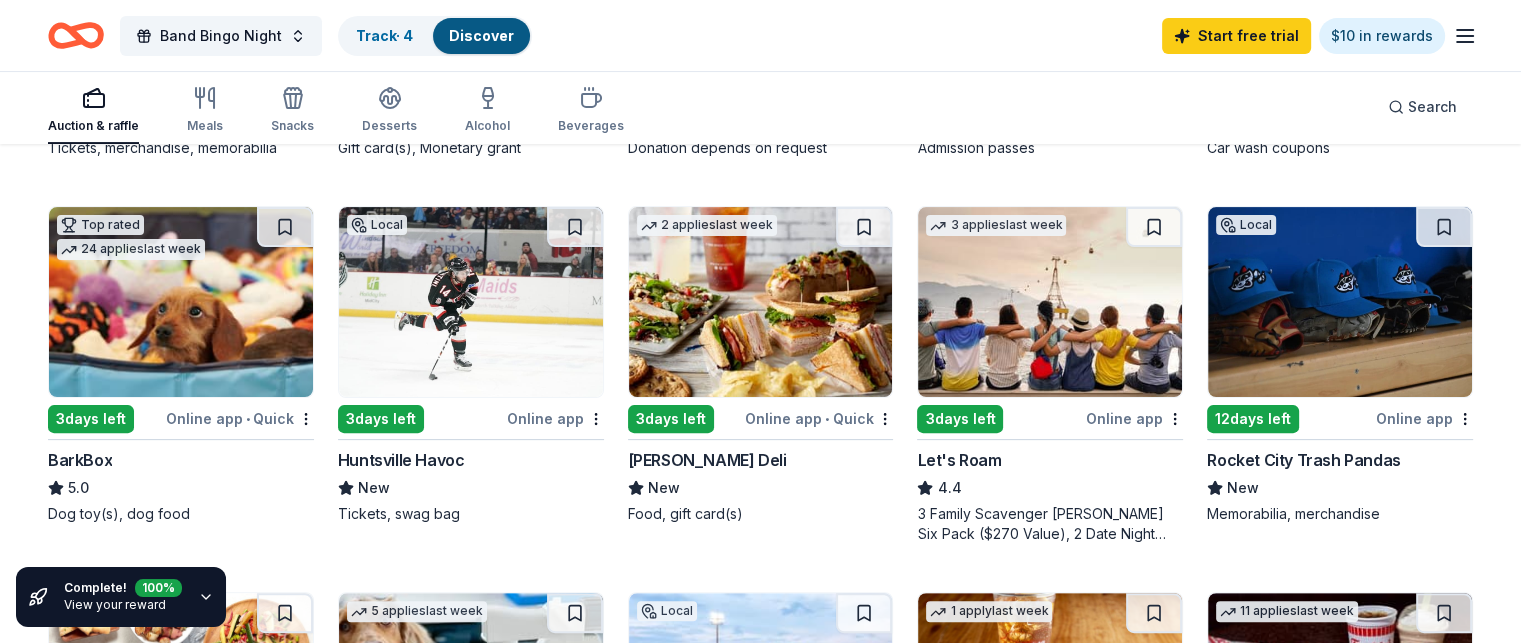 click at bounding box center (471, 302) 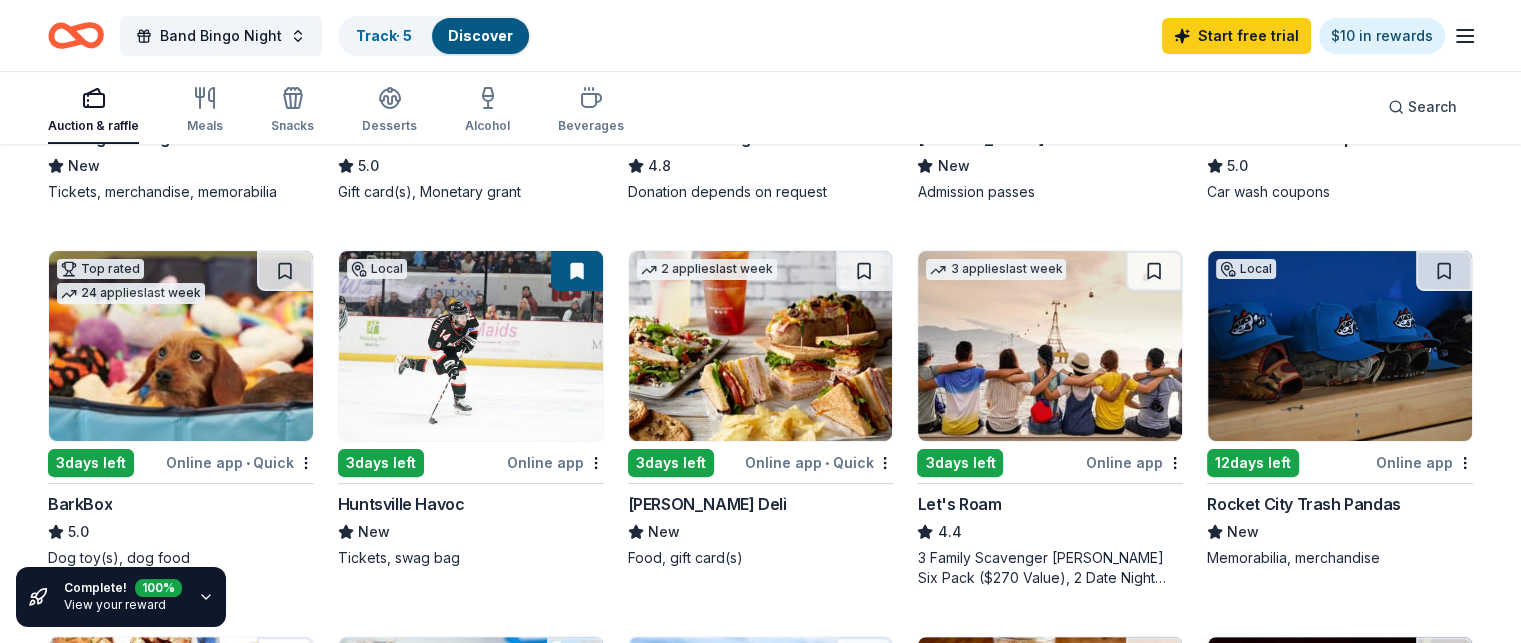 scroll, scrollTop: 580, scrollLeft: 0, axis: vertical 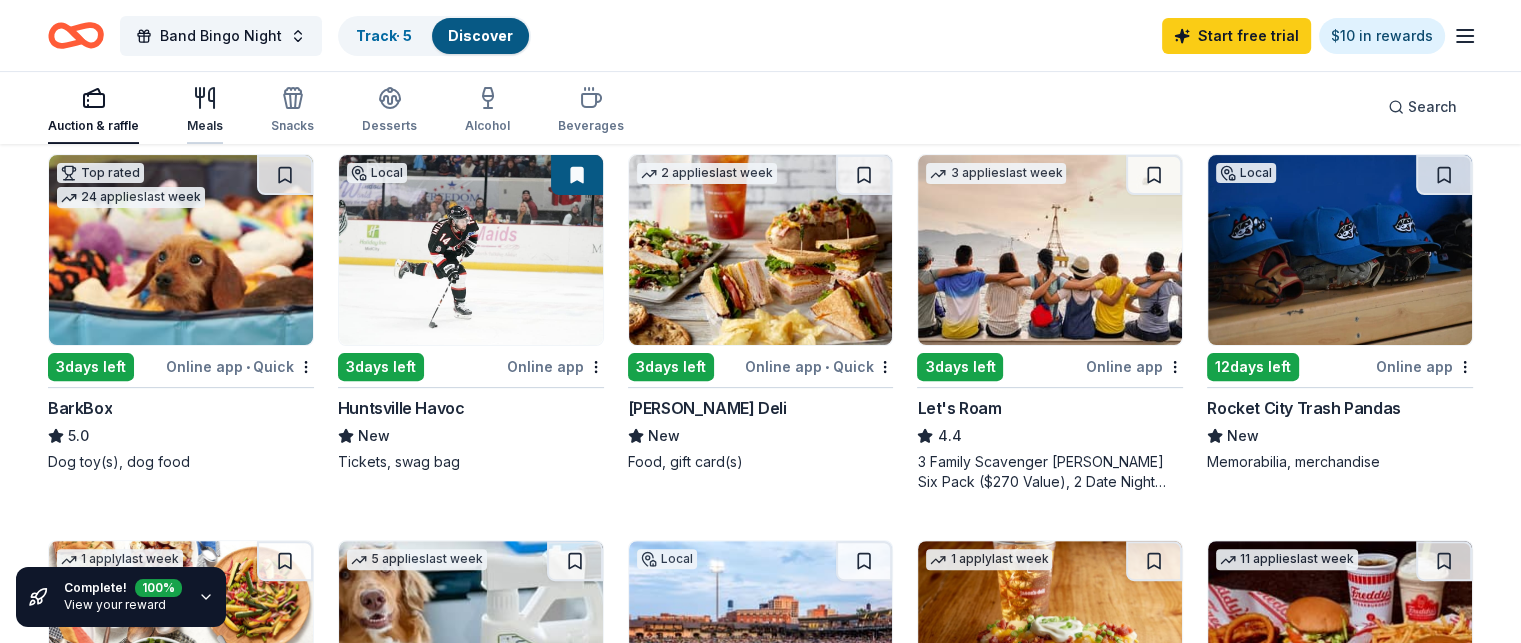 click on "Meals" at bounding box center [205, 110] 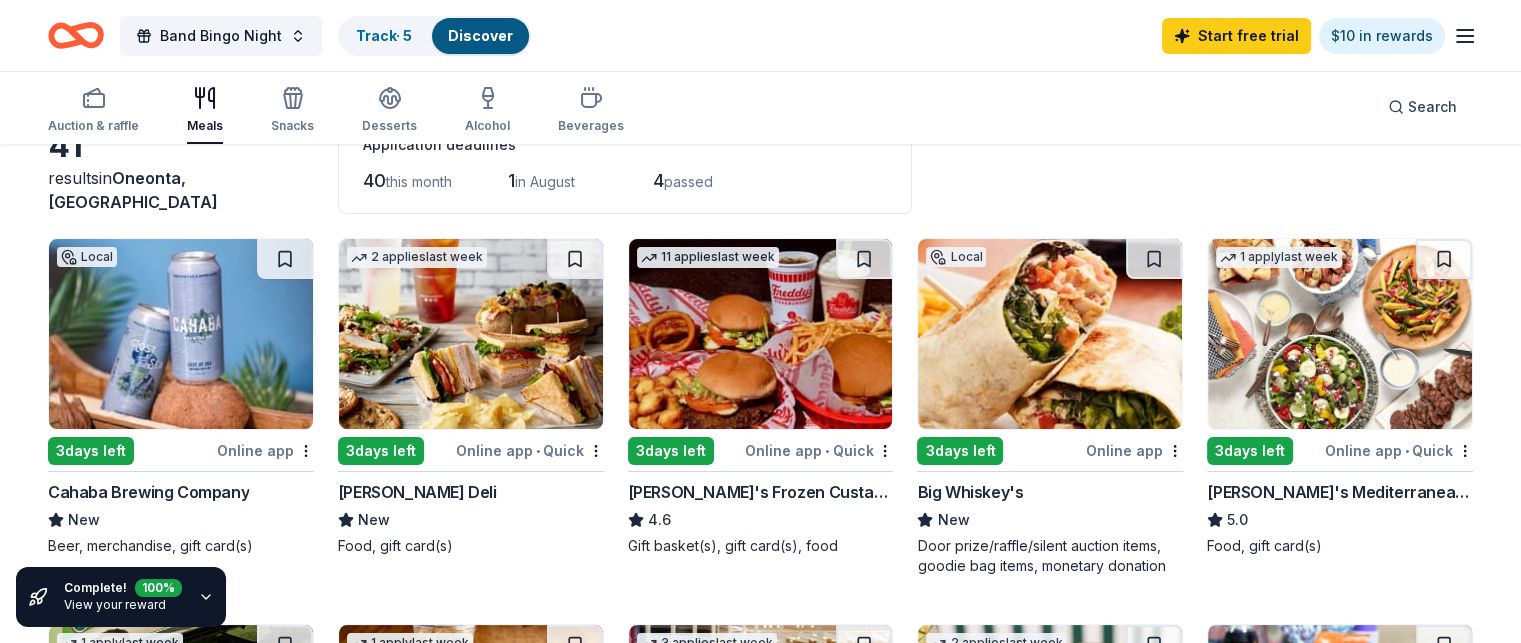 scroll, scrollTop: 128, scrollLeft: 0, axis: vertical 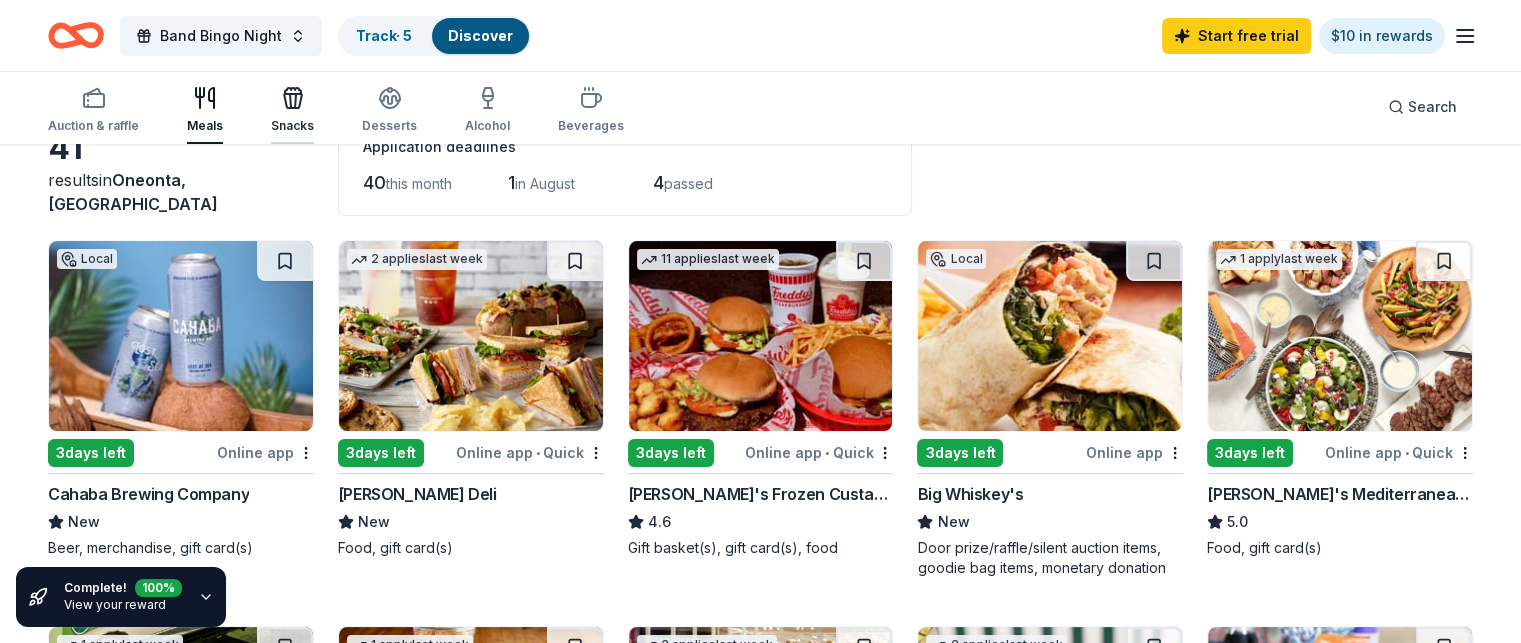 click on "Snacks" at bounding box center [292, 110] 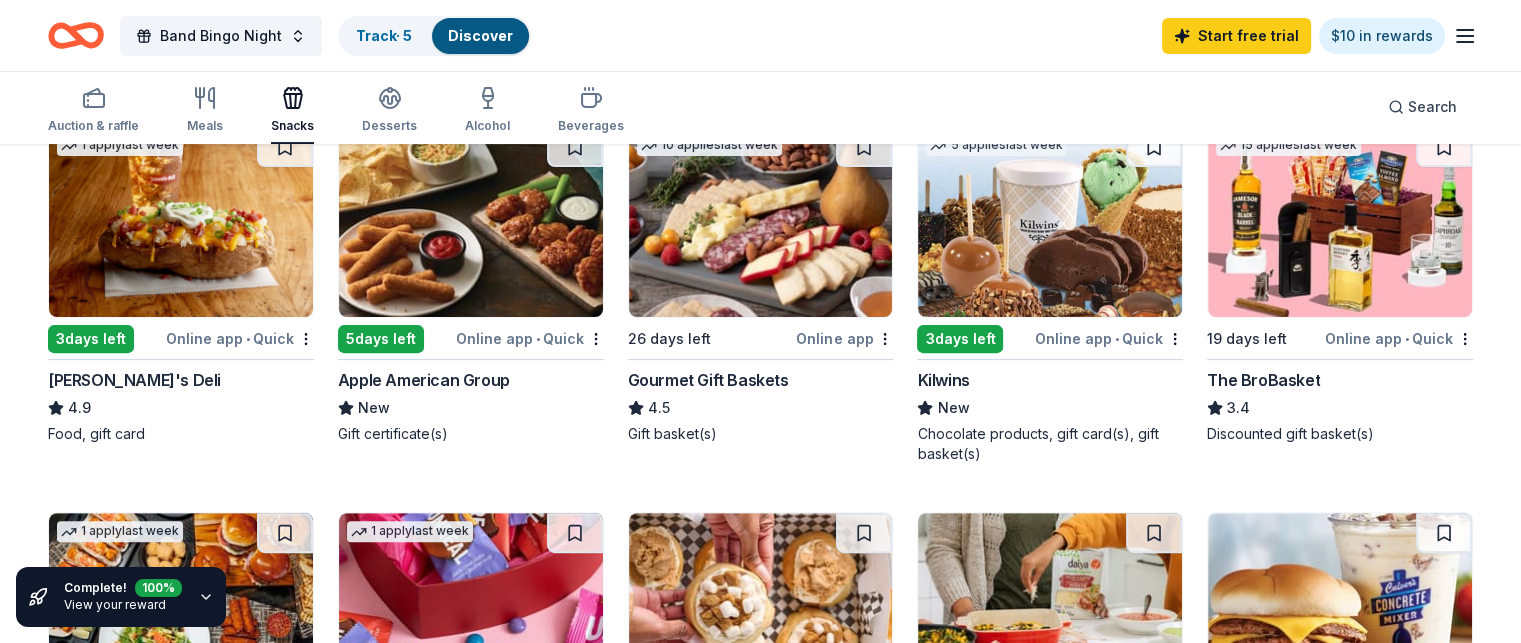 scroll, scrollTop: 600, scrollLeft: 0, axis: vertical 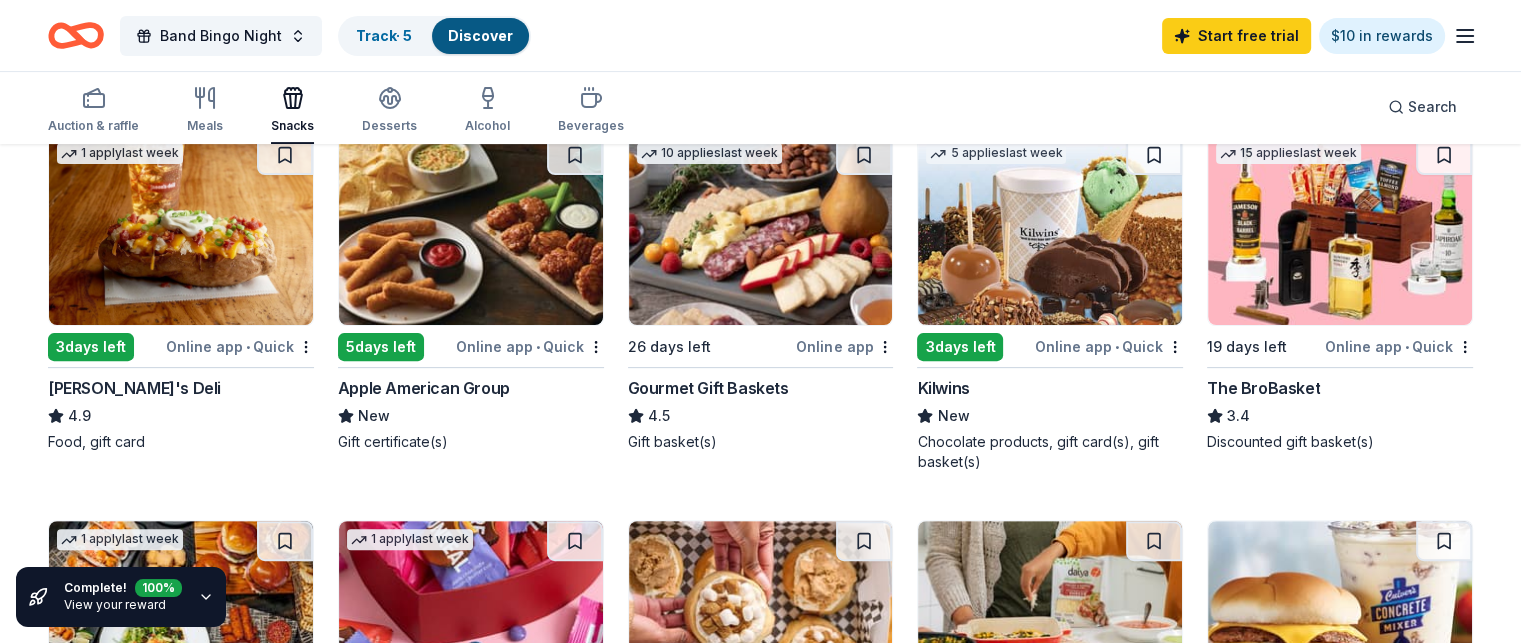 click on "Gourmet Gift Baskets" at bounding box center [708, 388] 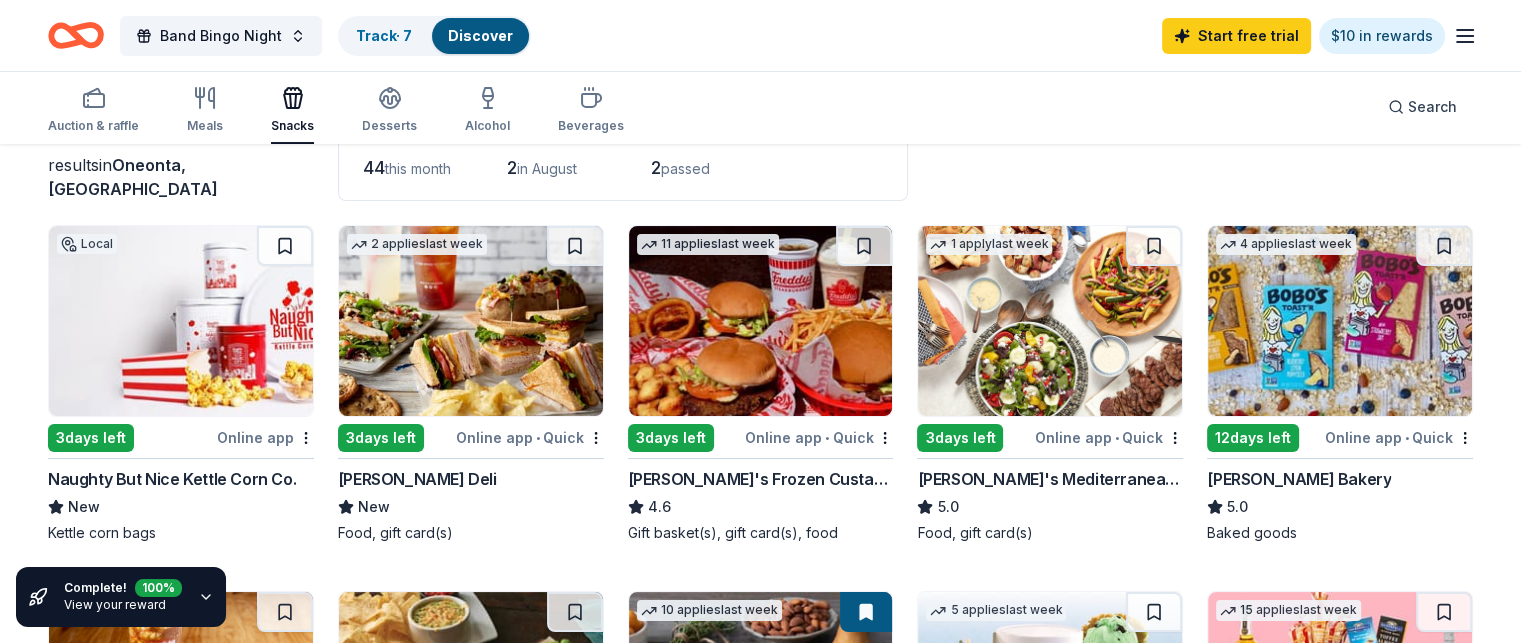 scroll, scrollTop: 151, scrollLeft: 0, axis: vertical 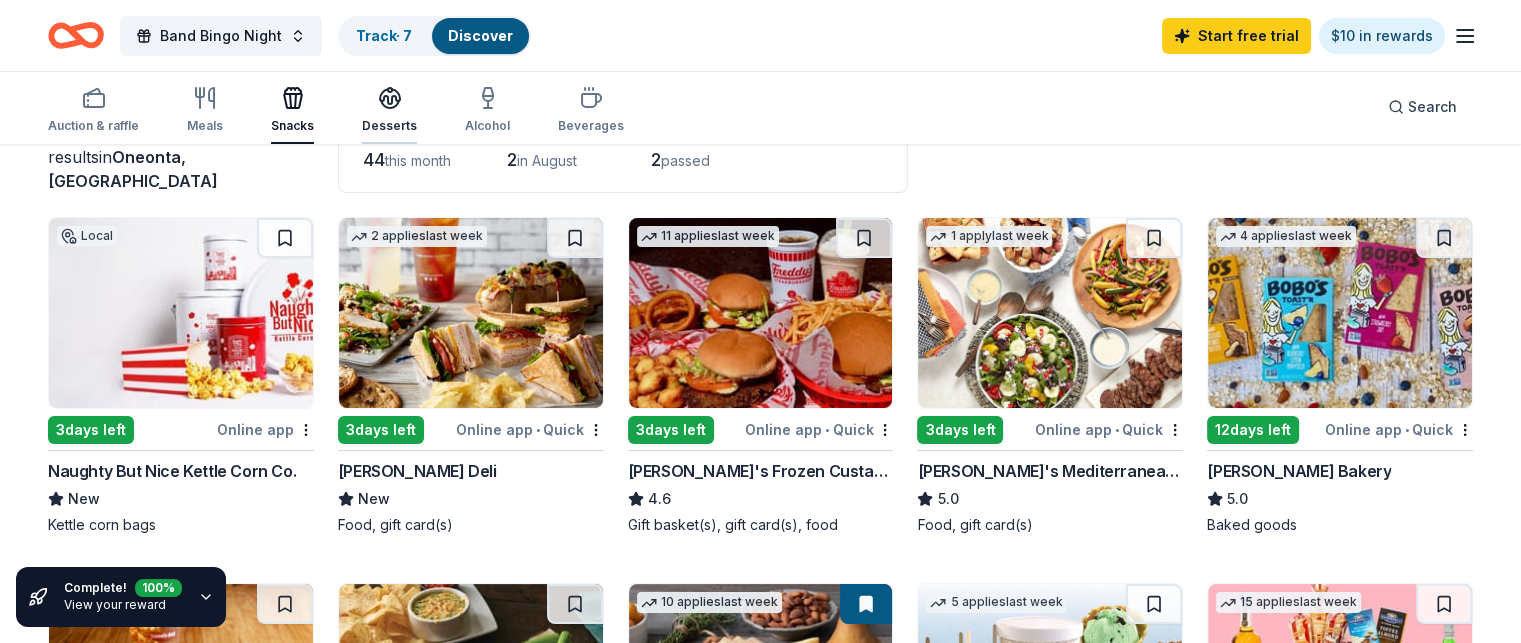 click 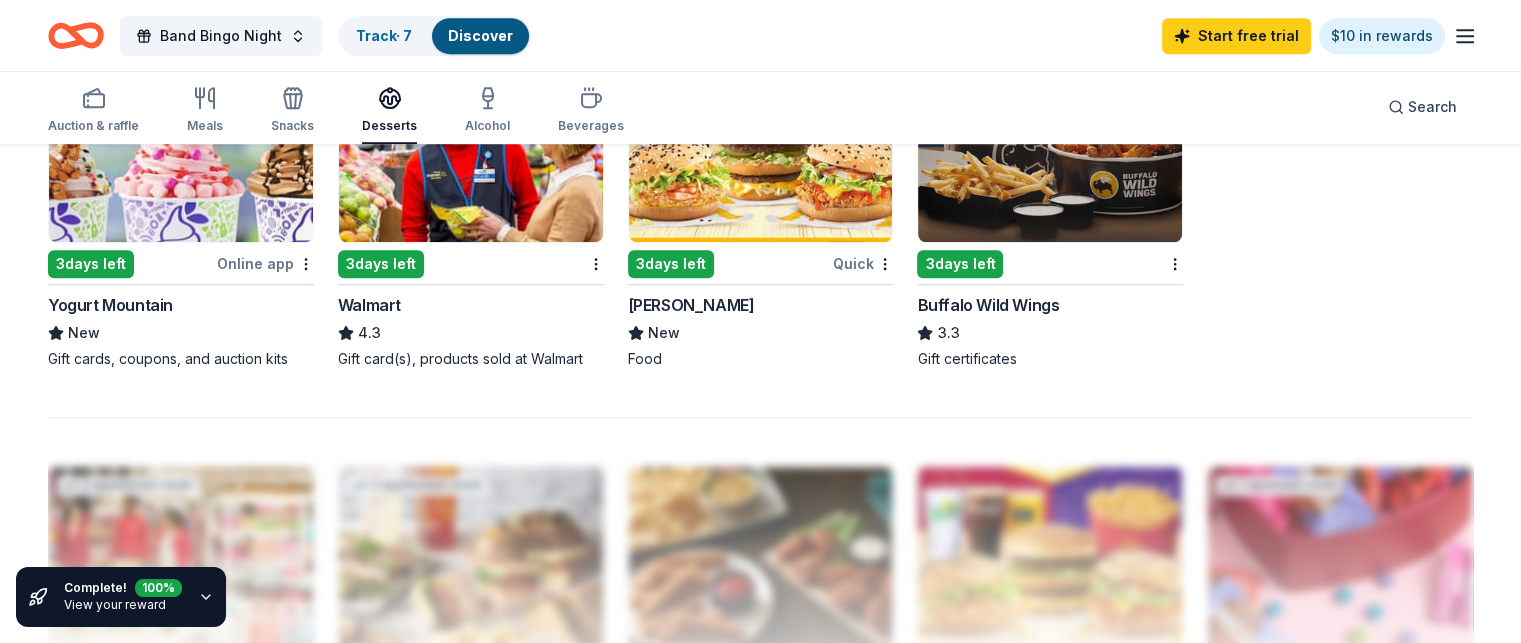 scroll, scrollTop: 1456, scrollLeft: 0, axis: vertical 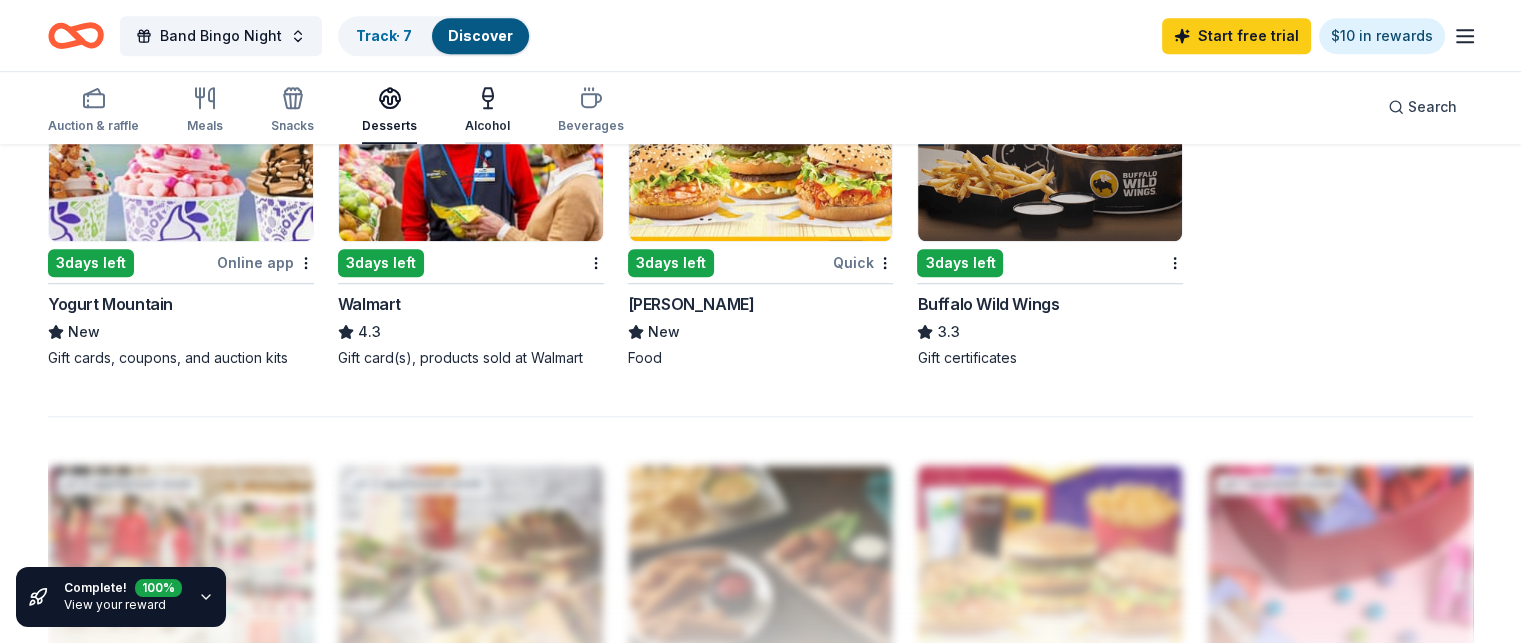 click 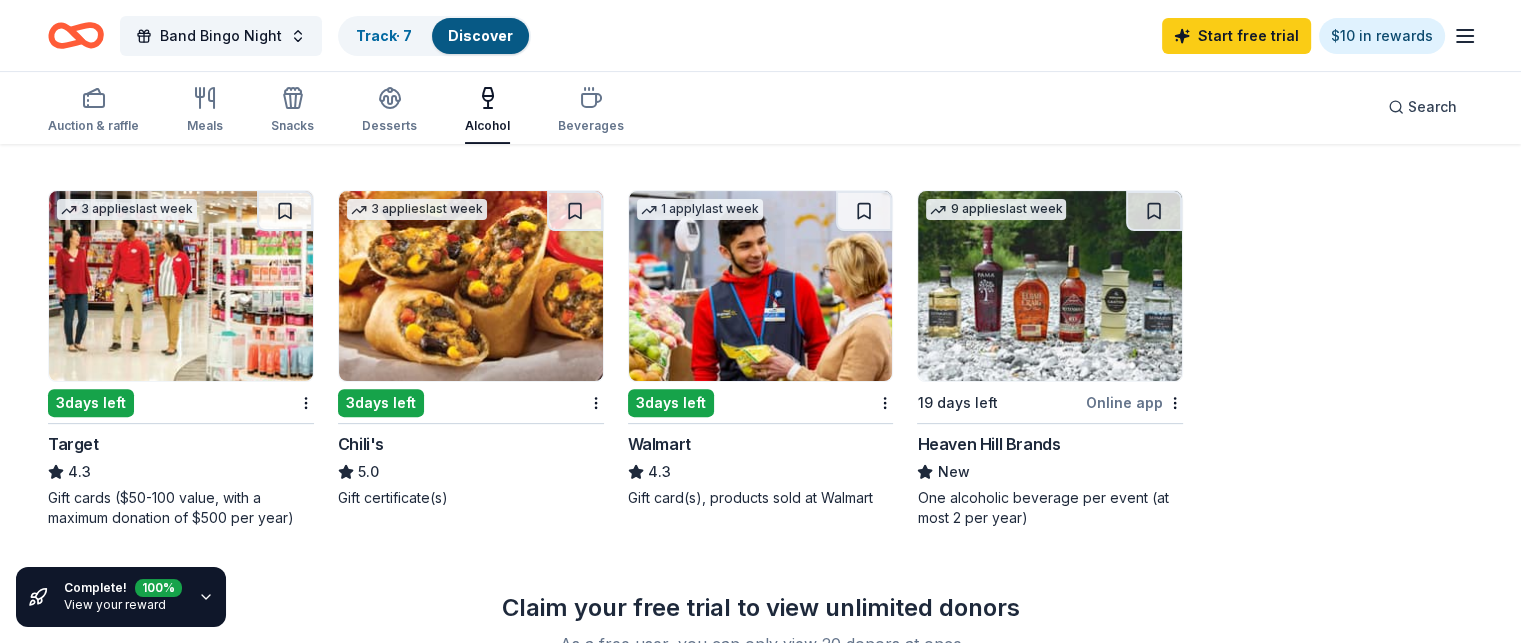 scroll, scrollTop: 564, scrollLeft: 0, axis: vertical 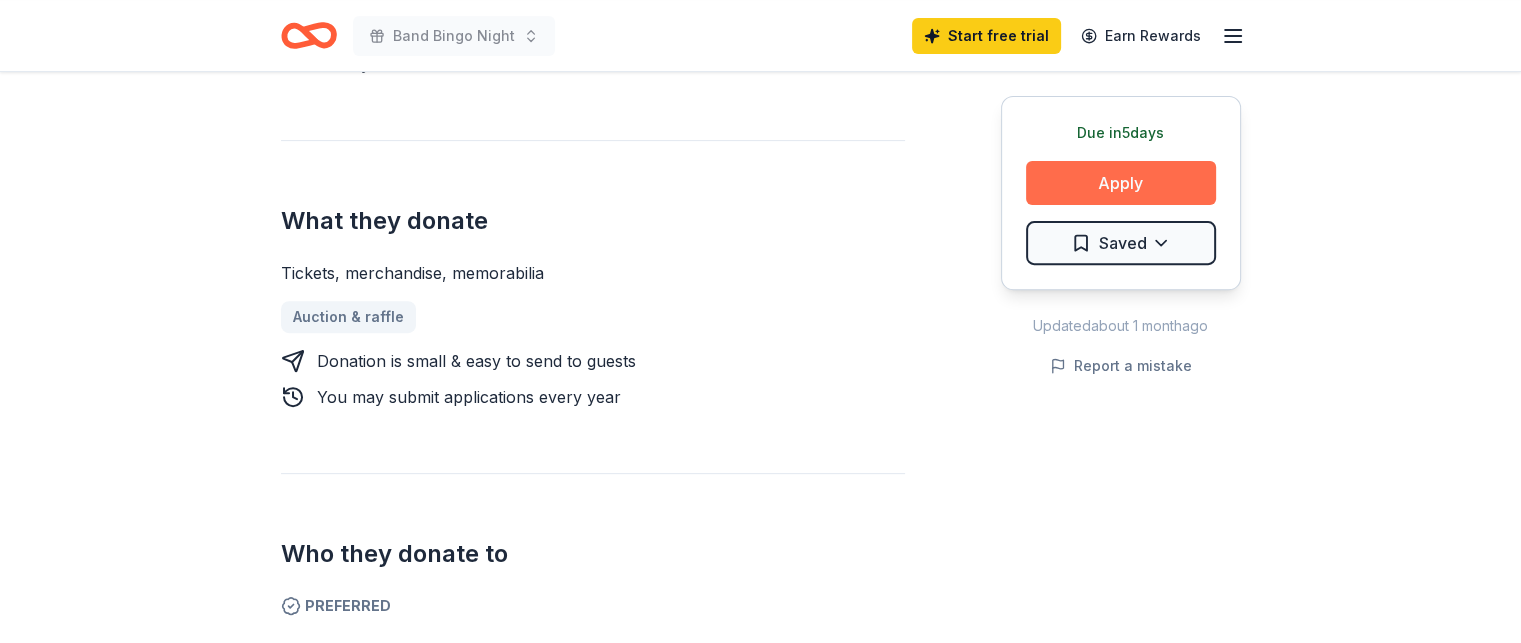click on "Apply" at bounding box center [1121, 183] 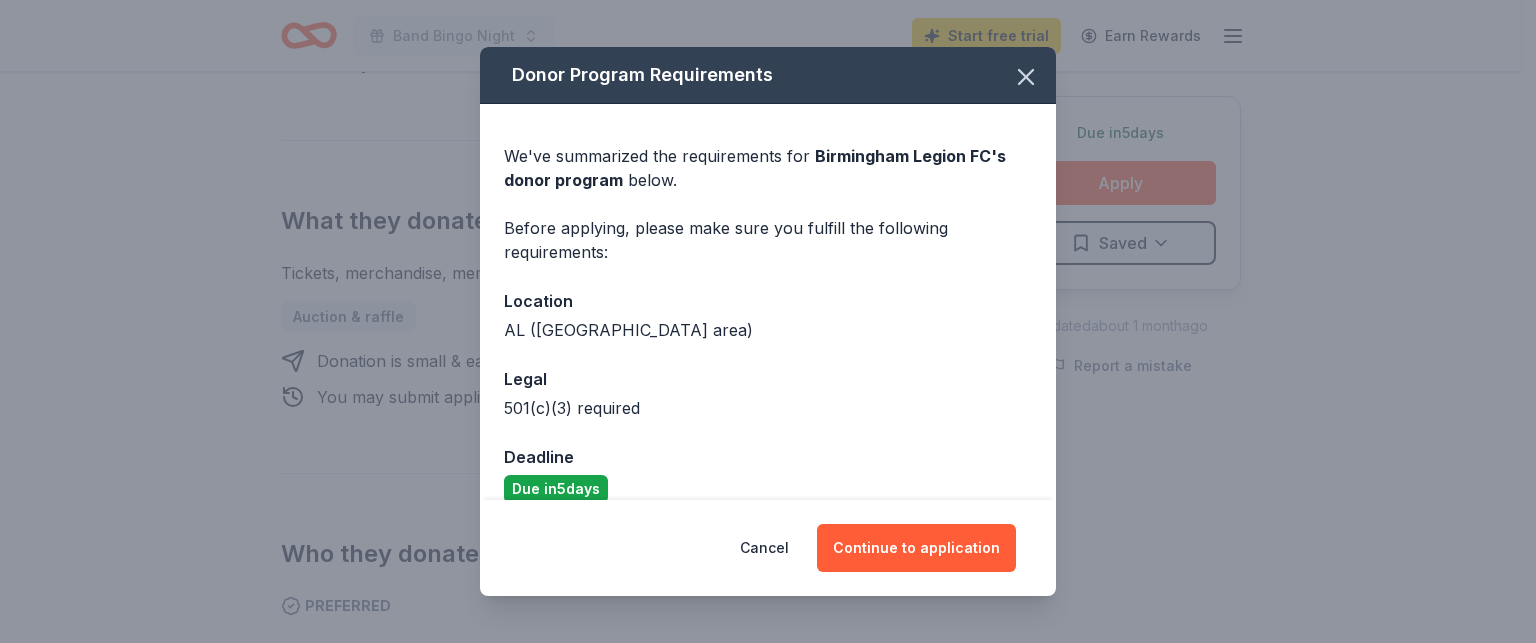 scroll, scrollTop: 25, scrollLeft: 0, axis: vertical 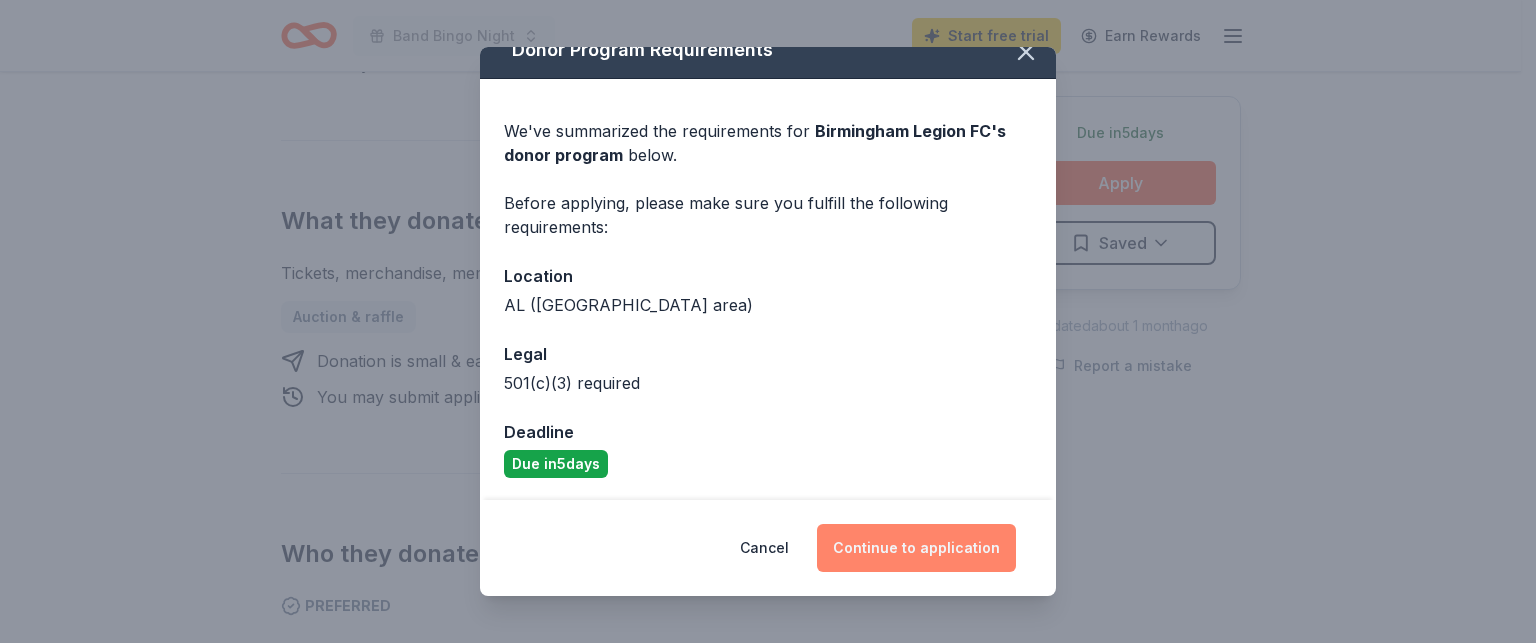 click on "Continue to application" at bounding box center [916, 548] 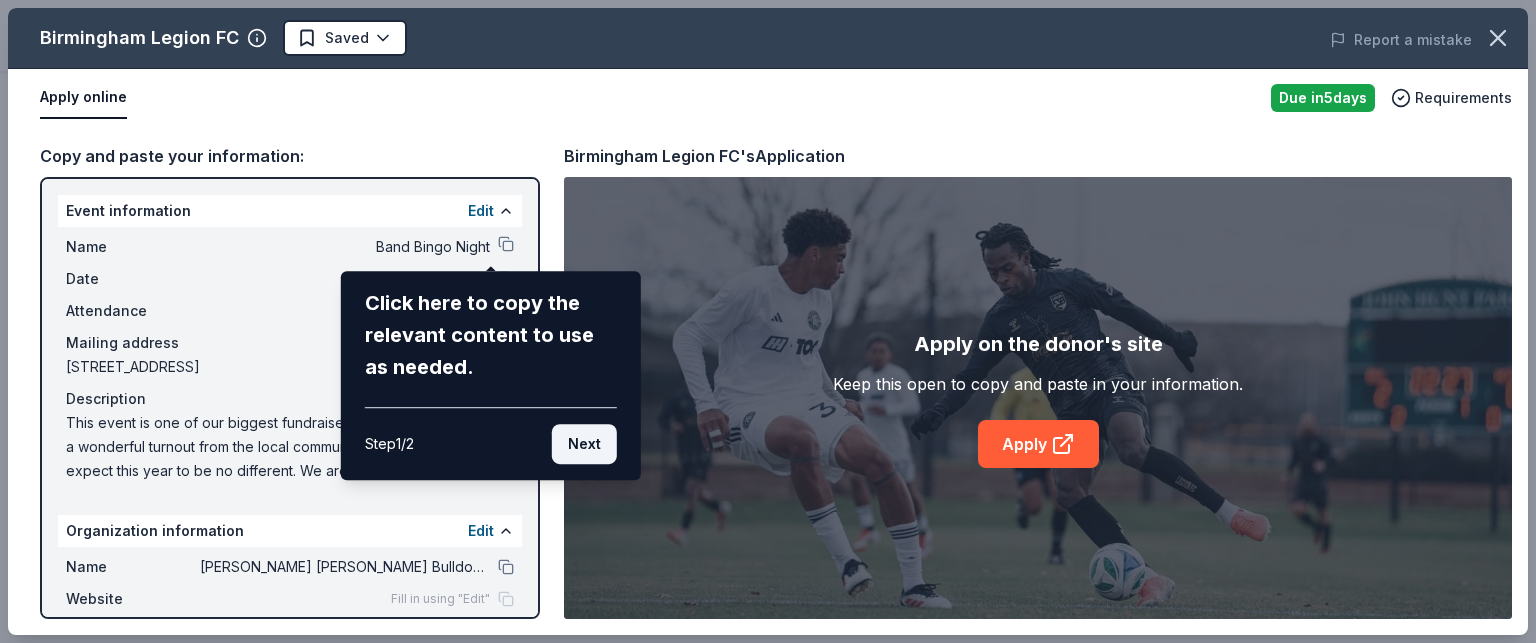 click on "Next" at bounding box center (584, 444) 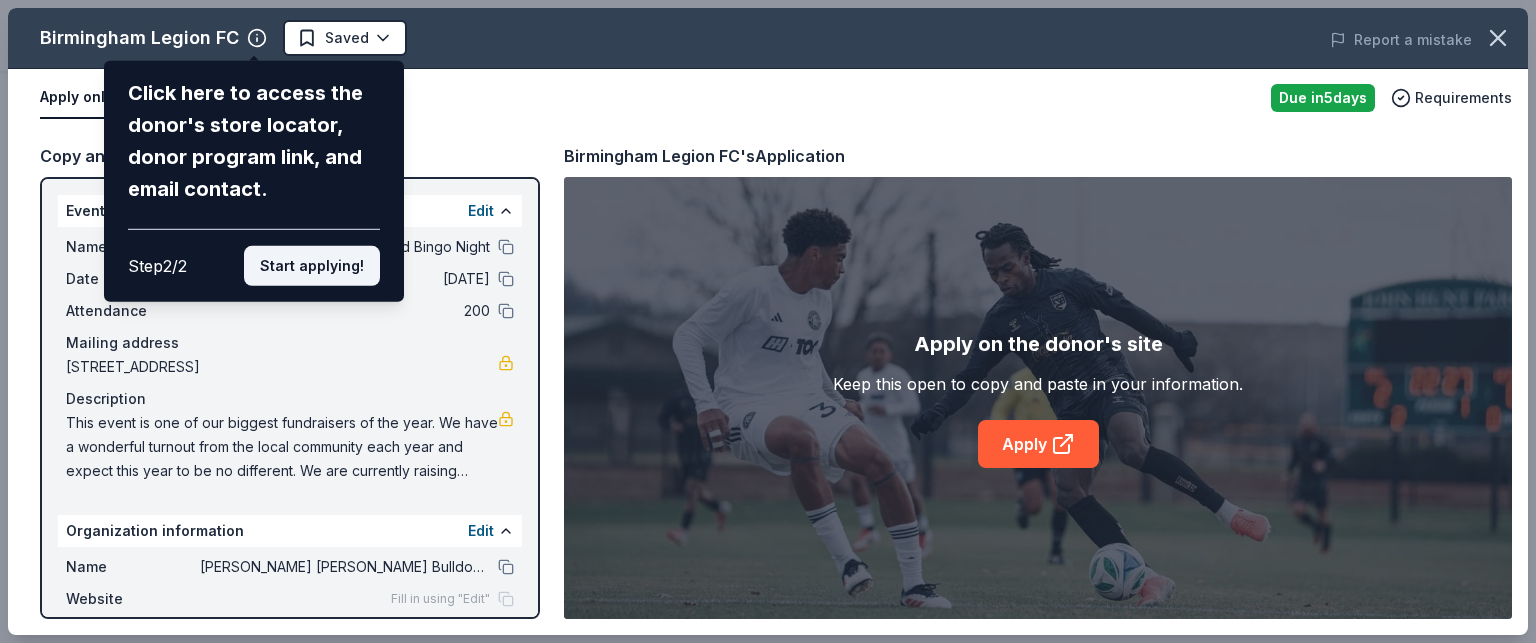 click on "Start applying!" at bounding box center (312, 266) 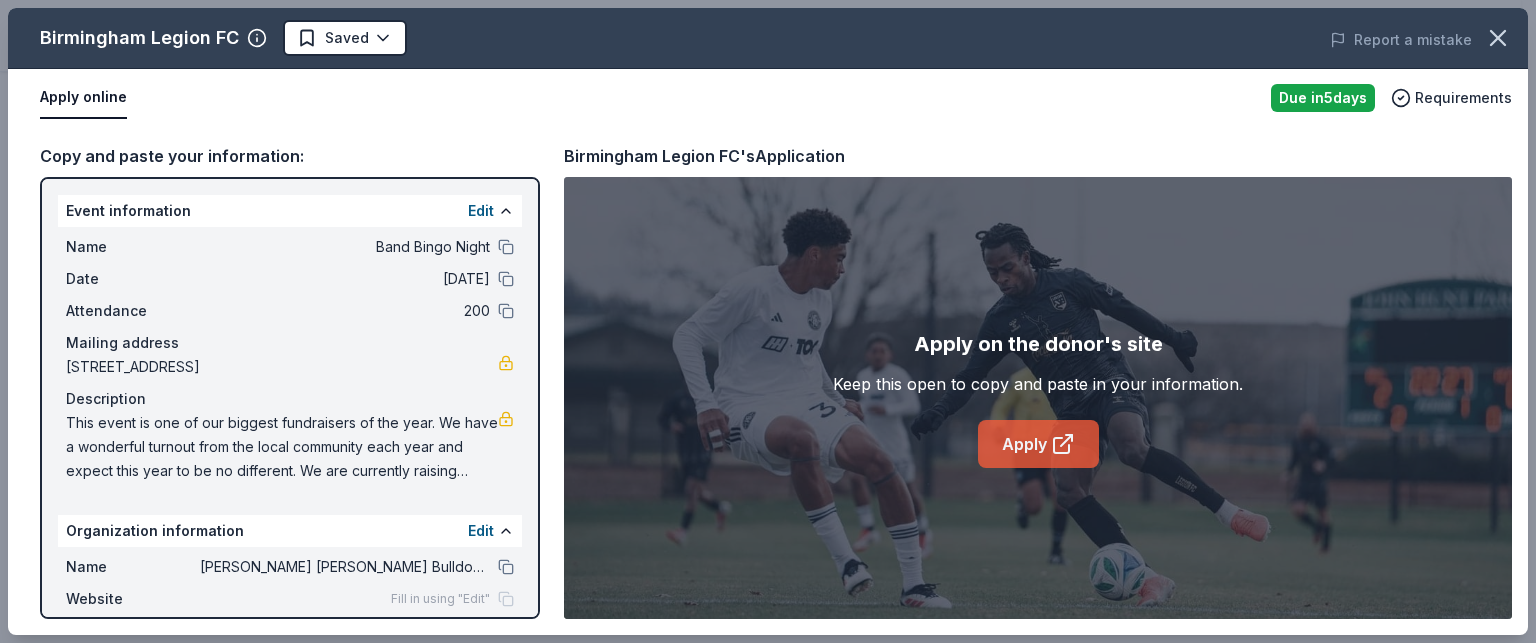 click 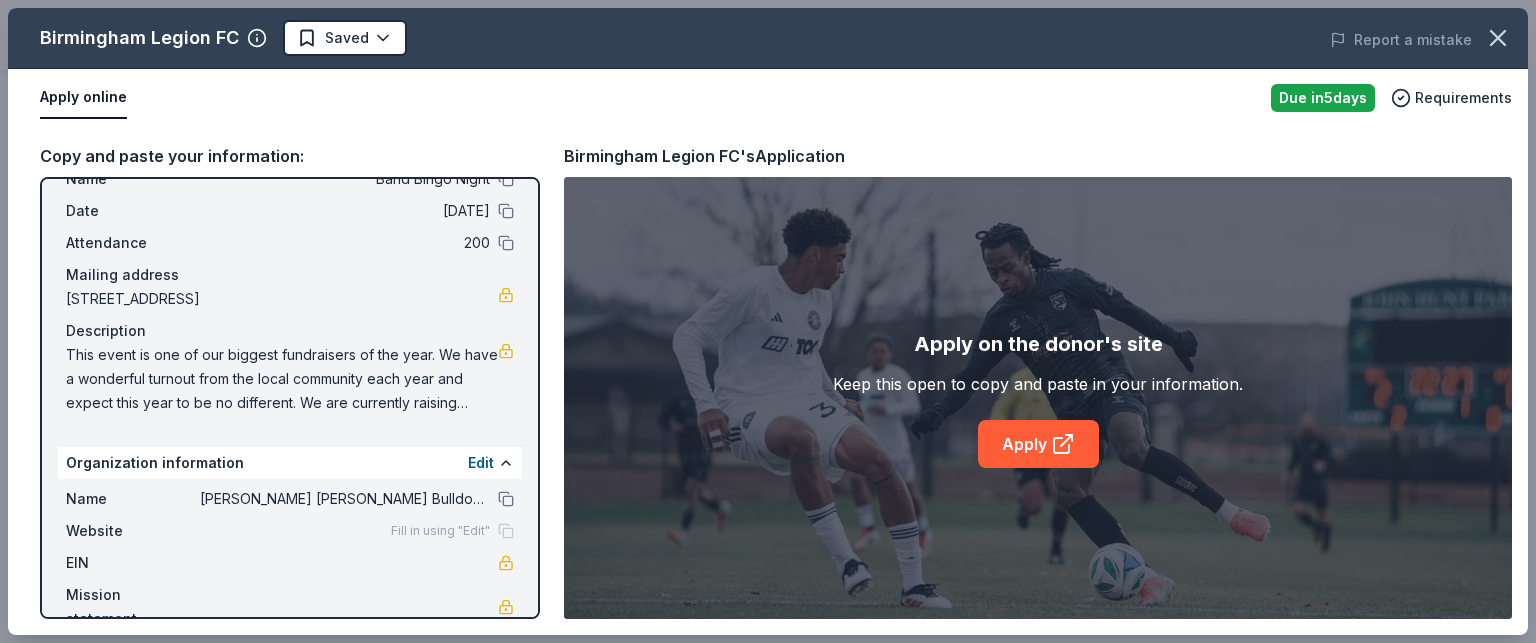 scroll, scrollTop: 0, scrollLeft: 0, axis: both 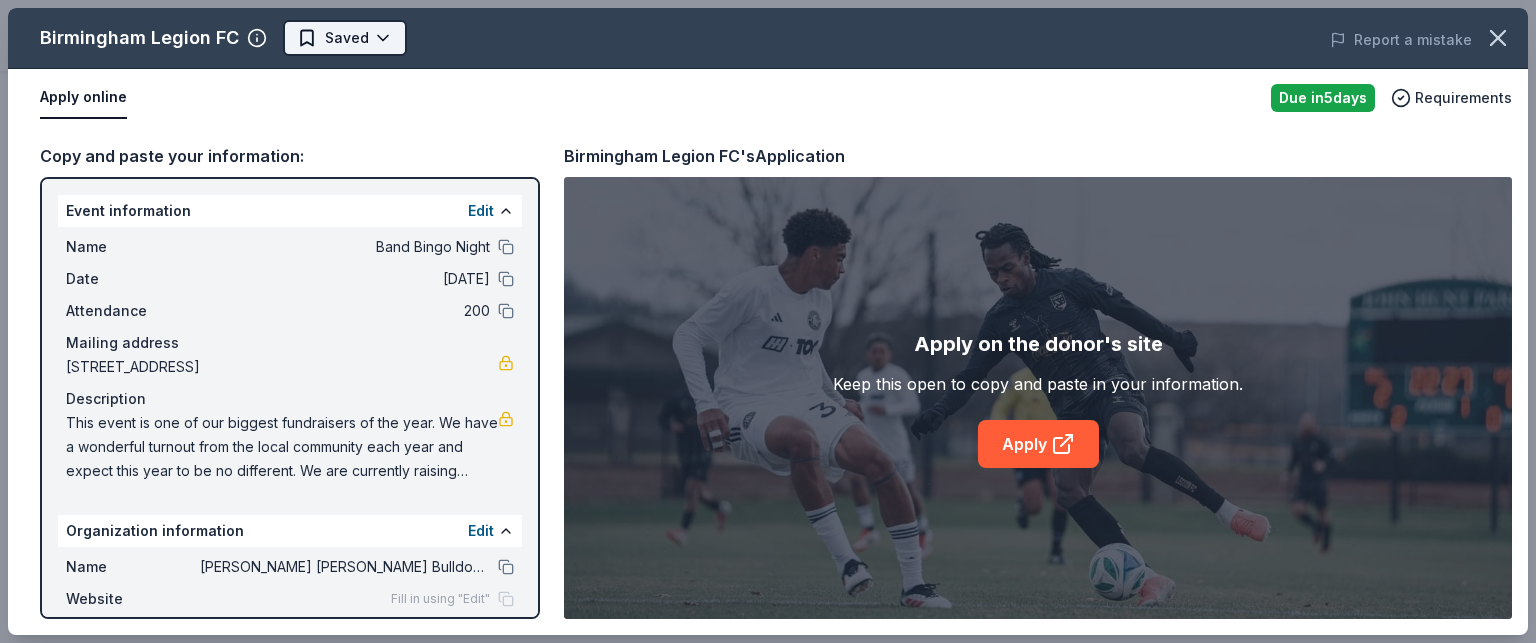 click on "Band Bingo Night Start free  trial Earn Rewards Due in  5  days Share Birmingham Legion FC New Share Donating in AL (Greater Birmingham area) Birmingham Legion FC is a professional soccer team competing in the USL Championship, offering community programs and fostering local talent through its academy and women's teams. What they donate Tickets, merchandise, memorabilia Auction & raffle Donation is small & easy to send to guests You may submit applications every   year   Who they donate to  Preferred 501(c)(3) required Start free Pro trial to view approval rates and average donation values Due in  5  days Apply Saved Updated  about 1 month  ago Report a mistake New Be the first to review this company! Leave a review Similar donors 1   apply  last week 3  days left Online app Publix 5.0 Gift card(s), Monetary grant Local 5  days left Online app Alabama Athletics New Institutional memorabilia, autographed items Local Deadline passed Fun Factory (Tuscaloosa) New Inflatables, coupons Local Deadline passed New 5 3" at bounding box center (760, -395) 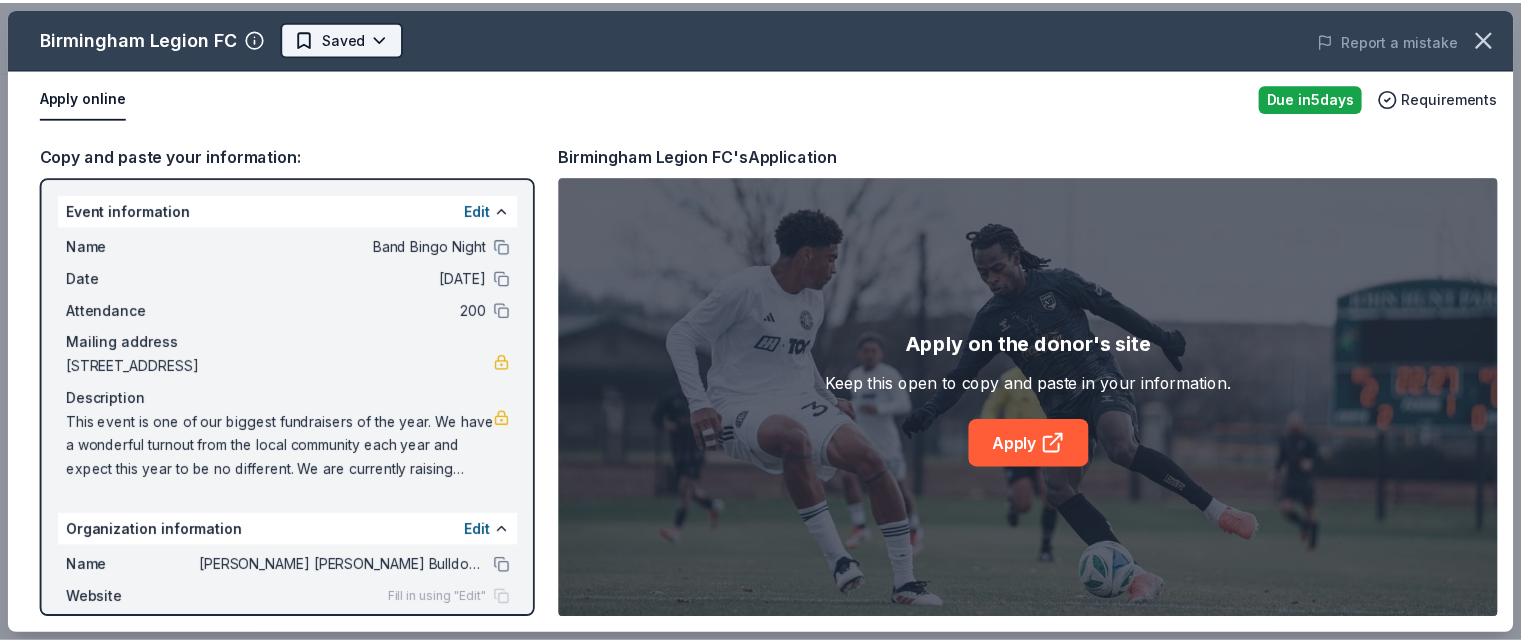 scroll, scrollTop: 0, scrollLeft: 0, axis: both 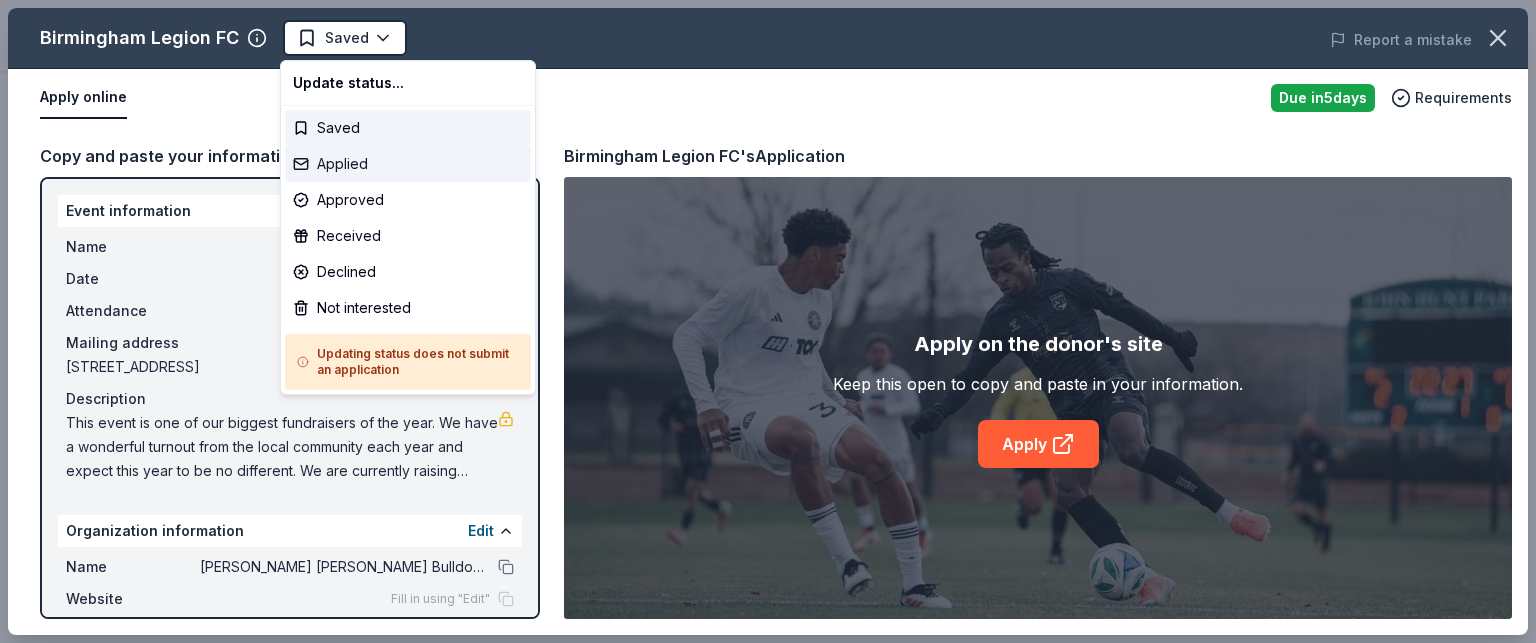 click on "Applied" at bounding box center (408, 164) 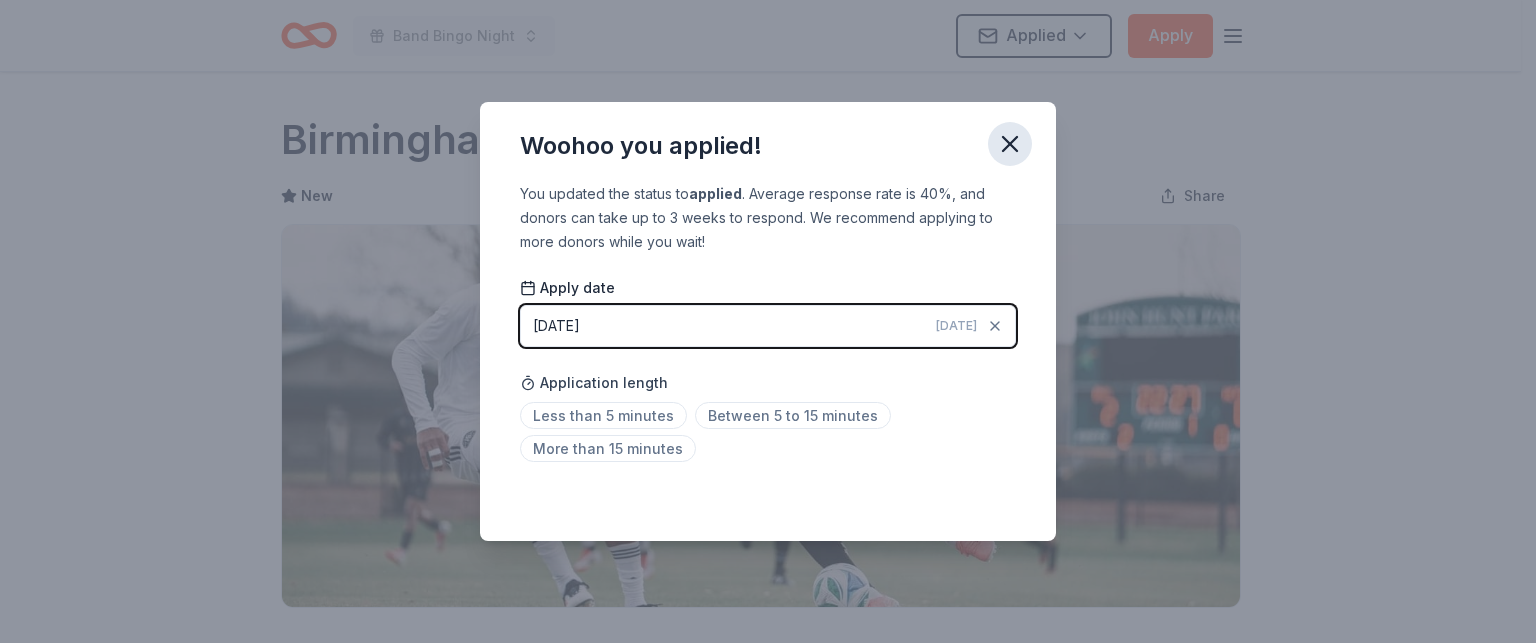 click 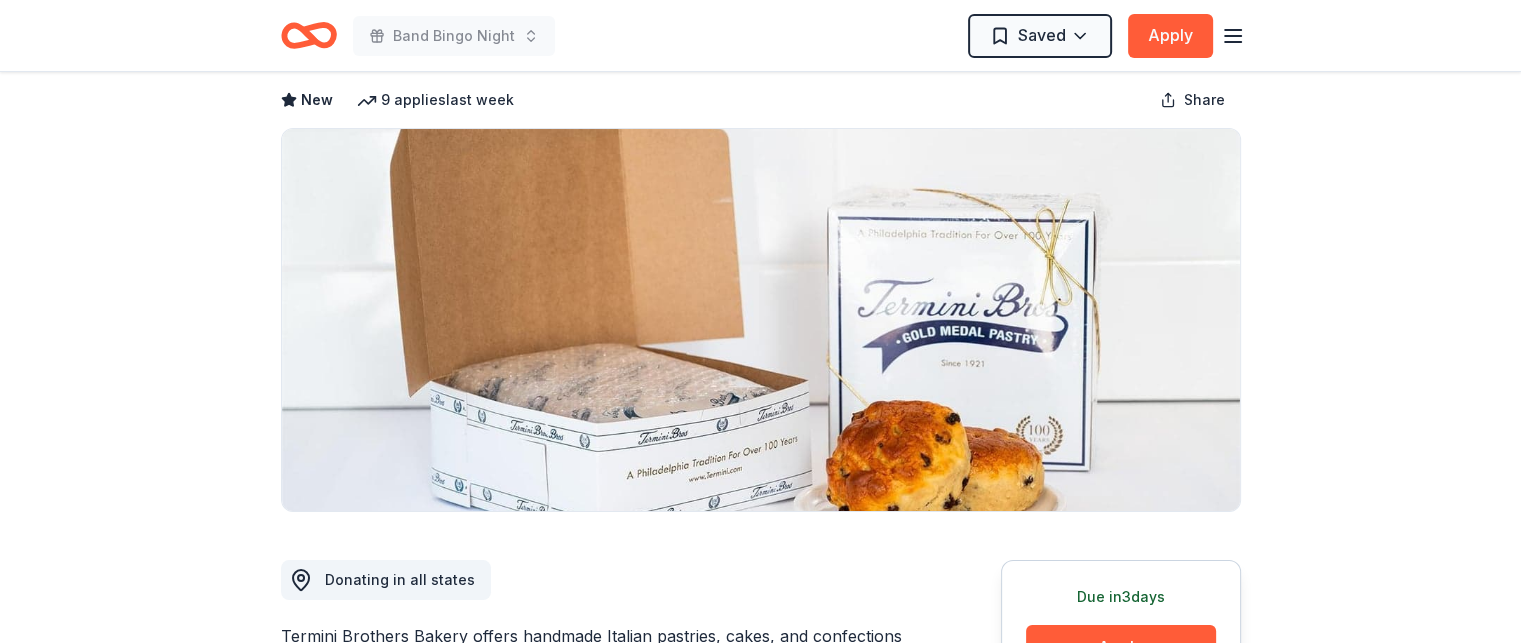 scroll, scrollTop: 98, scrollLeft: 0, axis: vertical 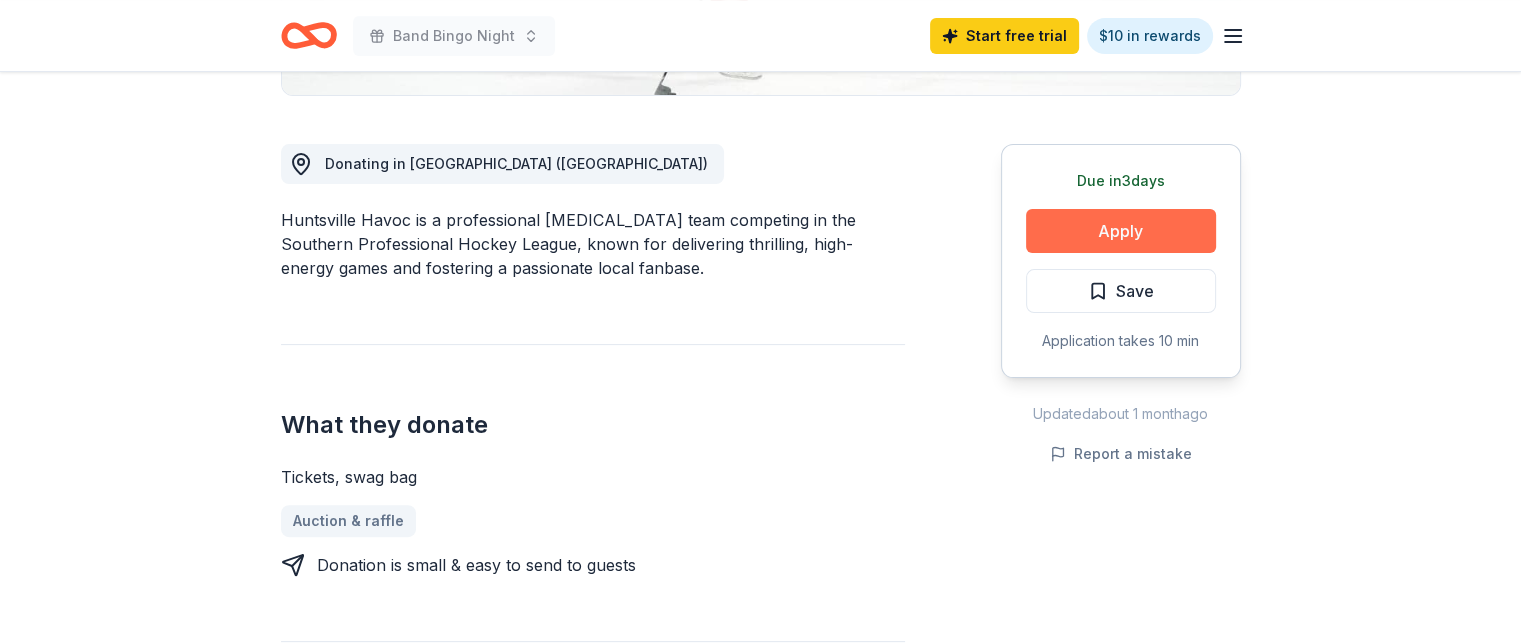 click on "Apply" at bounding box center (1121, 231) 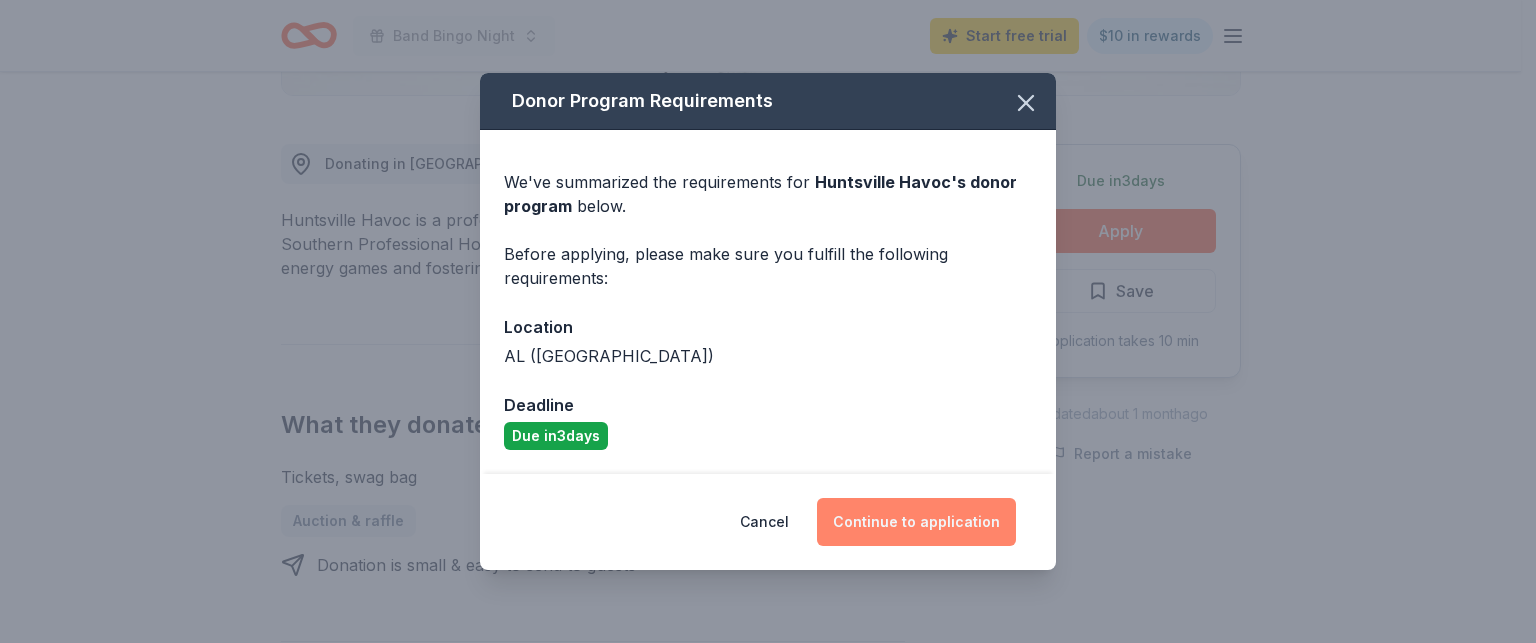 click on "Continue to application" at bounding box center (916, 522) 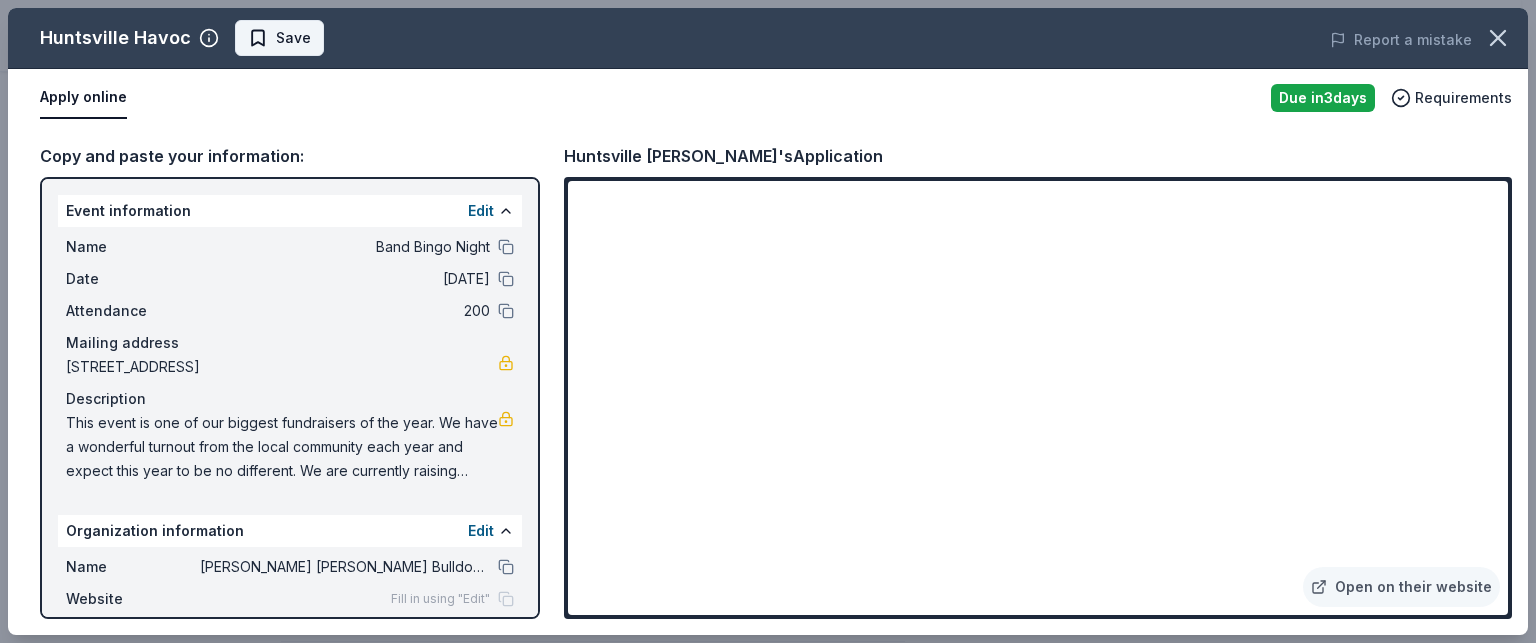 click on "Save" at bounding box center (279, 38) 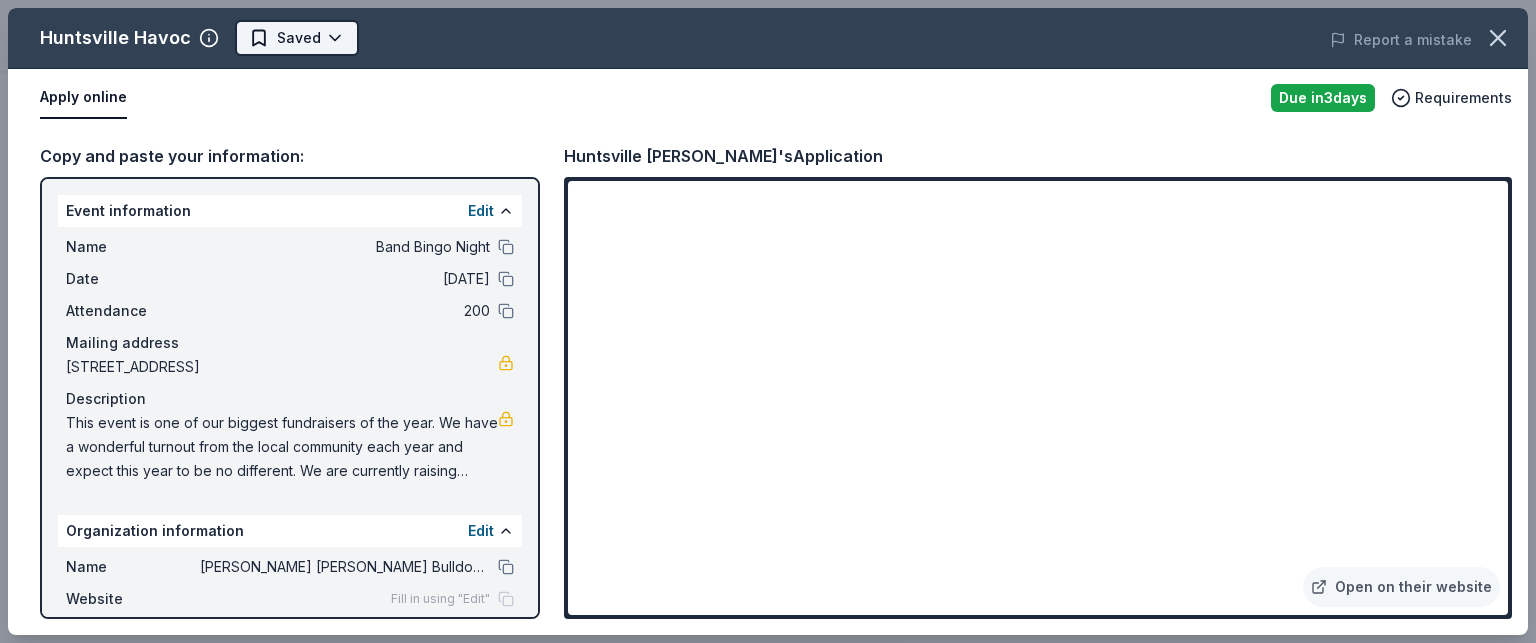 click on "Band Bingo Night Start free  trial $10 in rewards Due in  3  days Share Huntsville Havoc New Share Donating in AL (Huntsville) Huntsville Havoc is a professional ice hockey team competing in the Southern Professional Hockey League, known for delivering thrilling, high-energy games and fostering a passionate local fanbase. What they donate Tickets, swag bag Auction & raffle Donation is small & easy to send to guests Who they donate to Huntsville Havoc  hasn ' t listed any preferences or eligibility criteria. Start free Pro trial to view approval rates and average donation values Due in  3  days Apply Saved Application takes 10 min Updated  about 1 month  ago Report a mistake New Be the first to review this company! Leave a review Similar donors 8   applies  last week 3  days left Online app Tito's Handmade Vodka 4.8 Merchandise Local 3  days left Online app Chick-fil-A (Cullman) New Food, gift card(s) Local 3  days left Online app Hydralive Therapy New Branded merchandise, gift card(s), monetary Local 5 New 3" at bounding box center [768, -191] 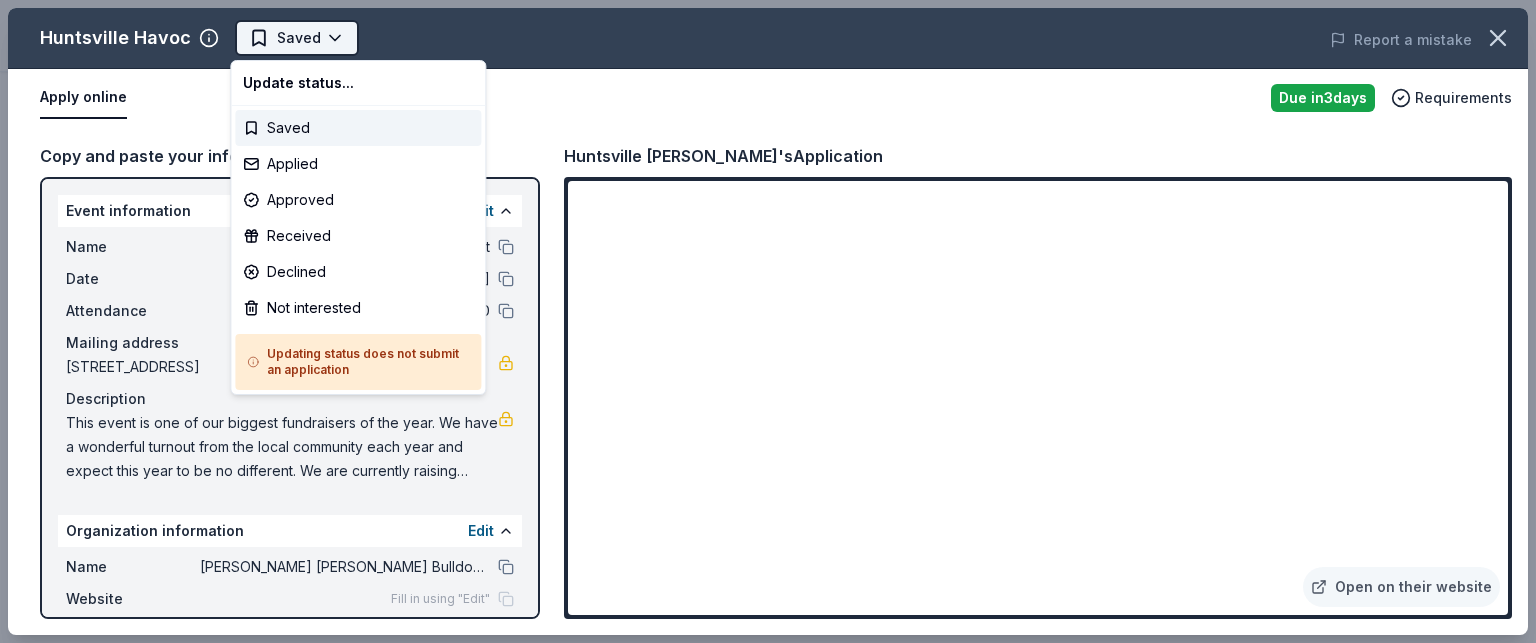 scroll, scrollTop: 0, scrollLeft: 0, axis: both 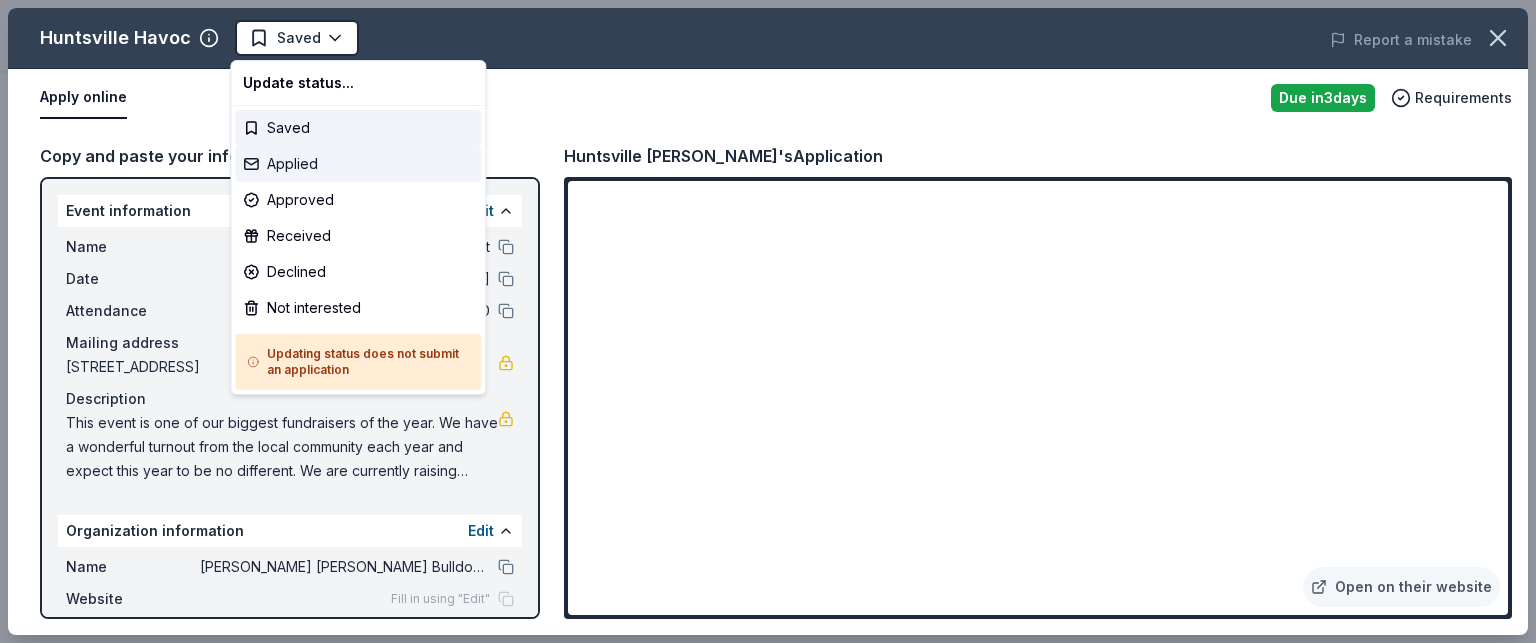 click on "Applied" at bounding box center (358, 164) 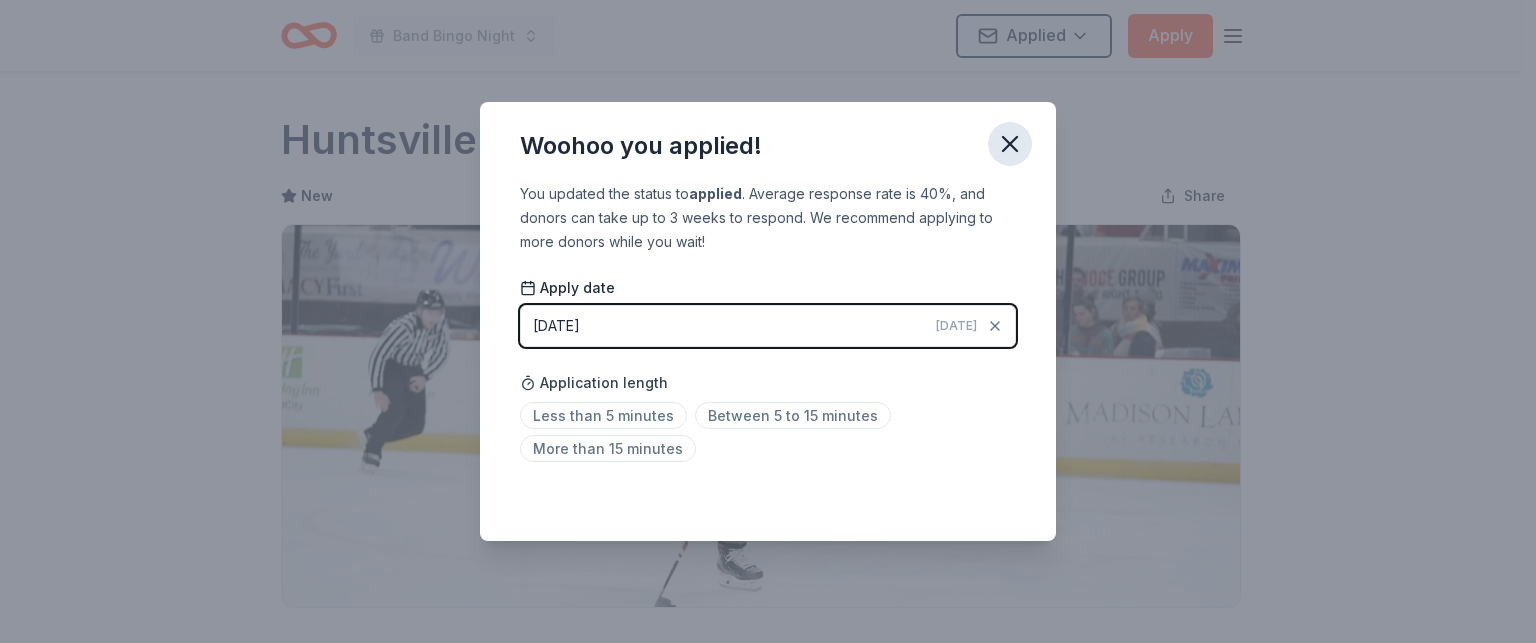 click 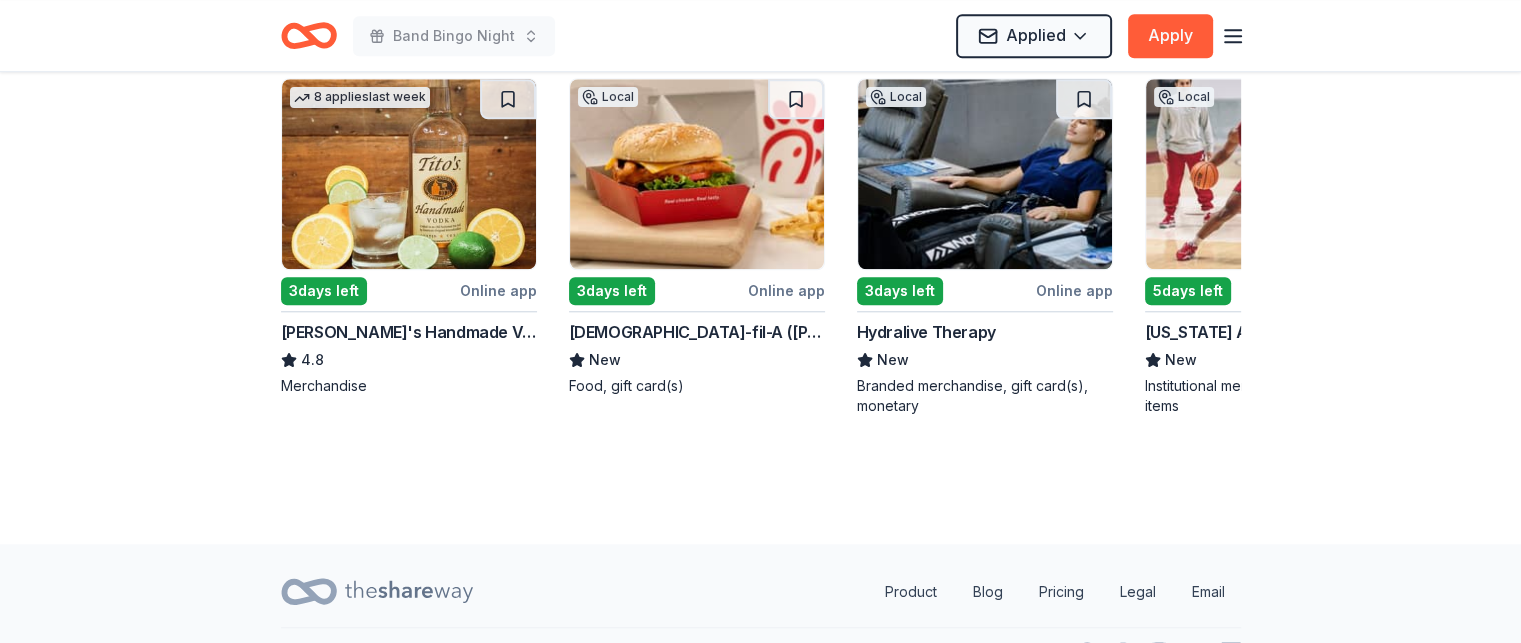 scroll, scrollTop: 1892, scrollLeft: 0, axis: vertical 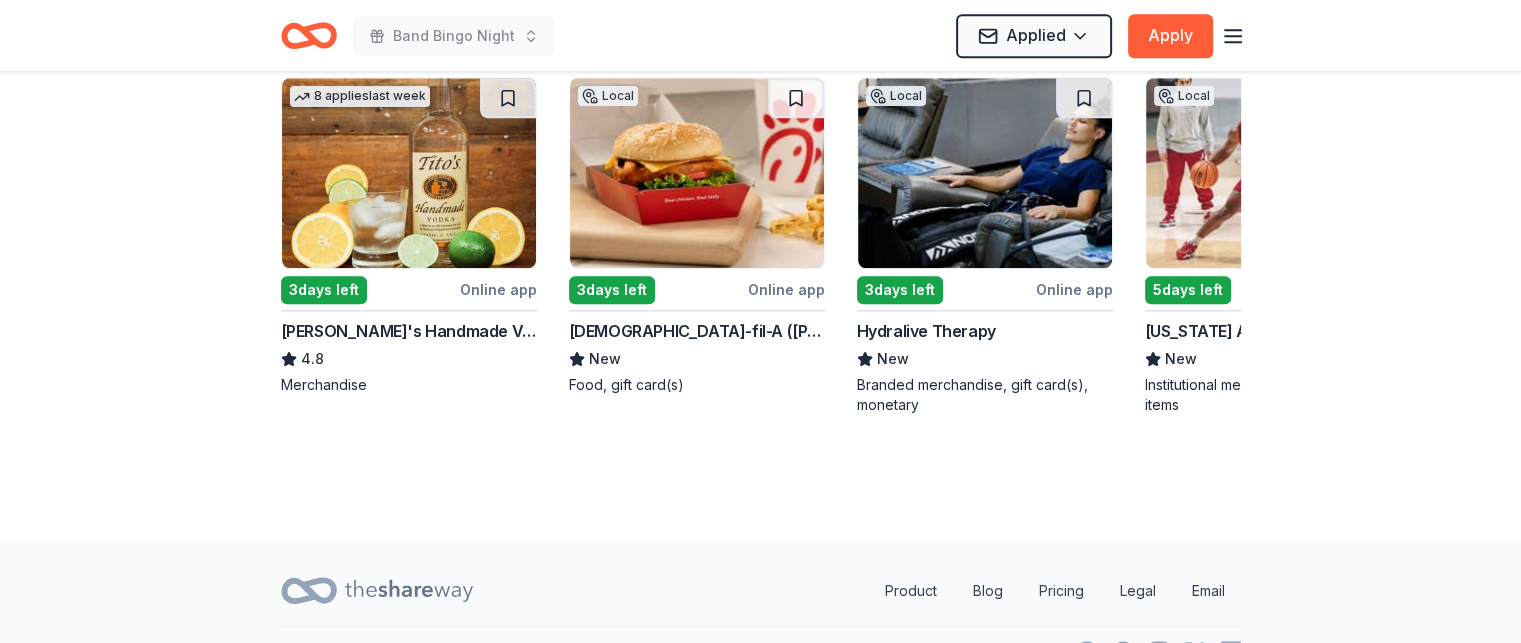 click at bounding box center (697, 173) 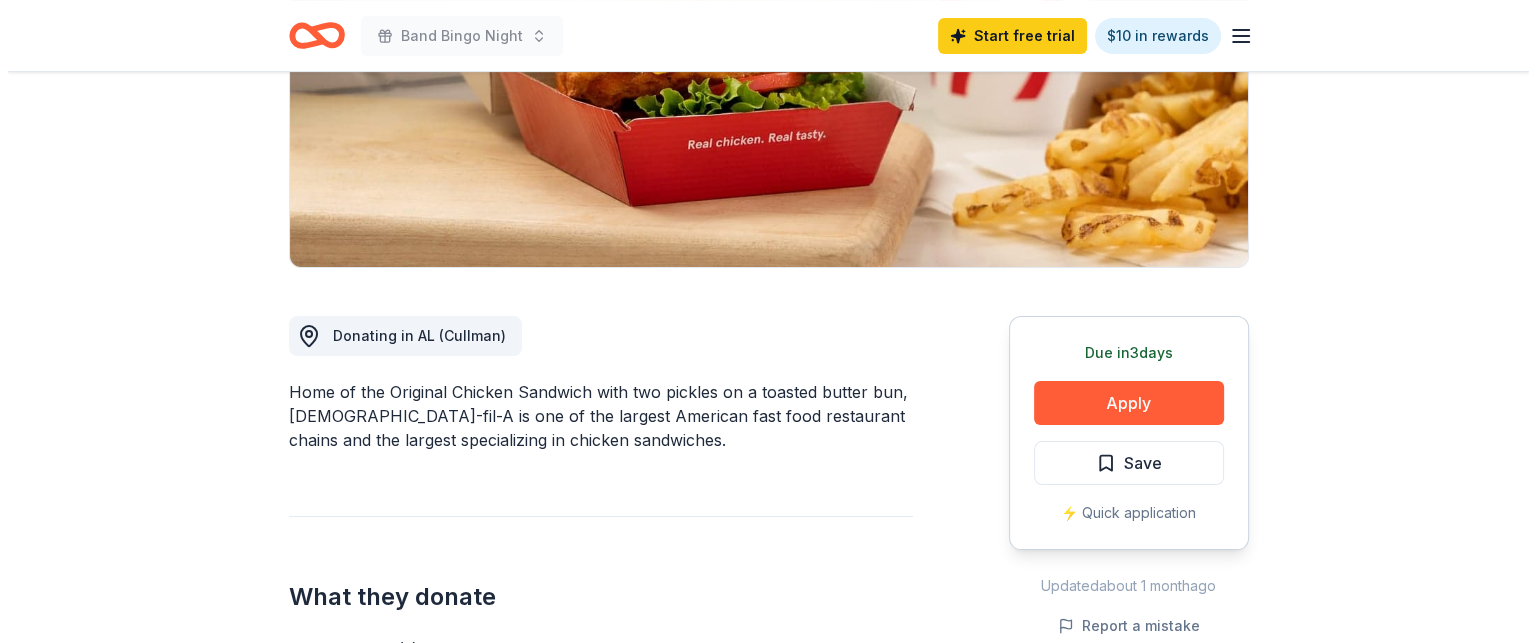 scroll, scrollTop: 391, scrollLeft: 0, axis: vertical 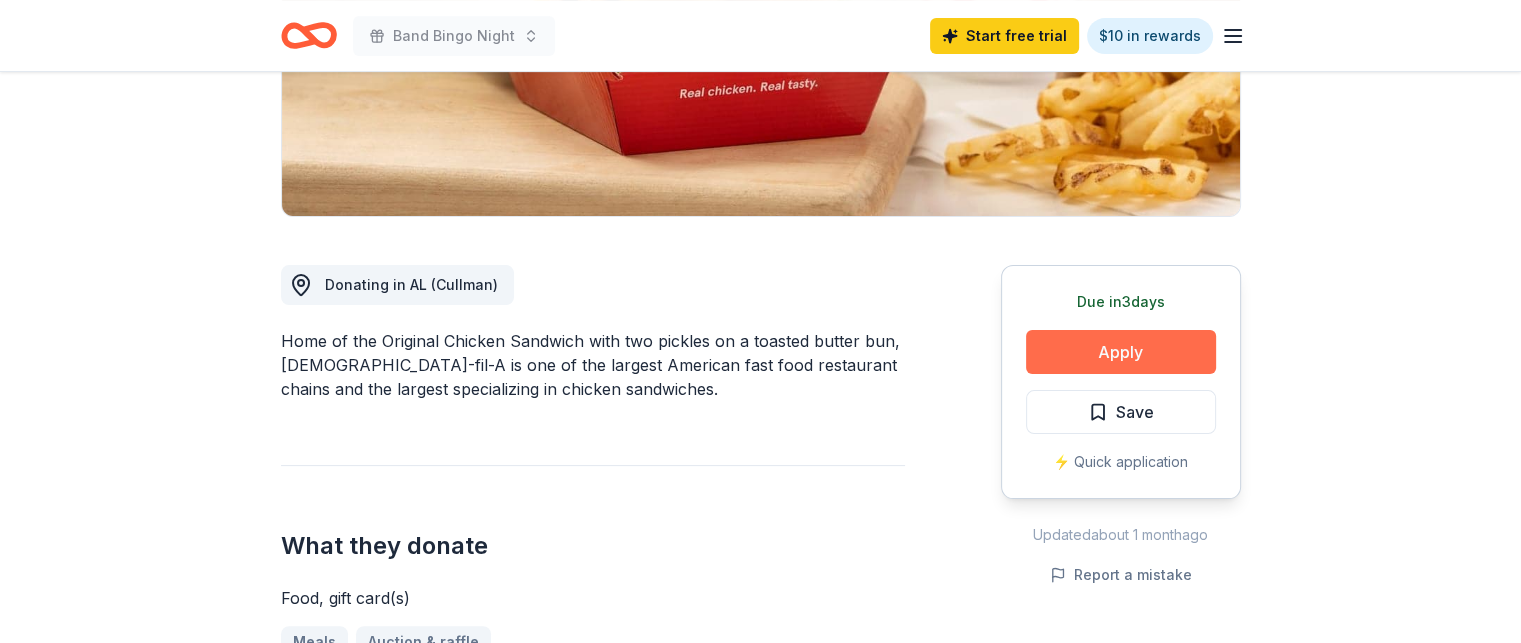 click on "Apply" at bounding box center [1121, 352] 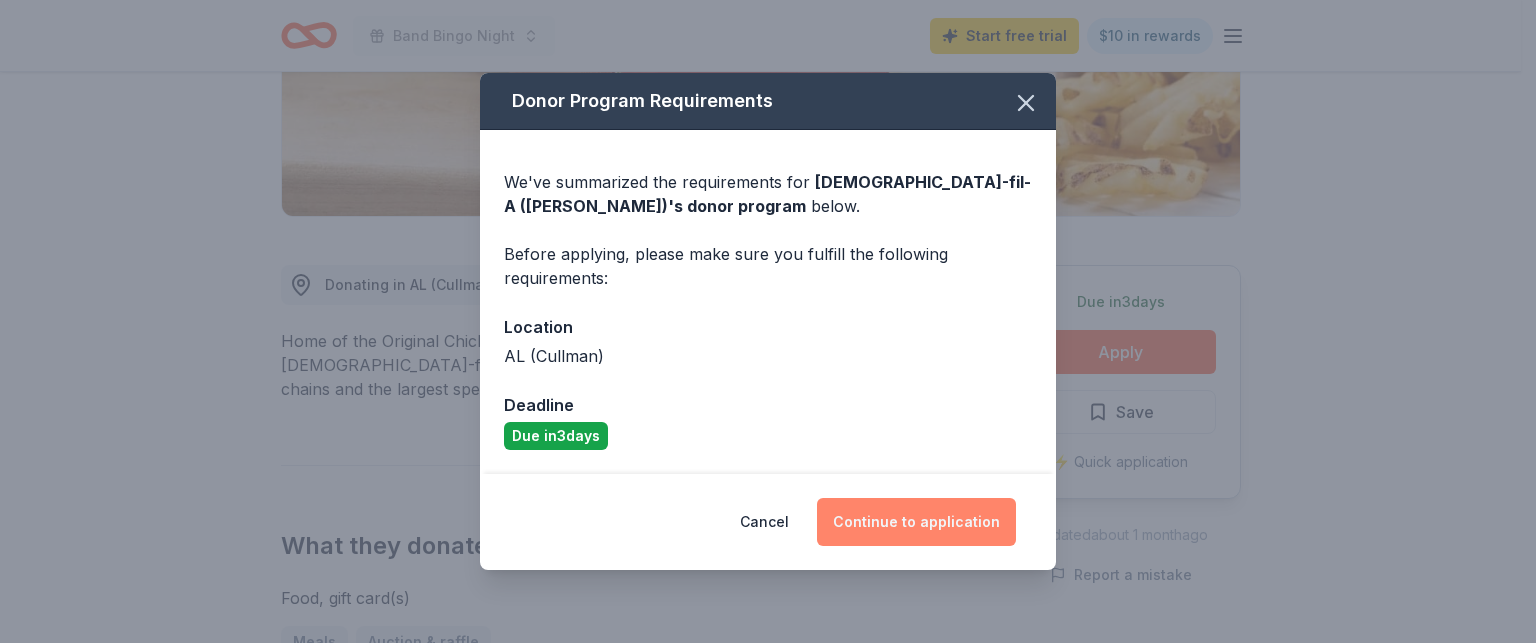 click on "Continue to application" at bounding box center (916, 522) 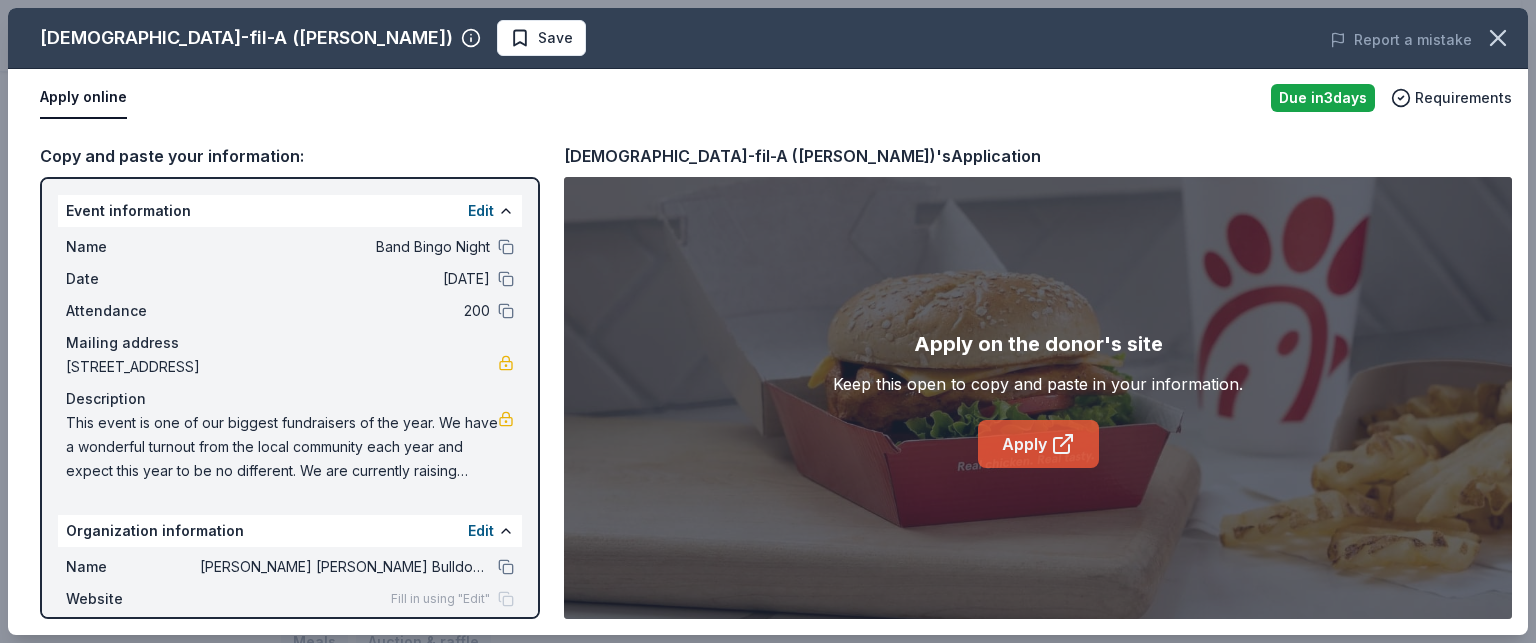 click on "Apply" at bounding box center (1038, 444) 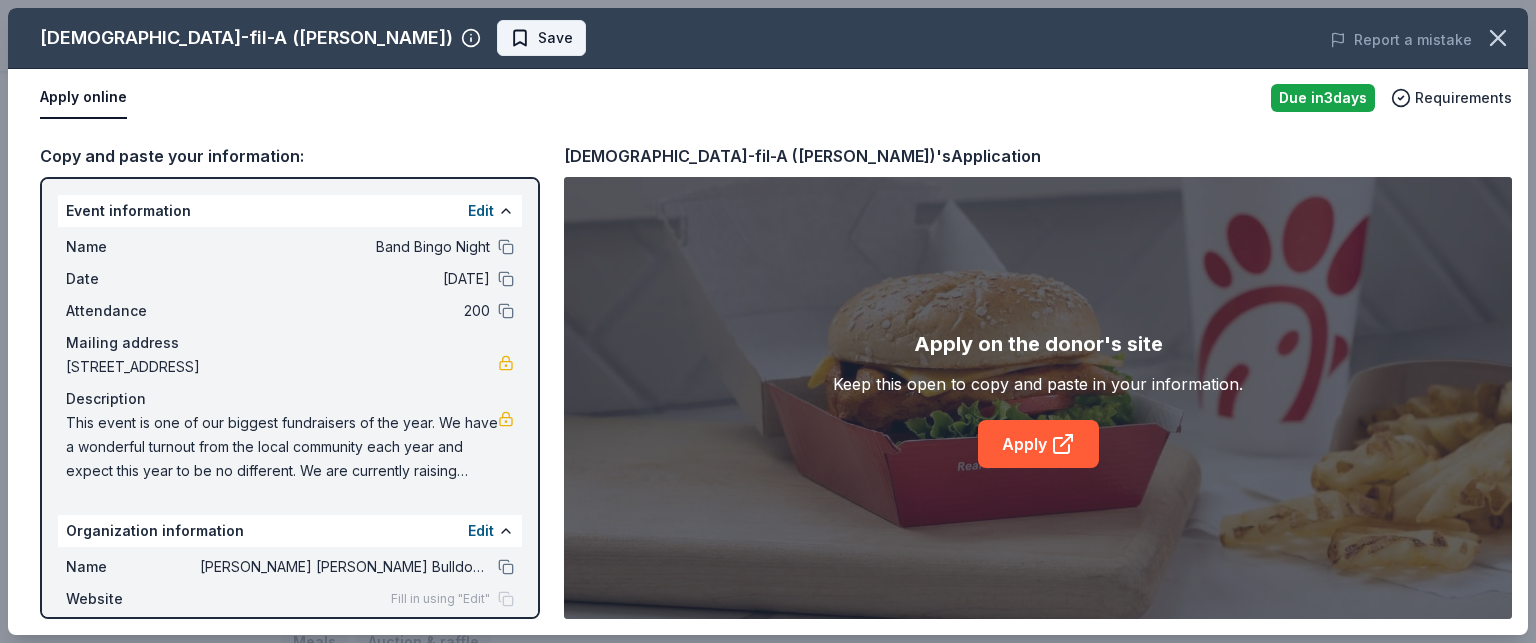 click on "Save" at bounding box center (541, 38) 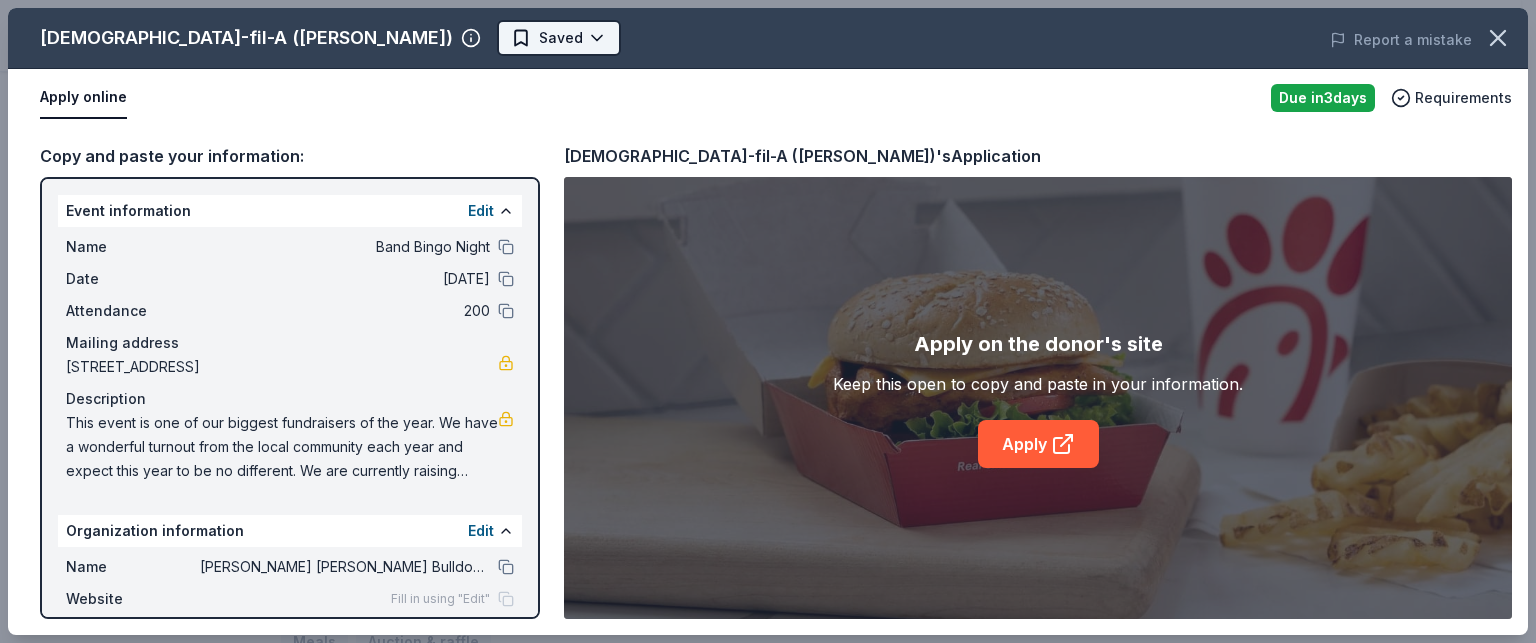 click on "Band Bingo Night Start free  trial $10 in rewards Due [DATE] Share [DEMOGRAPHIC_DATA]-fil-A (Cullman) New Share Donating in AL (Cullman) Home of the Original Chicken Sandwich with two pickles on a toasted butter bun, [DEMOGRAPHIC_DATA]-fil-A is one of the largest American fast food restaurant chains and the largest specializing in chicken sandwiches. What they donate Food, gift card(s) Meals Auction & raffle Who they donate to [DEMOGRAPHIC_DATA]-fil-A (Cullman)  hasn ' t listed any preferences or eligibility criteria. Start free Pro trial to view approval rates and average donation values Due [DATE] Apply Saved ⚡️ Quick application Updated  about [DATE] Report a mistake New Be the first to review this company! Leave a review Similar donors 2   applies  last week Deadline passed [PERSON_NAME] Restaurants 5.0 Gift card(s) 3  days left Blimpie New Food, gift card(s) Local 19 days left Online app [DEMOGRAPHIC_DATA]-fil-A ([PERSON_NAME]) New Food, gift card(s) 3   applies  last week 3  days left Online app Firebirds Wood Fired Grill New Food, gift card(s) 1" at bounding box center (760, -70) 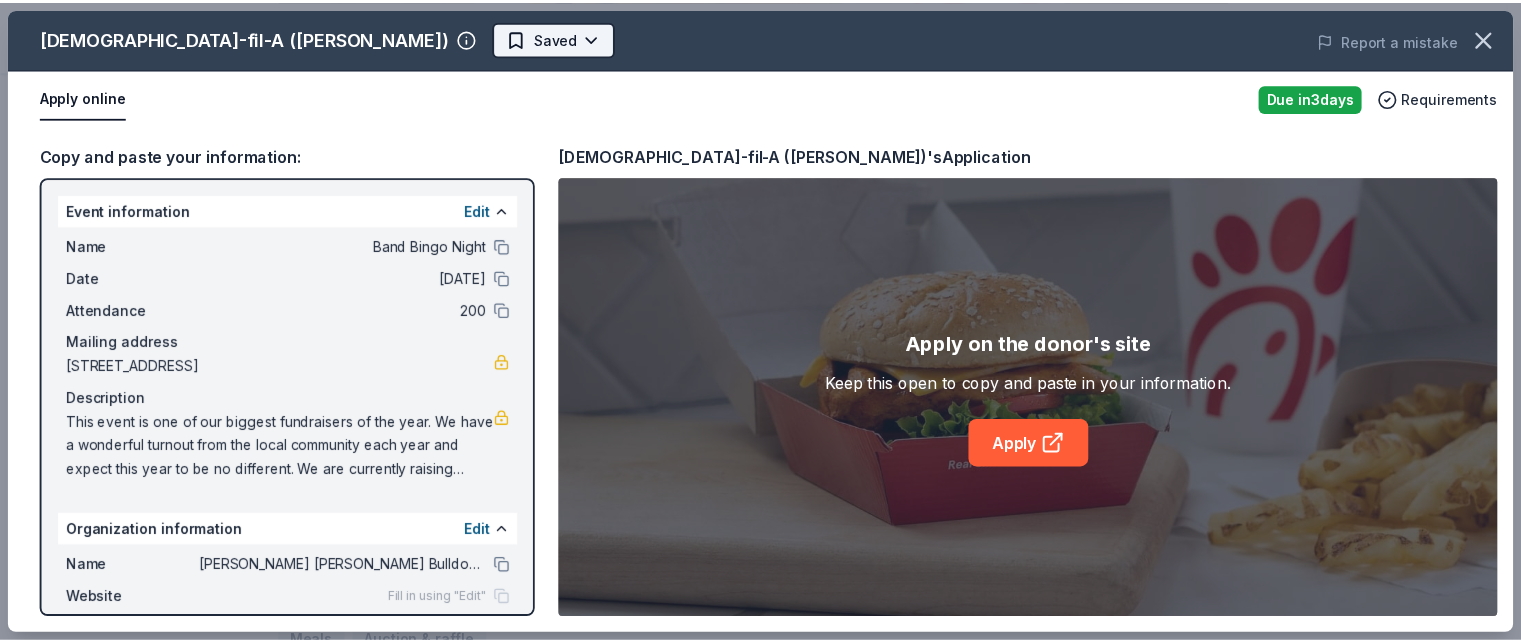 scroll, scrollTop: 0, scrollLeft: 0, axis: both 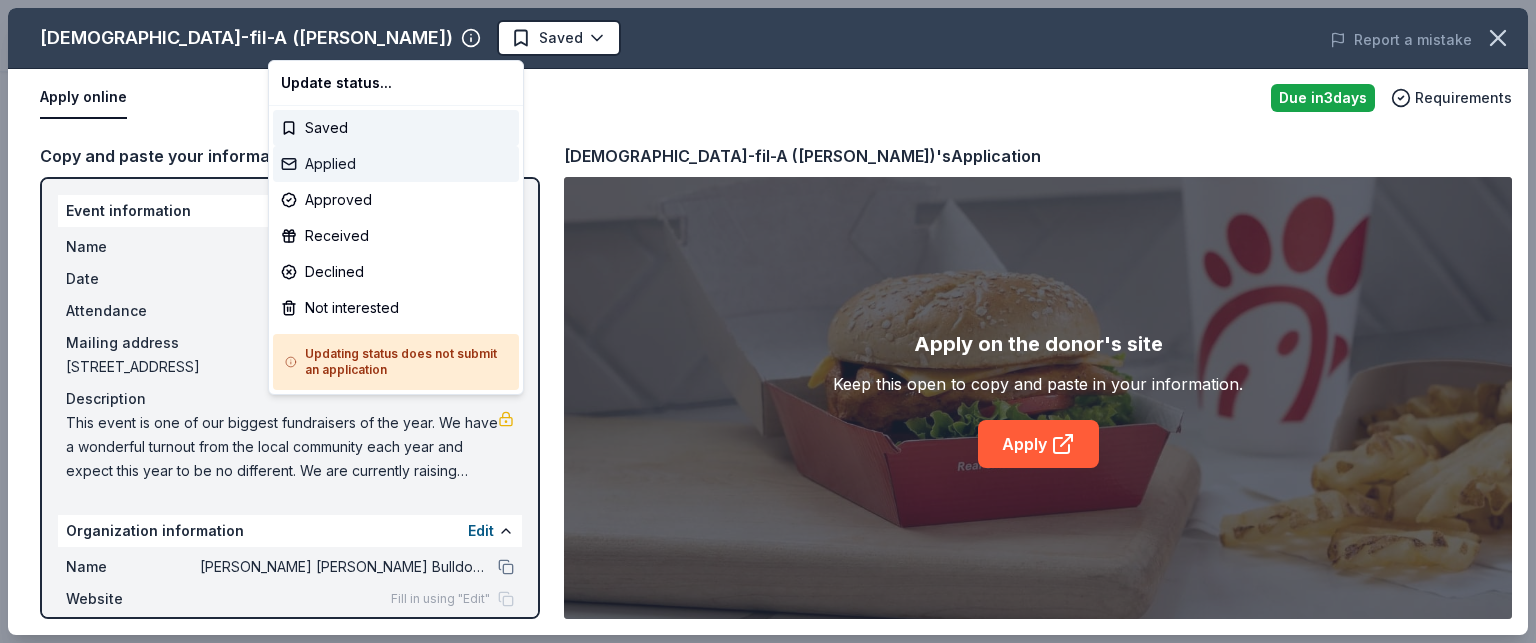 click on "Applied" at bounding box center [396, 164] 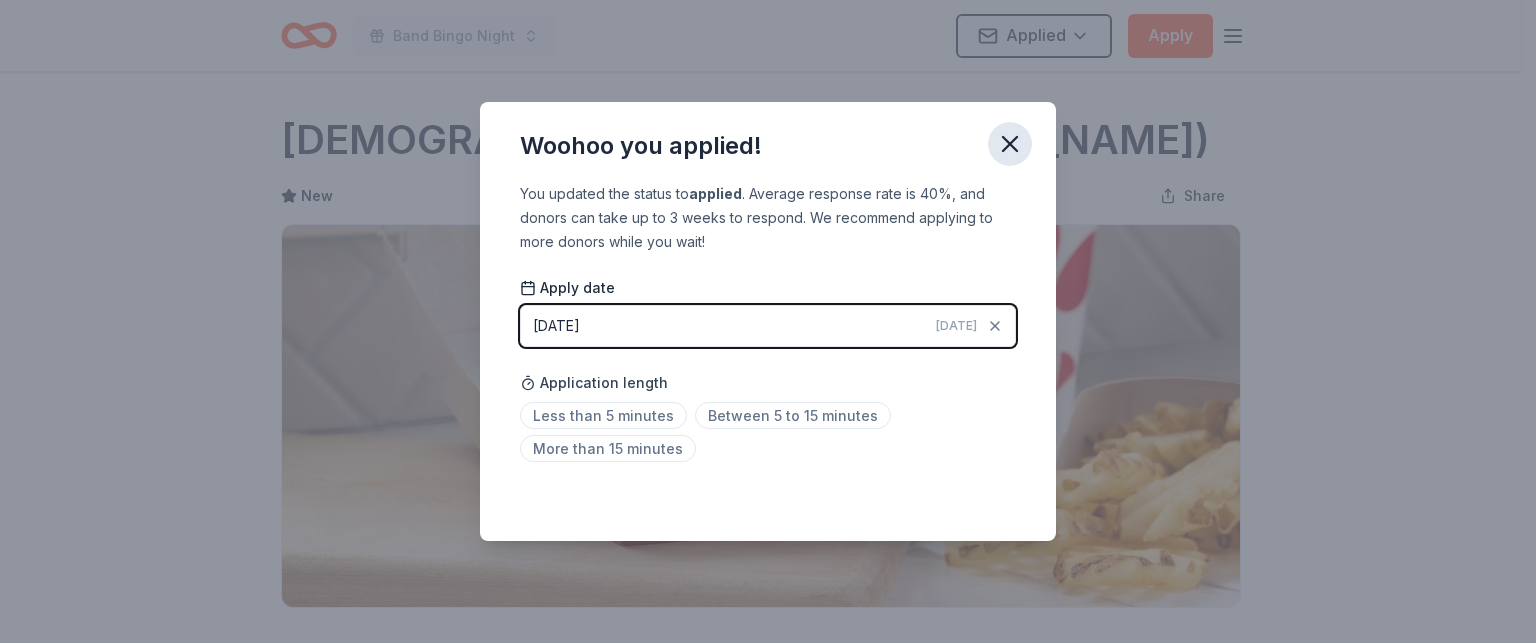click 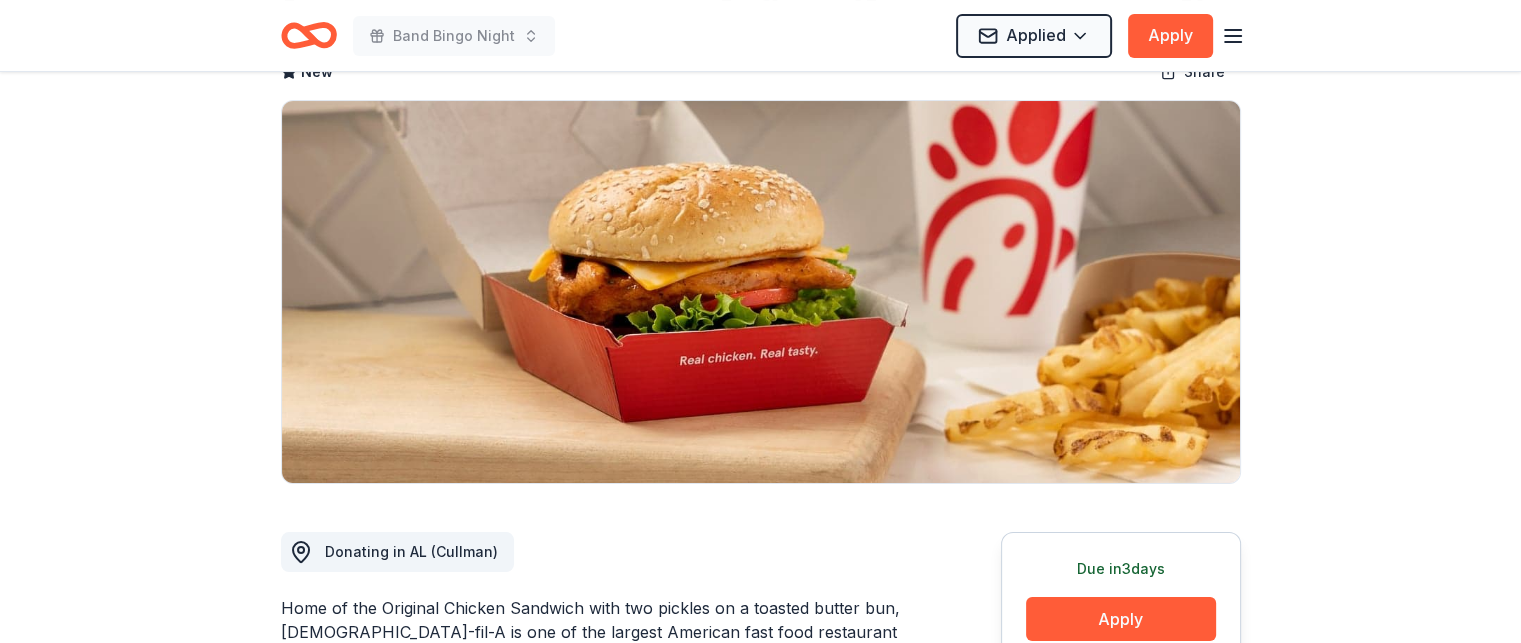 scroll, scrollTop: 0, scrollLeft: 0, axis: both 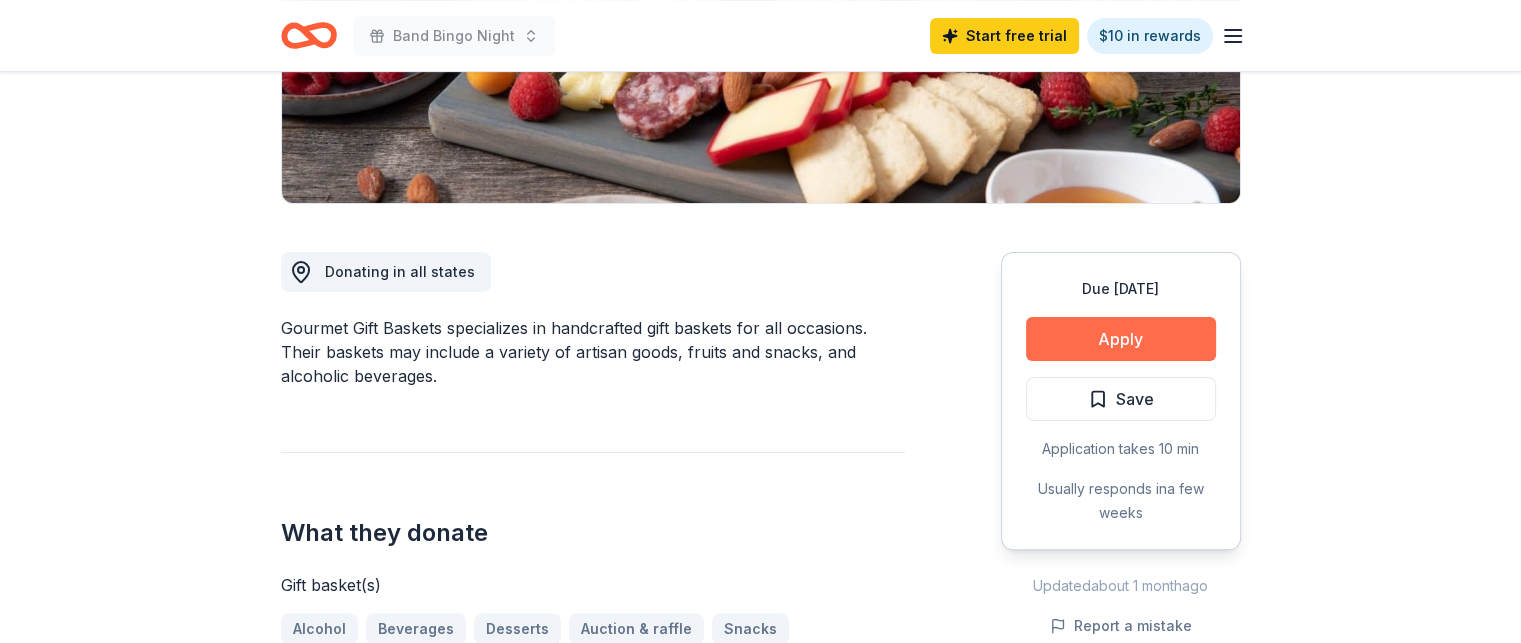click on "Apply" at bounding box center (1121, 339) 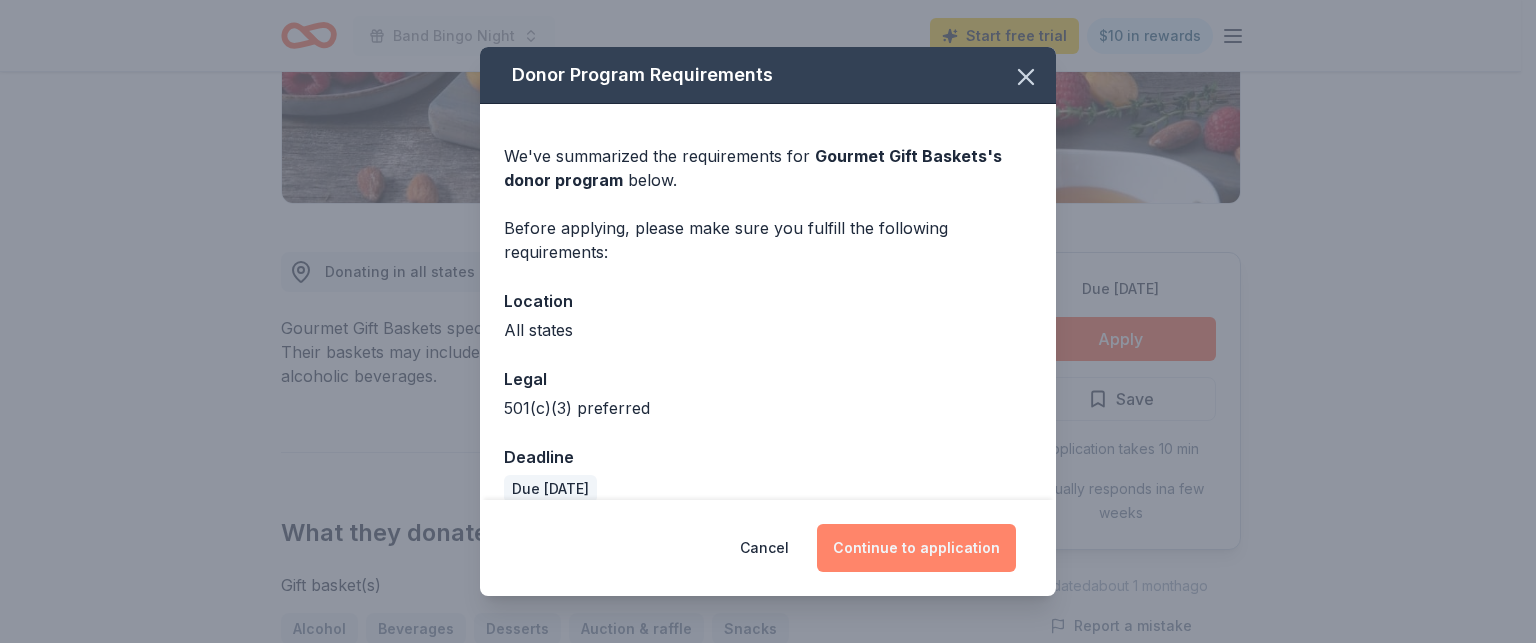 click on "Continue to application" at bounding box center (916, 548) 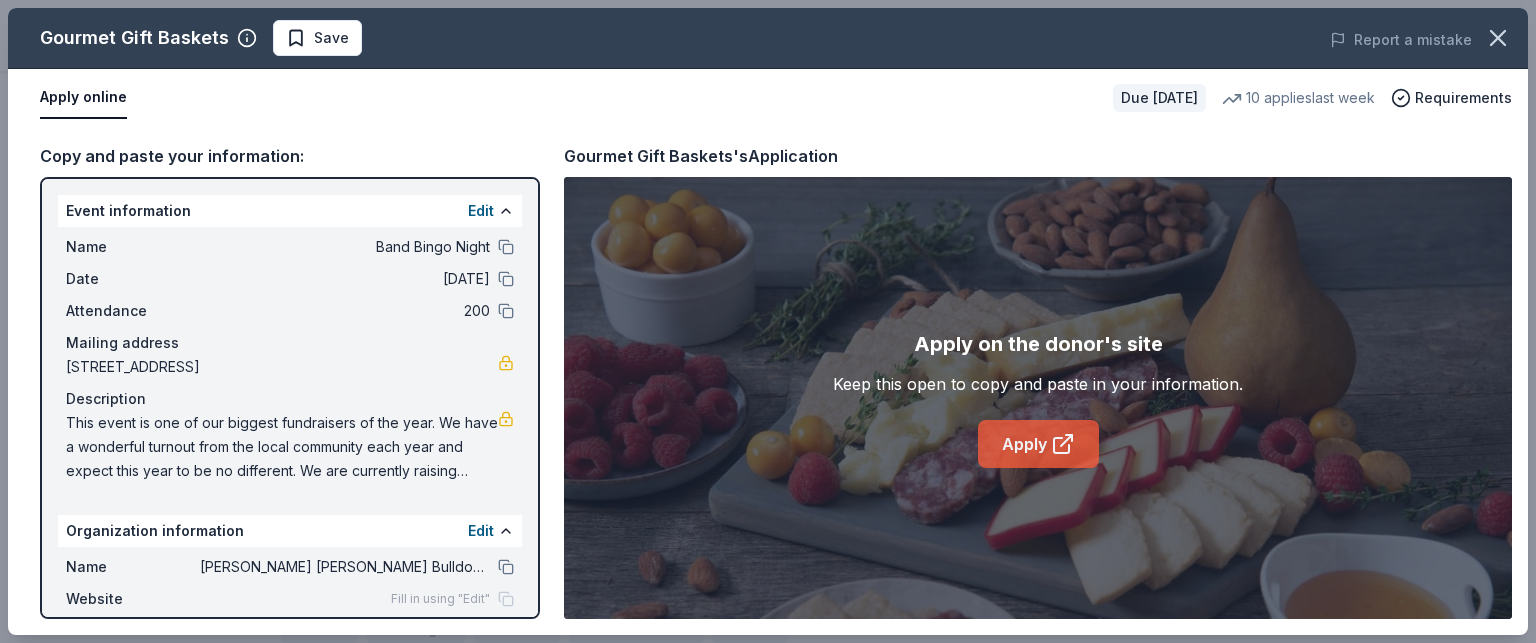 click 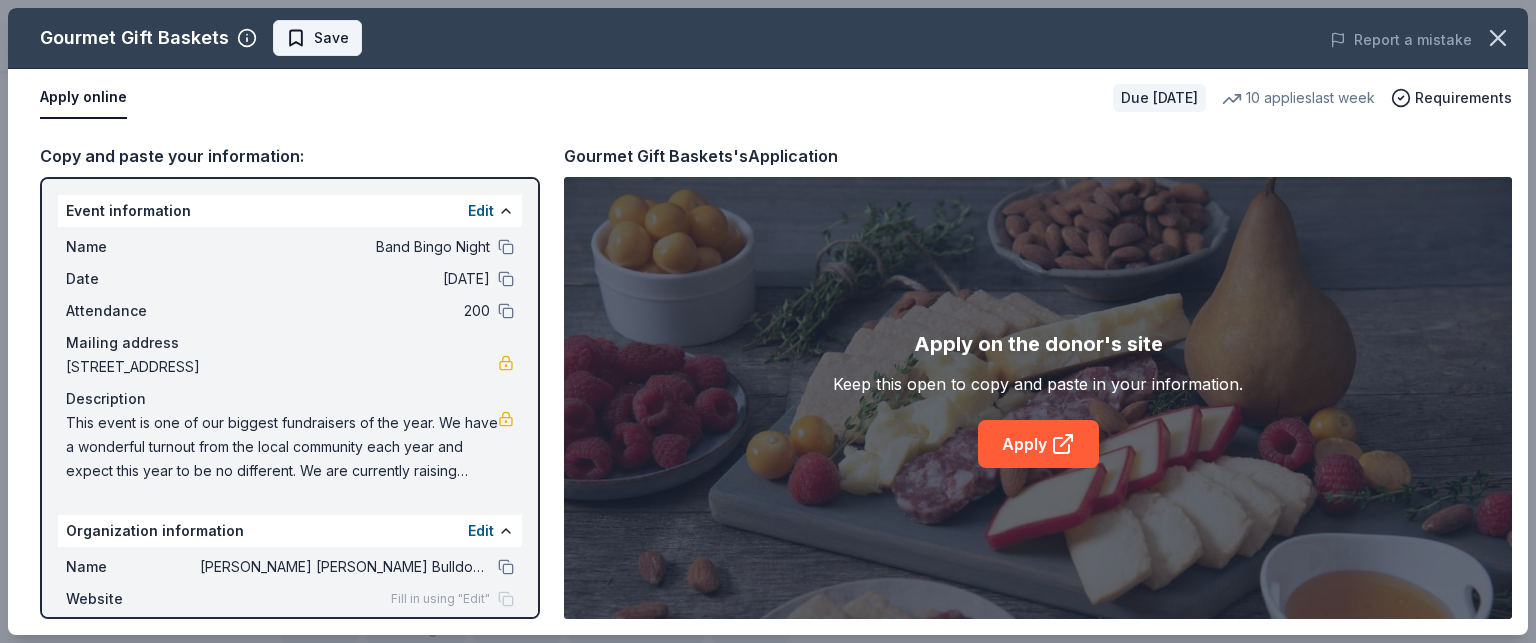 click on "Save" at bounding box center (331, 38) 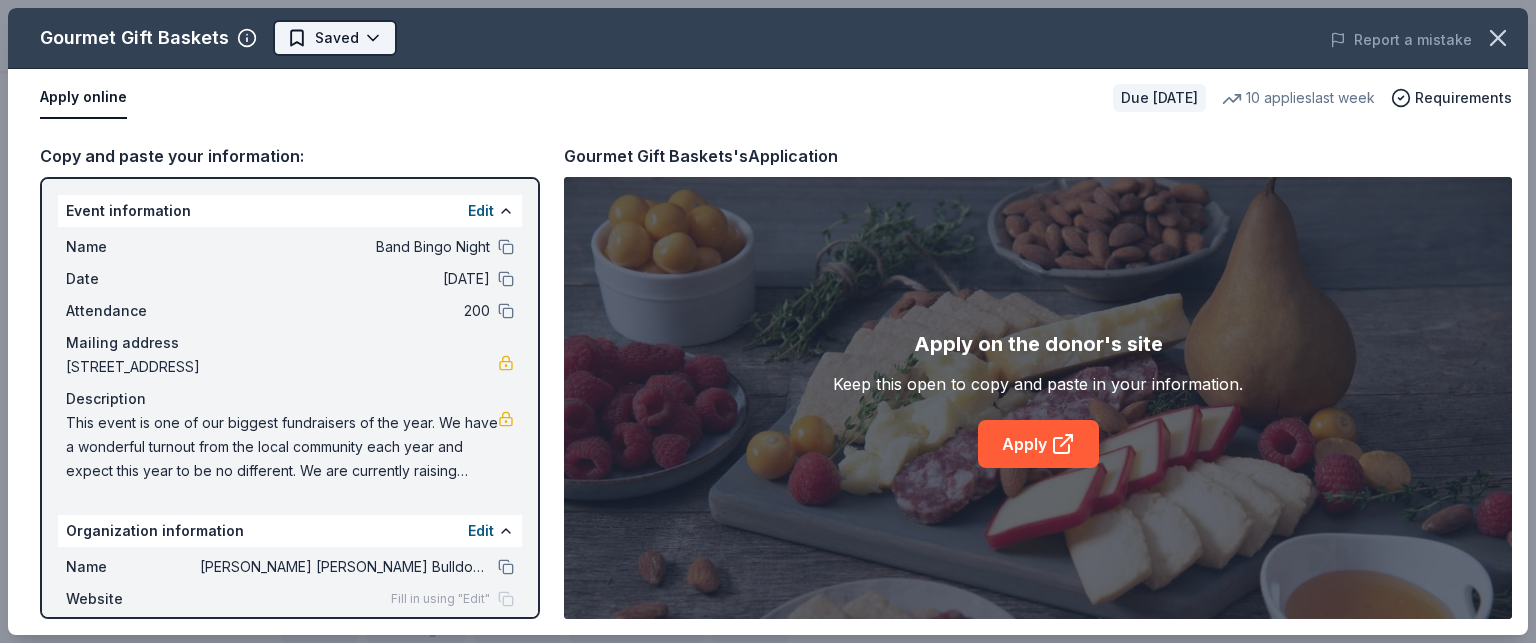 click on "Band Bingo Night Start free  trial $10 in rewards Due [DATE] Share Gourmet Gift Baskets 4.5 • 23  reviews 10   applies  last week approval rate donation value Share Donating in all states Gourmet Gift Baskets specializes in handcrafted gift baskets for all occasions. Their baskets may include a variety of artisan goods, fruits and snacks, and alcoholic beverages. What they donate Gift basket(s) Alcohol Beverages Desserts Auction & raffle Snacks Who they donate to  Preferred 501(c)(3) preferred Due [DATE] Apply Saved Application takes 10 min Usually responds in  a few weeks Updated  about [DATE] Report a mistake approval rate 20 % approved 30 % declined 50 % no response donation value (average) 20% 70% 0% 10% $xx - $xx $xx - $xx $xx - $xx $xx - $xx Start free Pro trial to view approval rates and average donation values 4.5 • 23  reviews See all  23  reviews [MEDICAL_DATA] NOT My Friend Nonprofit Organization  [DATE] • Approved The donation was appreciated. cookies and goodwill [DATE] • •" at bounding box center [760, -83] 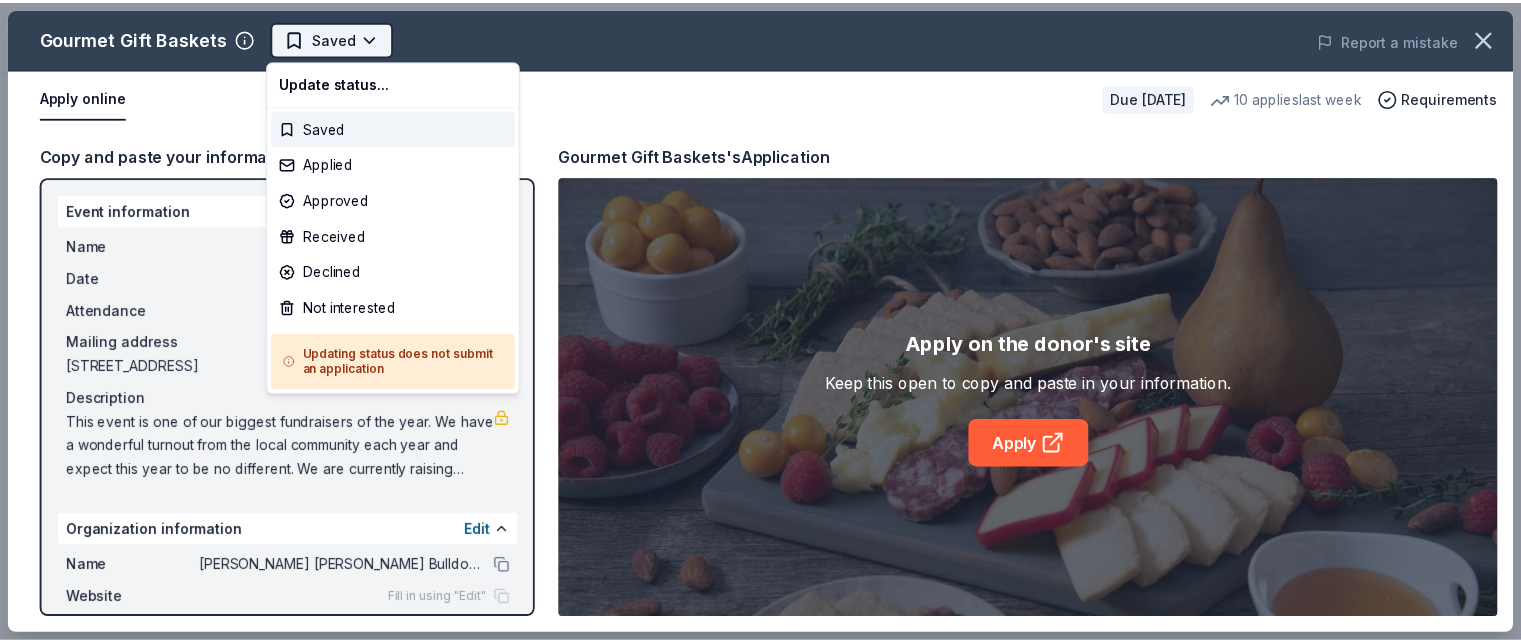 scroll, scrollTop: 0, scrollLeft: 0, axis: both 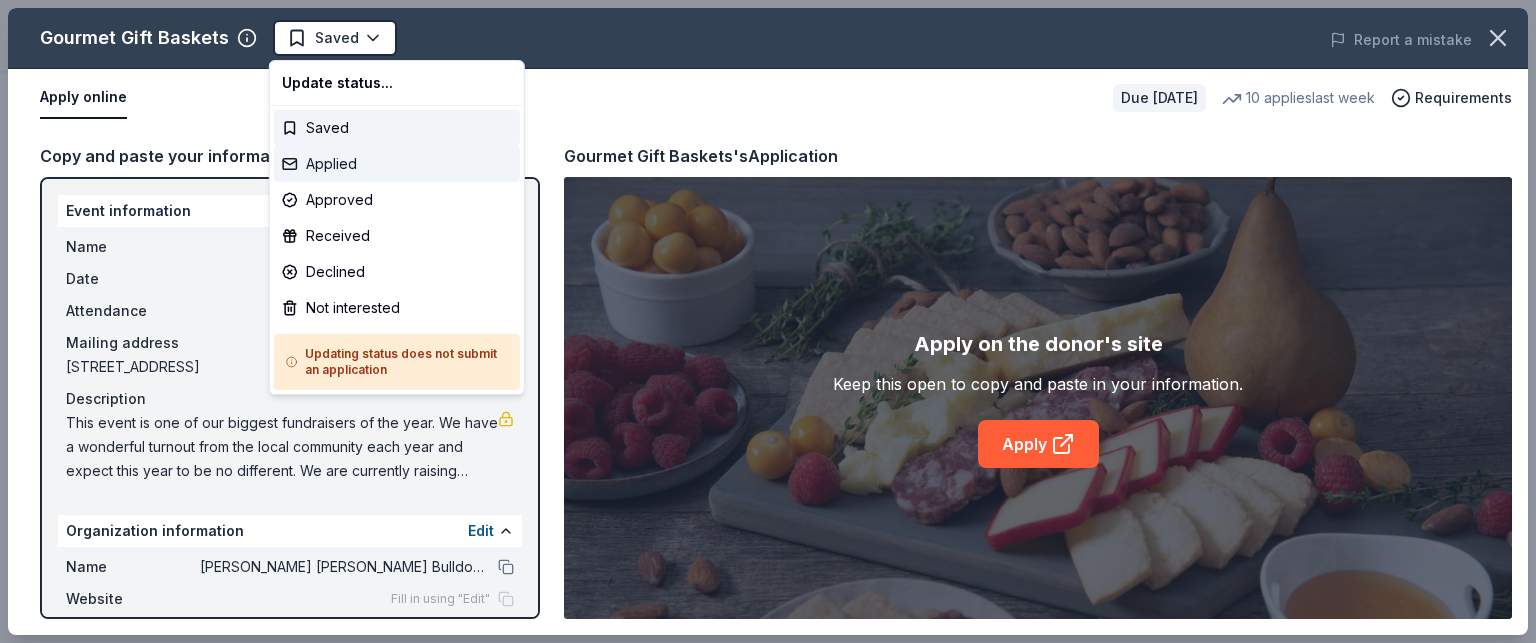 click on "Applied" at bounding box center (397, 164) 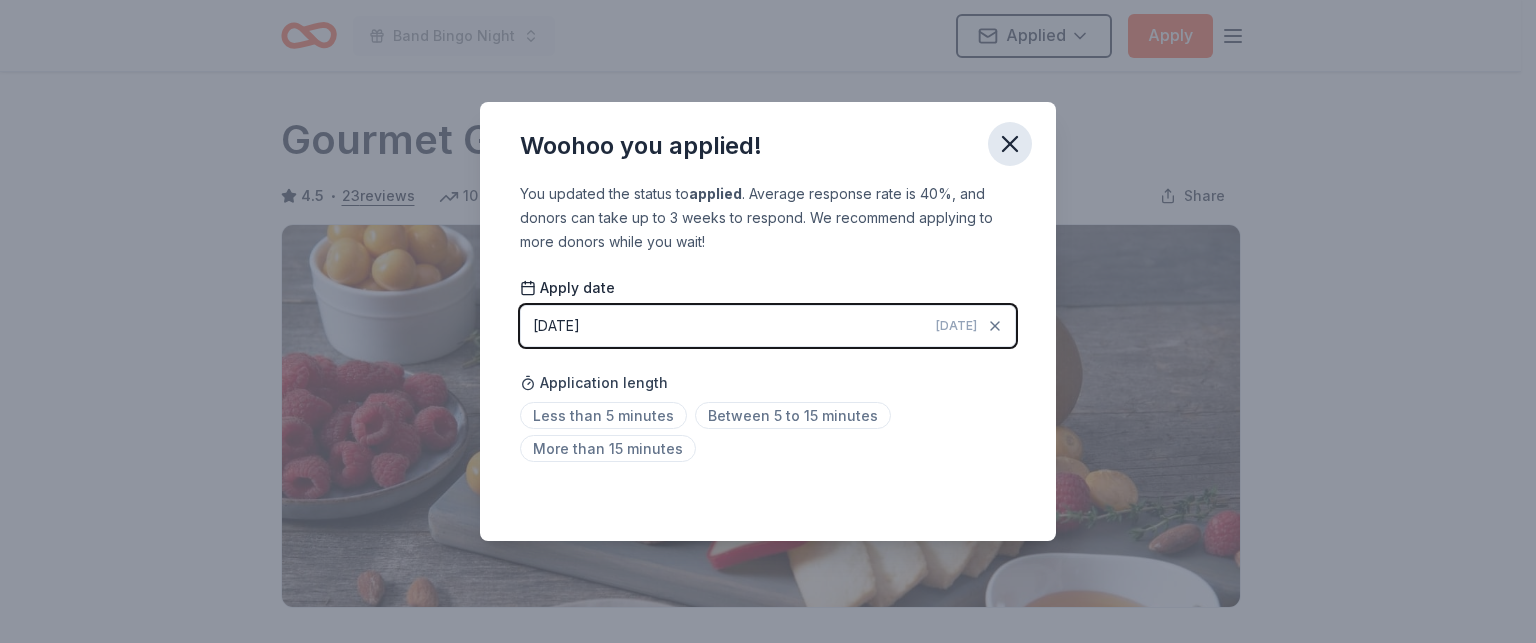 click 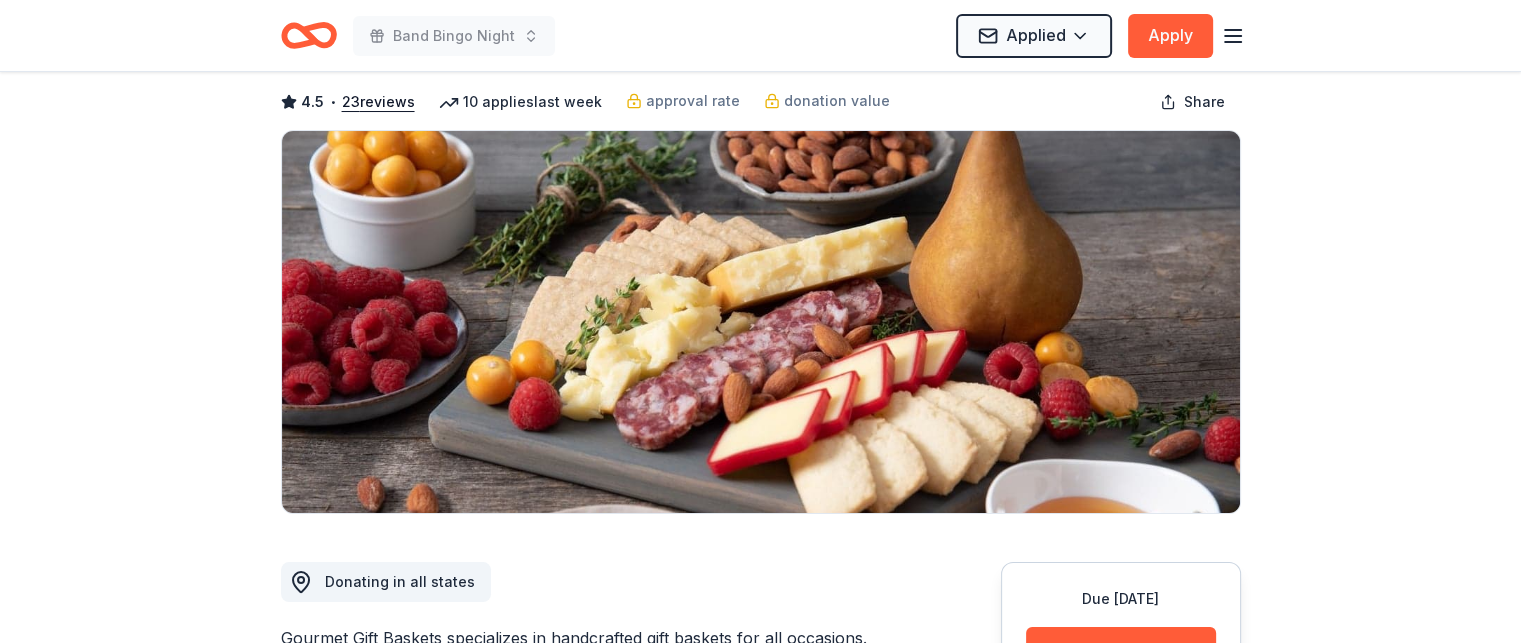 scroll, scrollTop: 0, scrollLeft: 0, axis: both 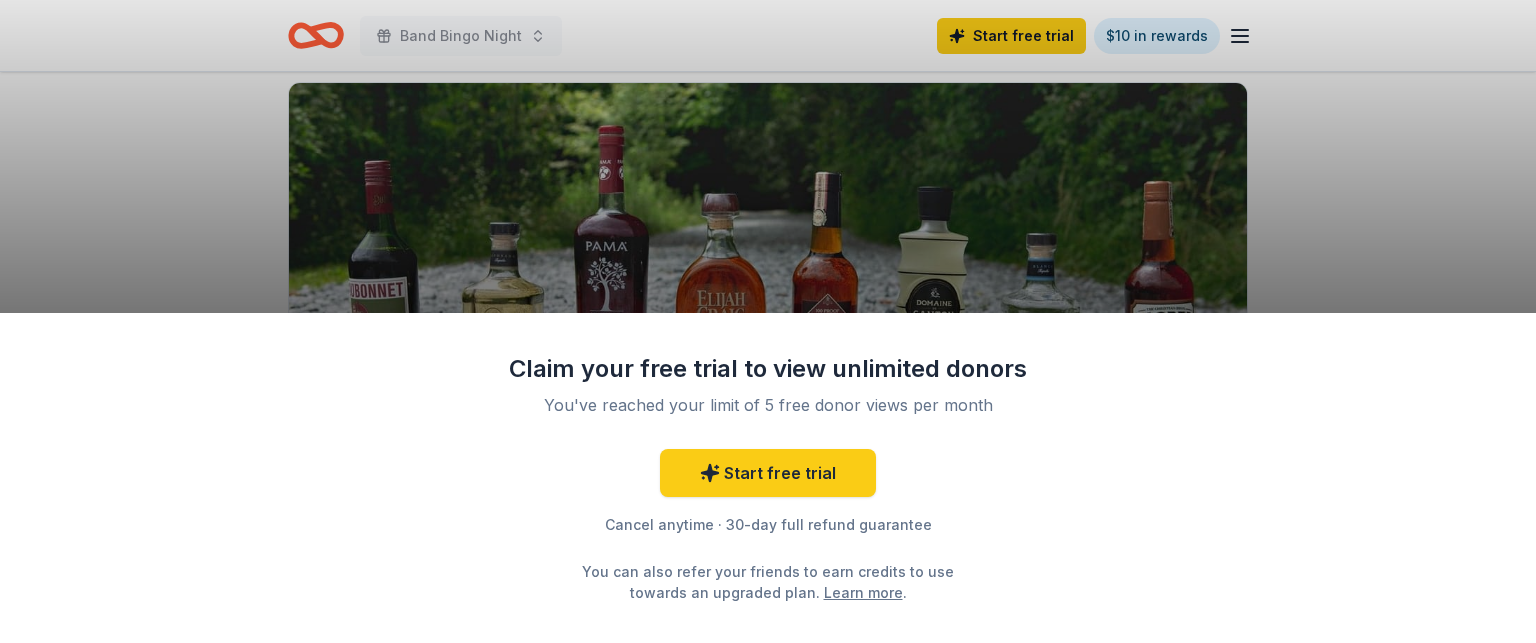 click on "Claim your free trial to view unlimited donors You've reached your limit of 5 free donor views per month Start free  trial Cancel anytime · 30-day full refund guarantee You can also refer your friends to earn credits to use towards an upgraded plan.   Learn more ." at bounding box center (768, 321) 